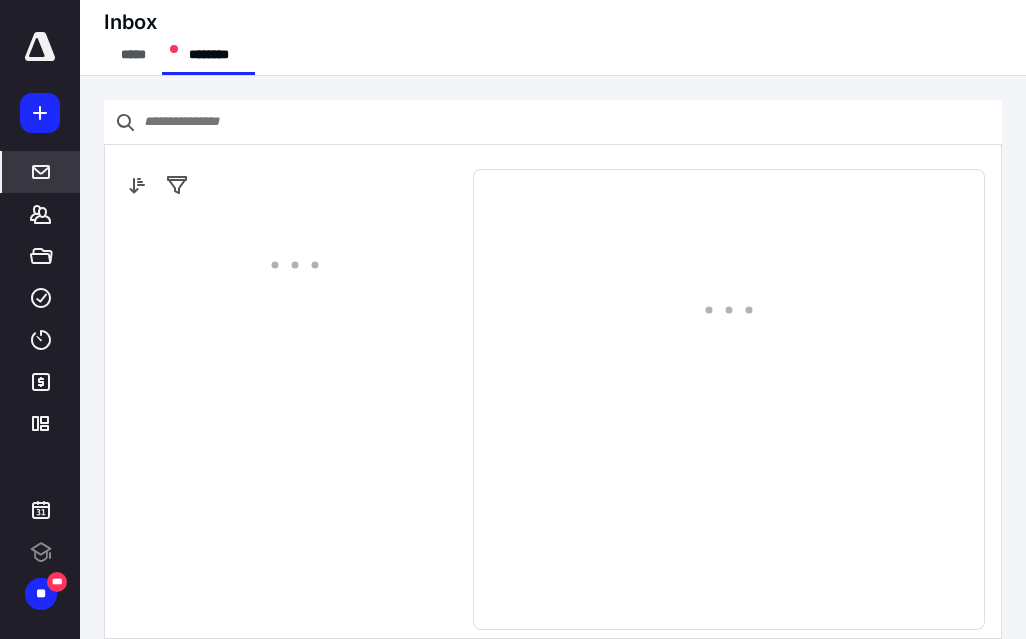 scroll, scrollTop: 0, scrollLeft: 0, axis: both 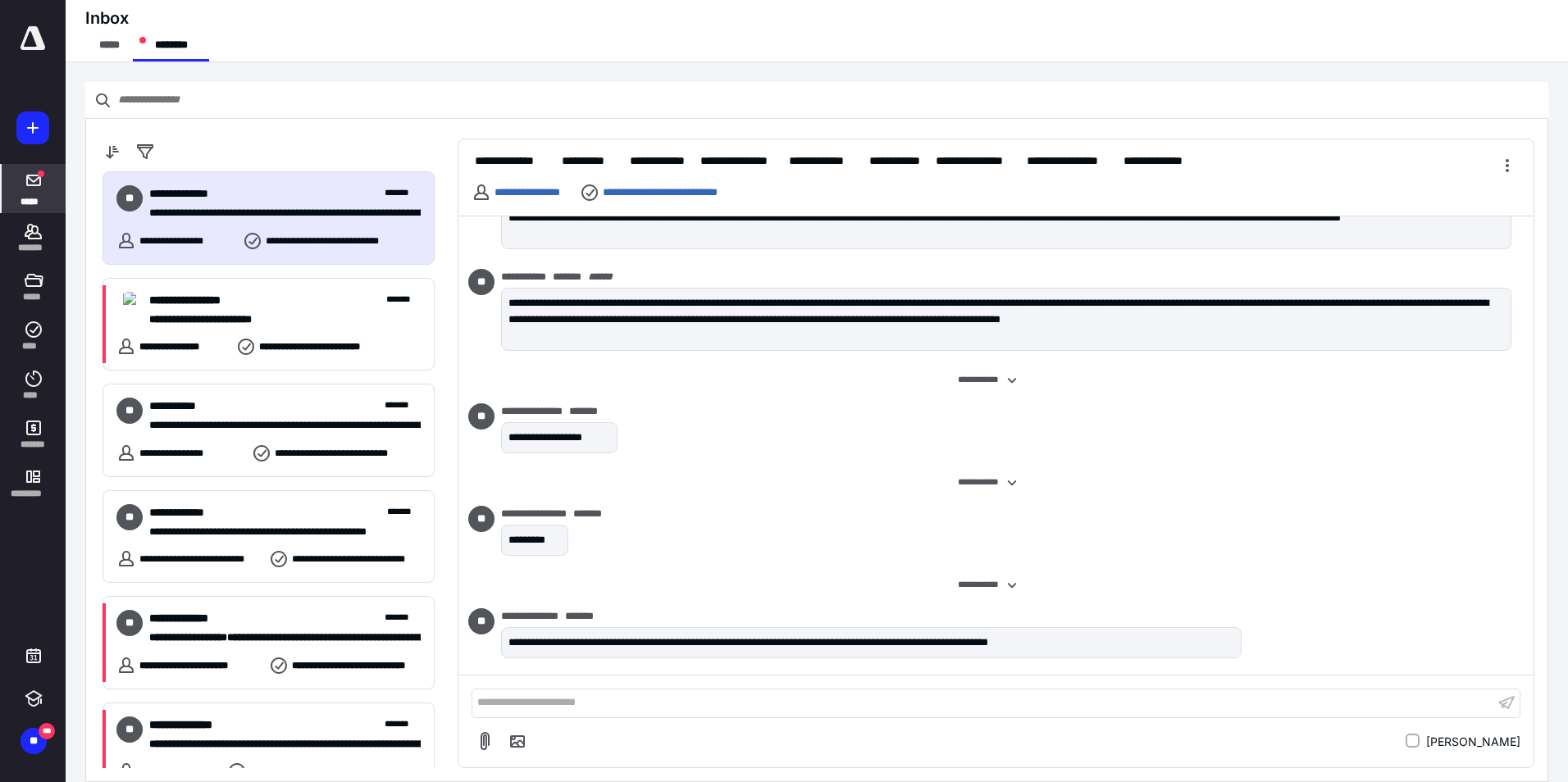 click on "**********" at bounding box center (516, 193) 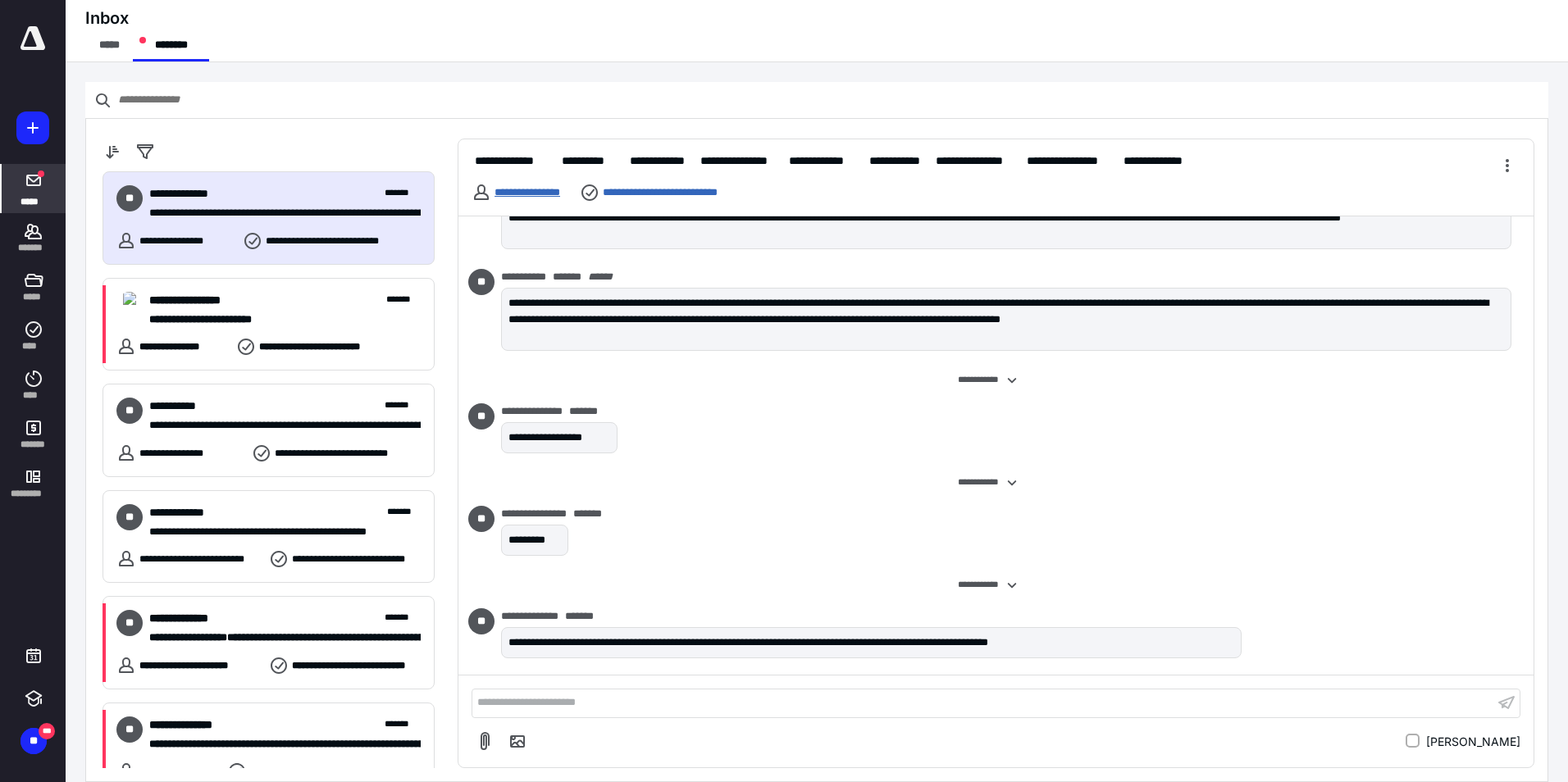 click on "**********" at bounding box center [527, 192] 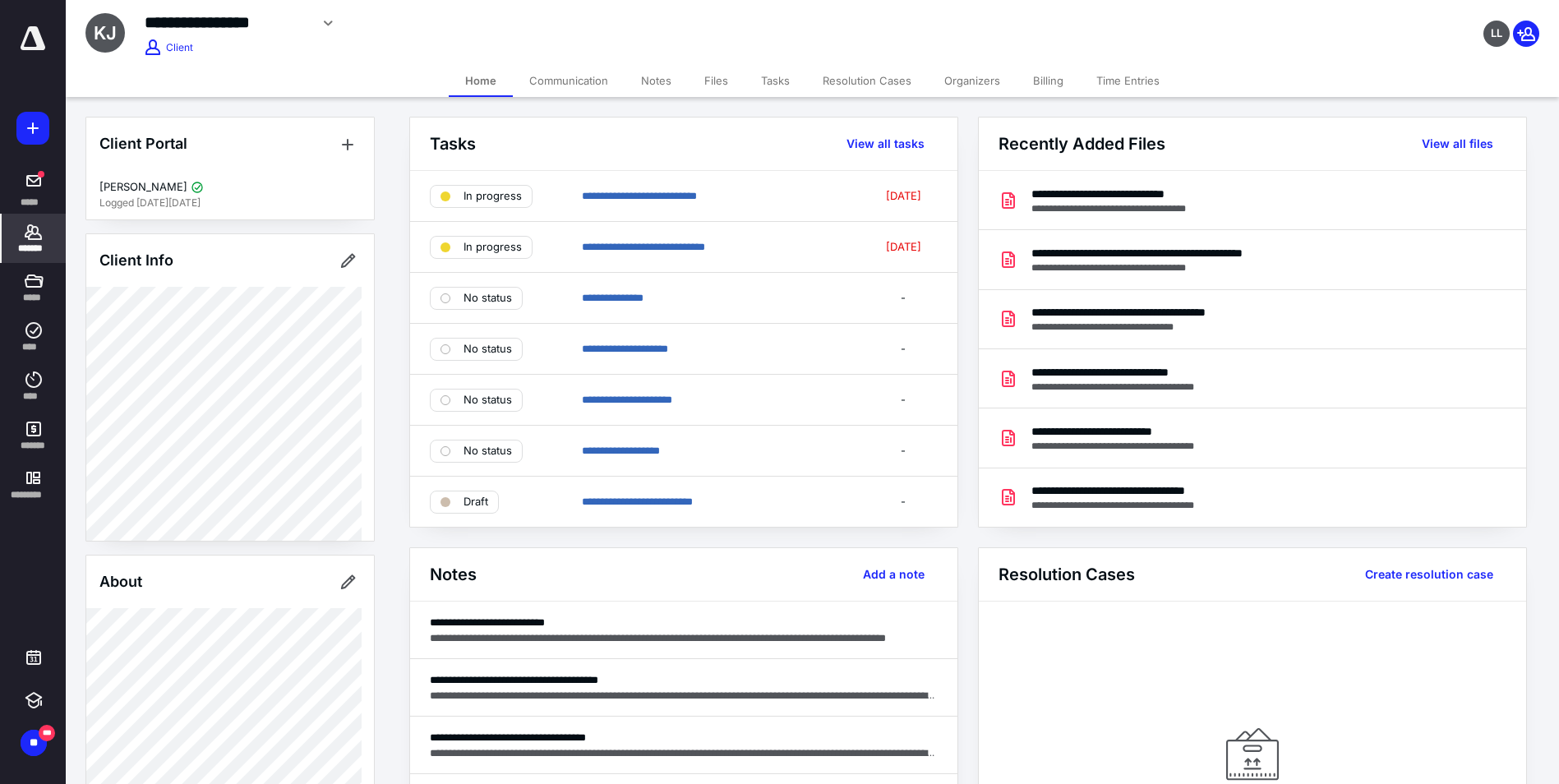 click on "Files" at bounding box center (716, 81) 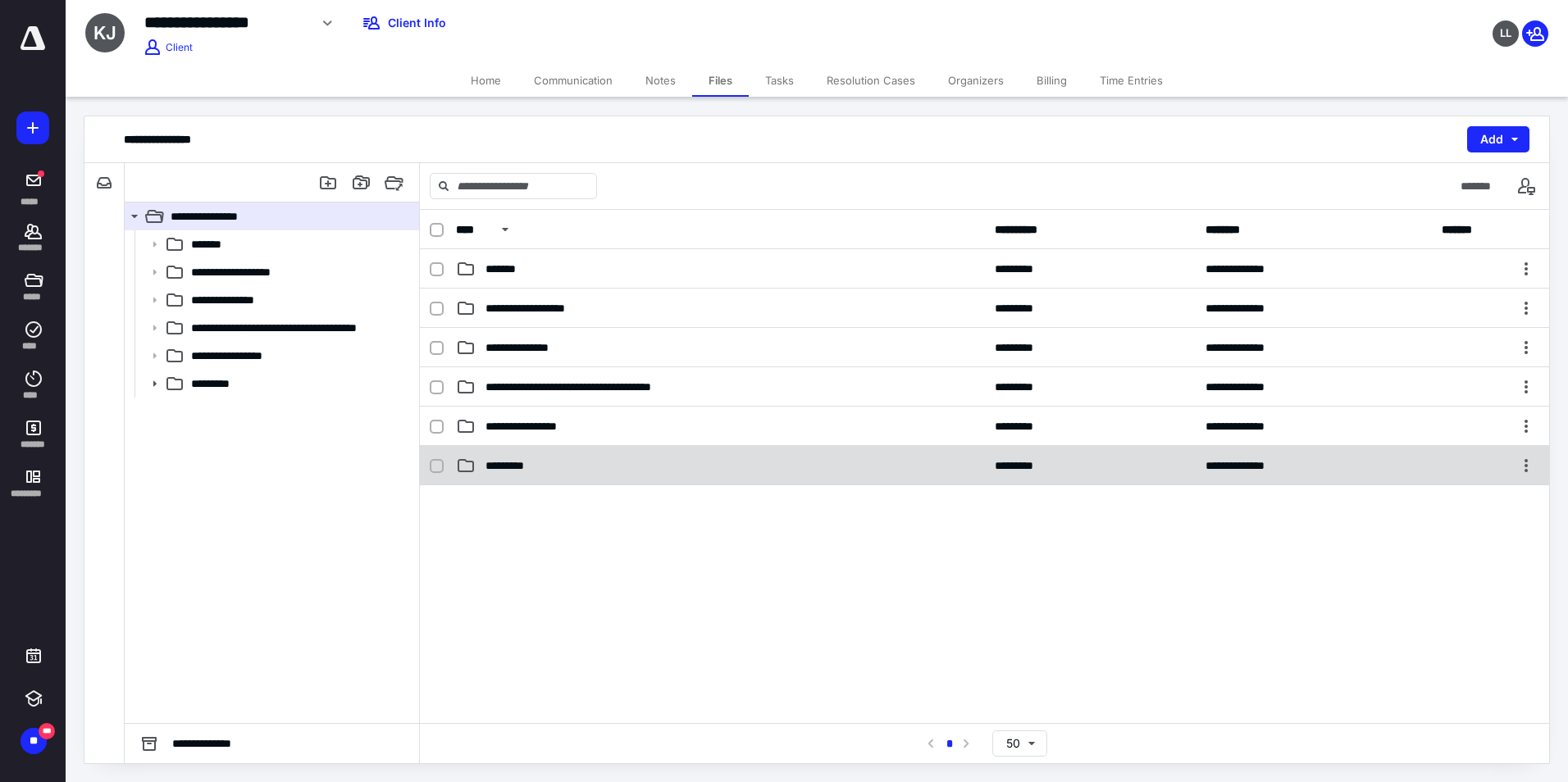 click on "*********" at bounding box center (513, 466) 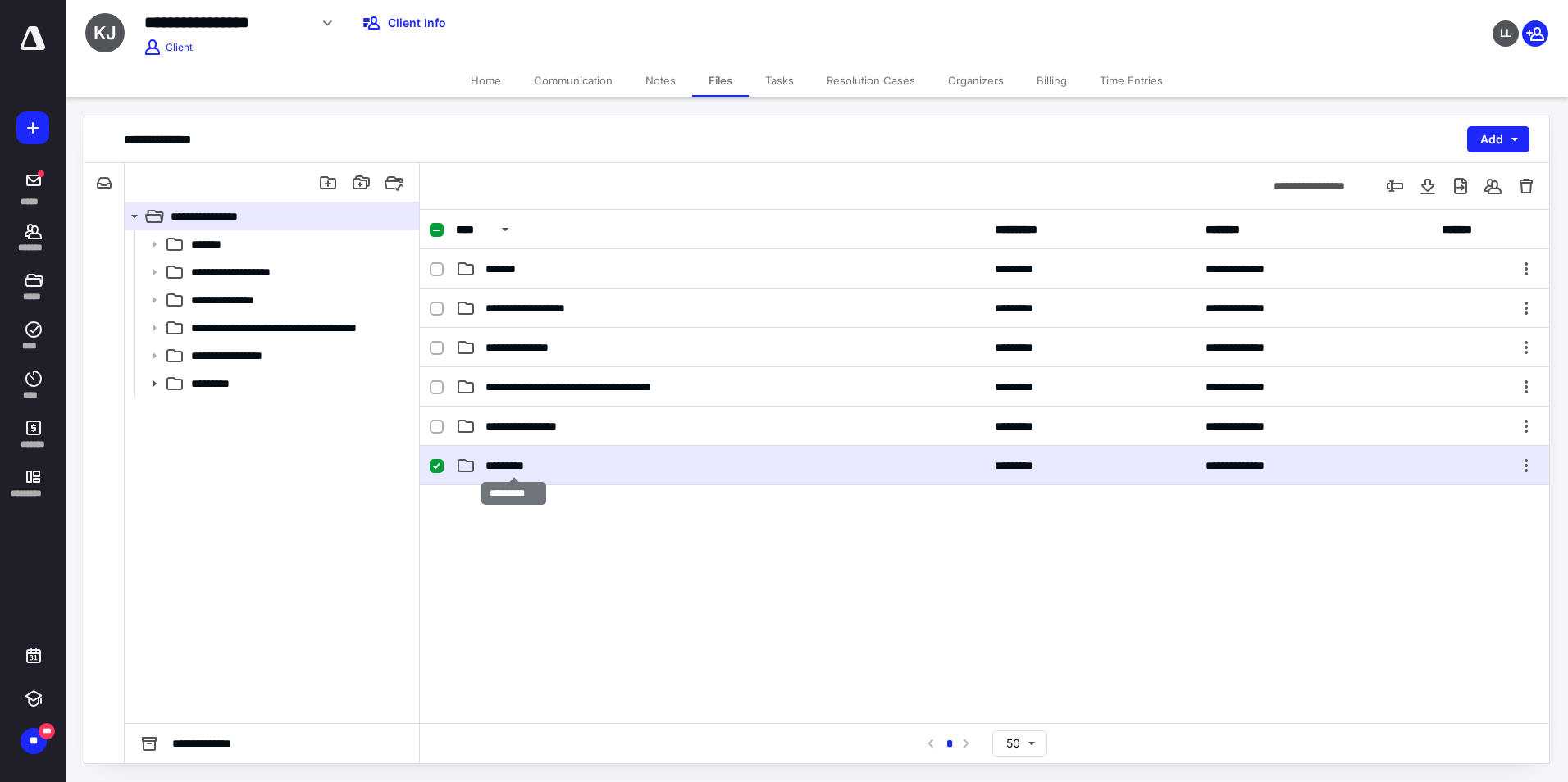 click on "*********" at bounding box center (513, 466) 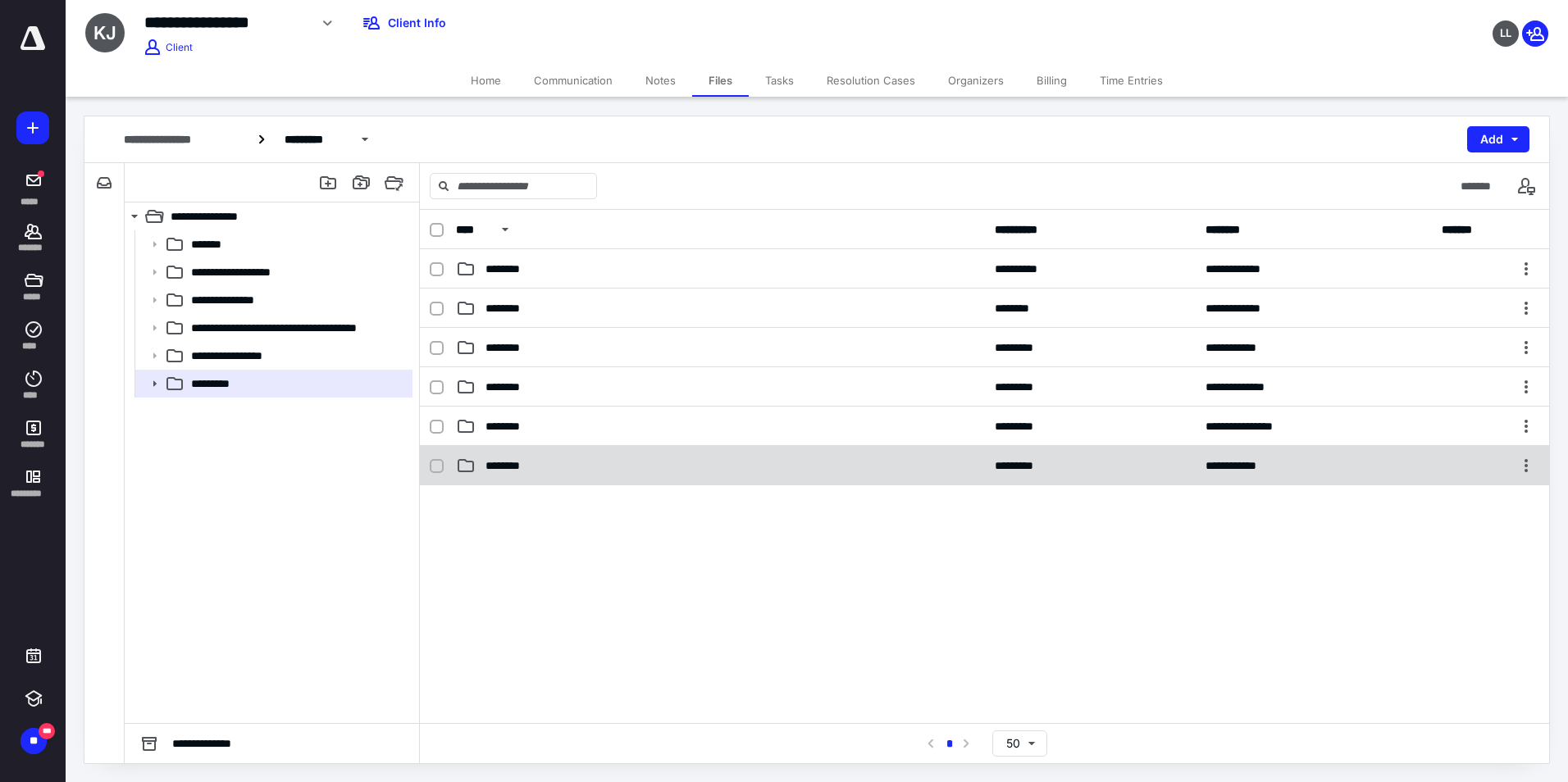 click on "********" at bounding box center (513, 466) 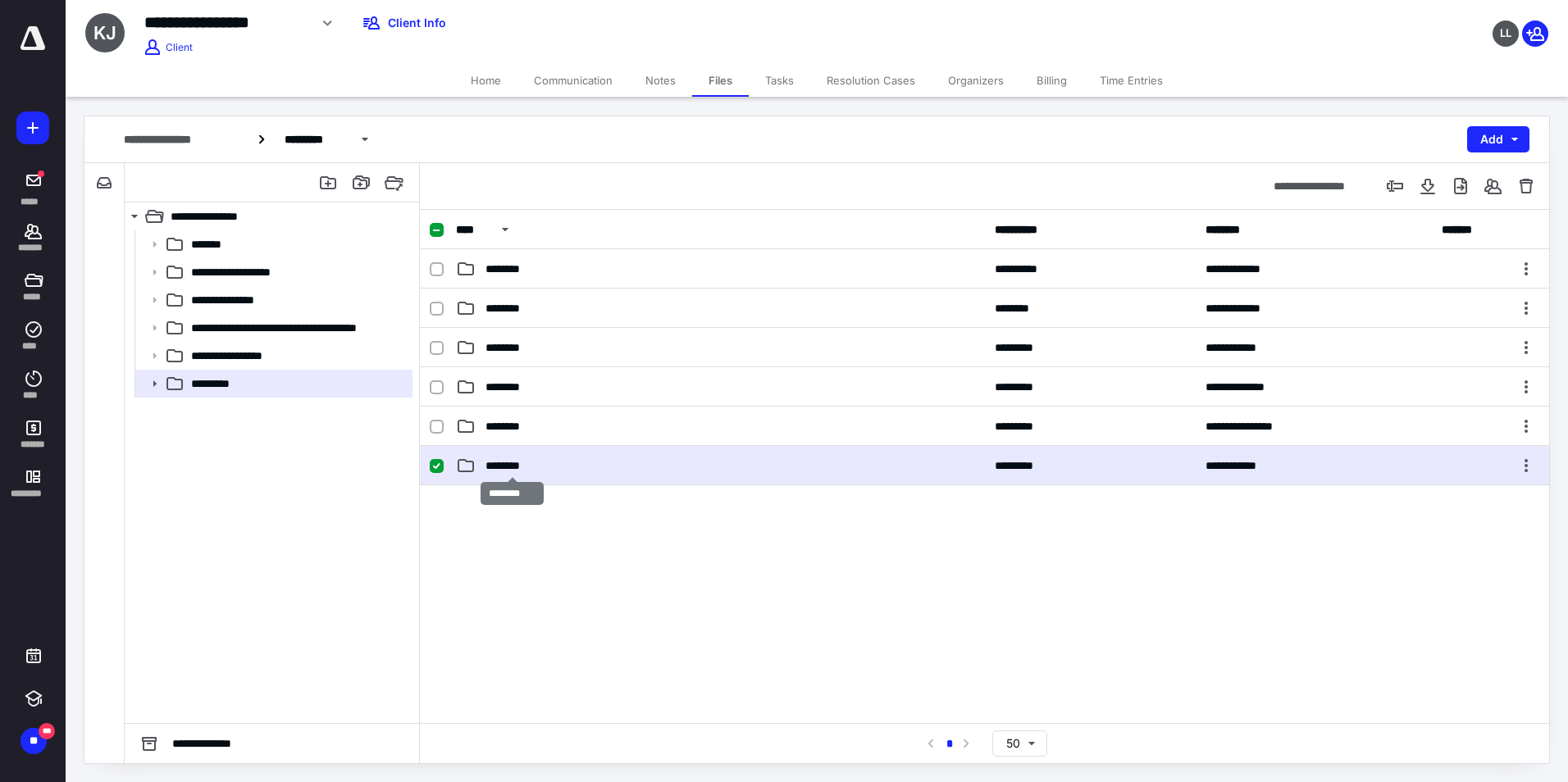 click on "********" at bounding box center [513, 466] 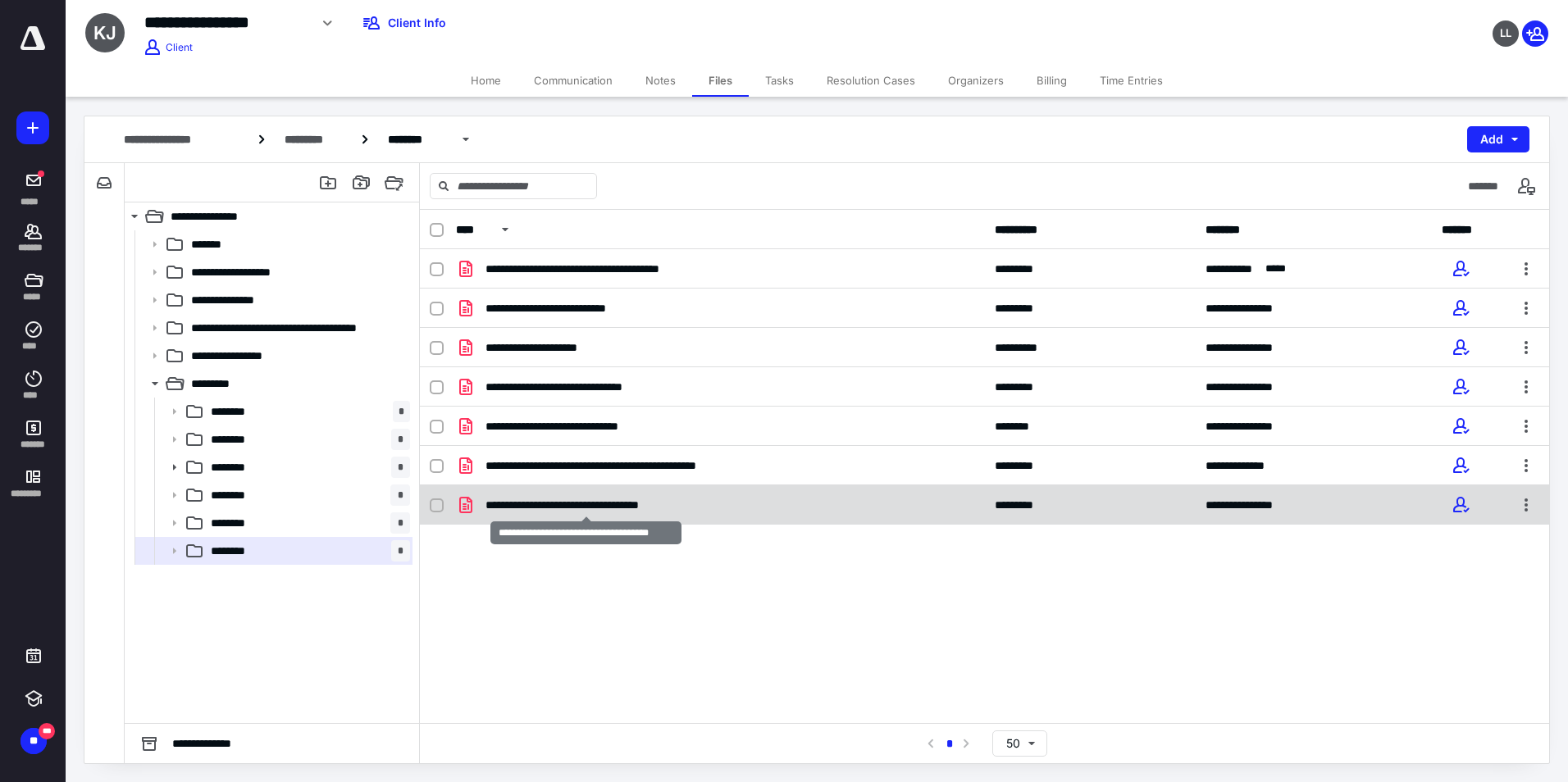 click on "**********" at bounding box center (586, 505) 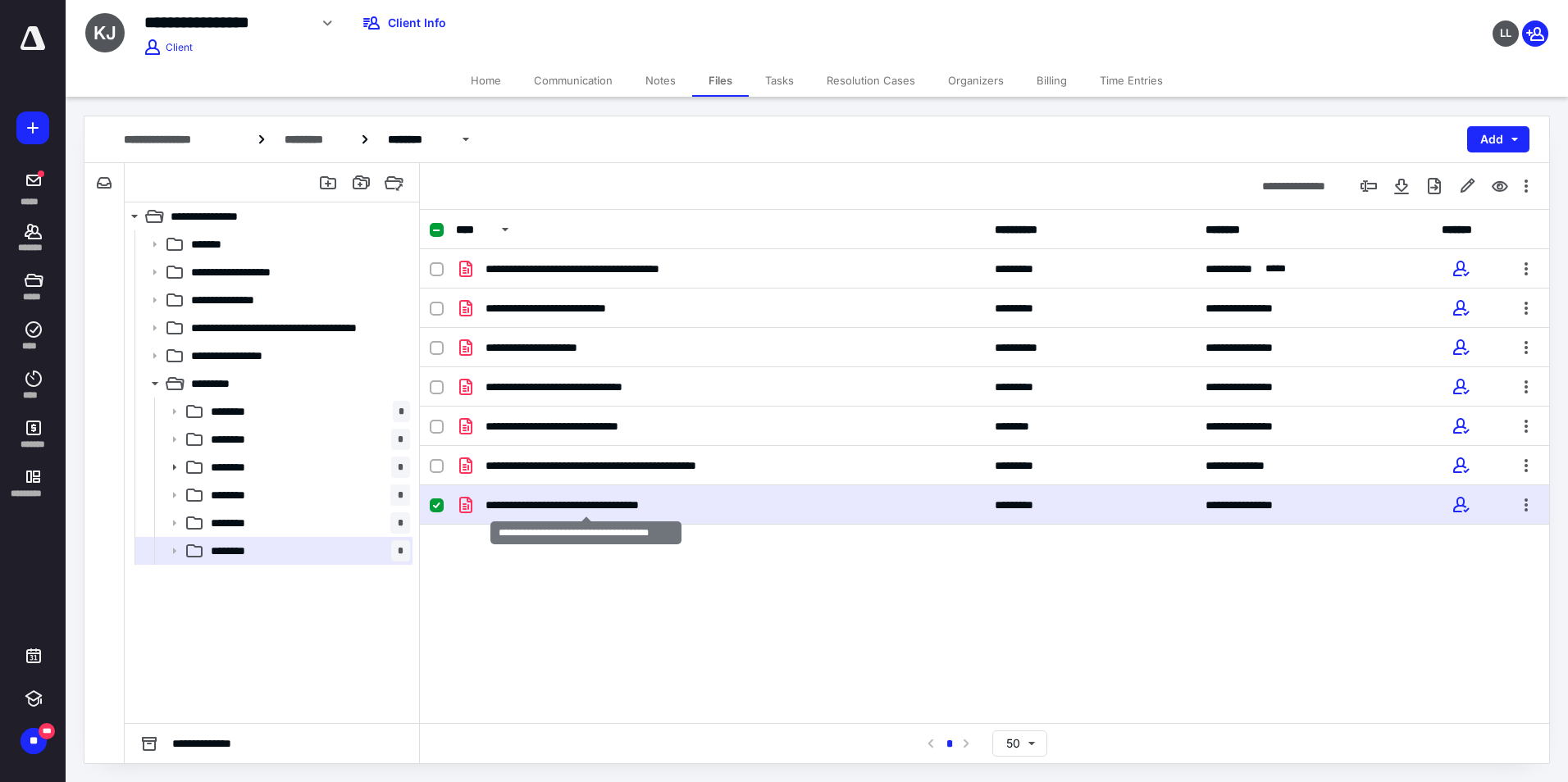 click on "**********" at bounding box center [586, 505] 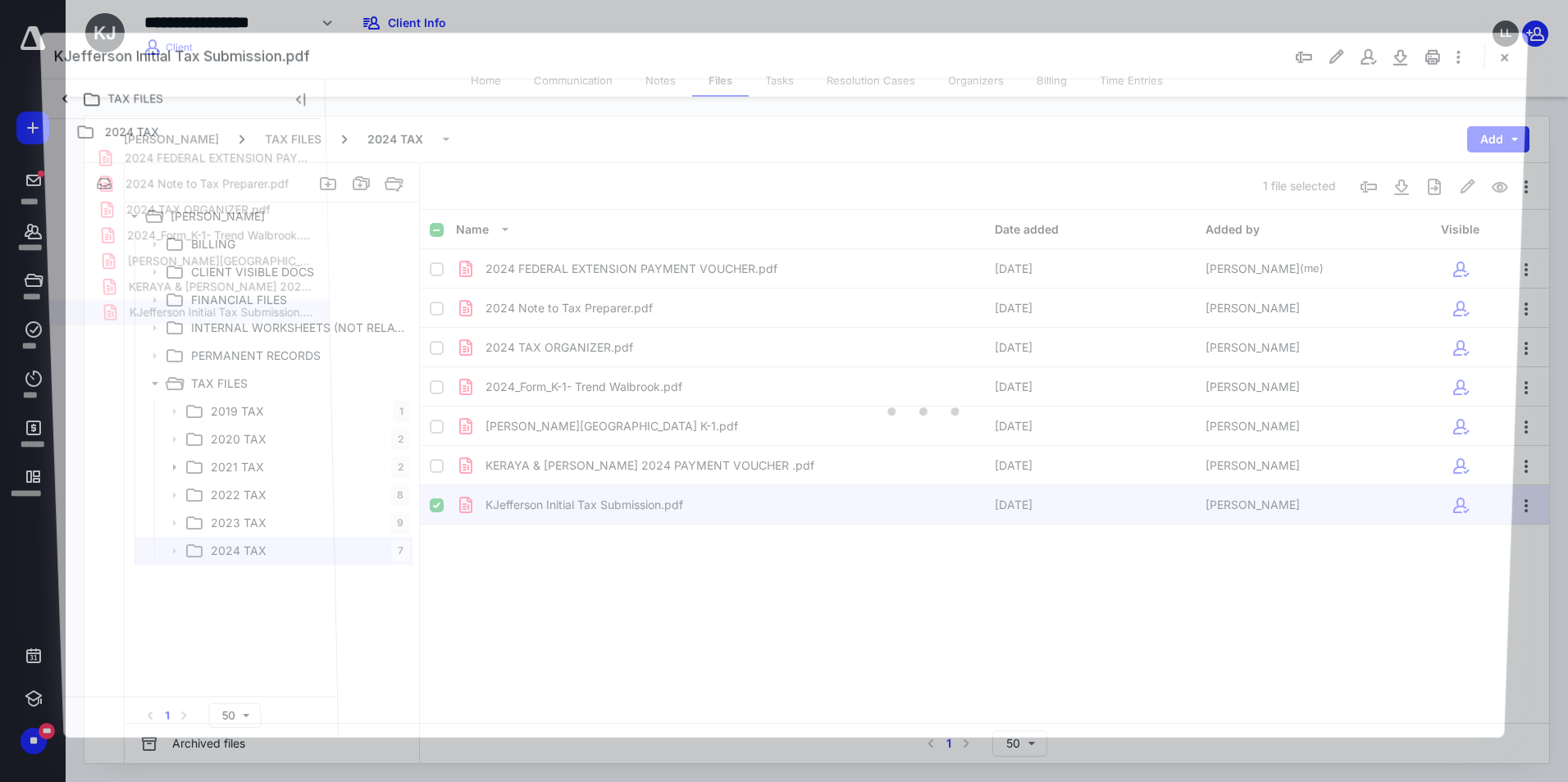 scroll, scrollTop: 0, scrollLeft: 0, axis: both 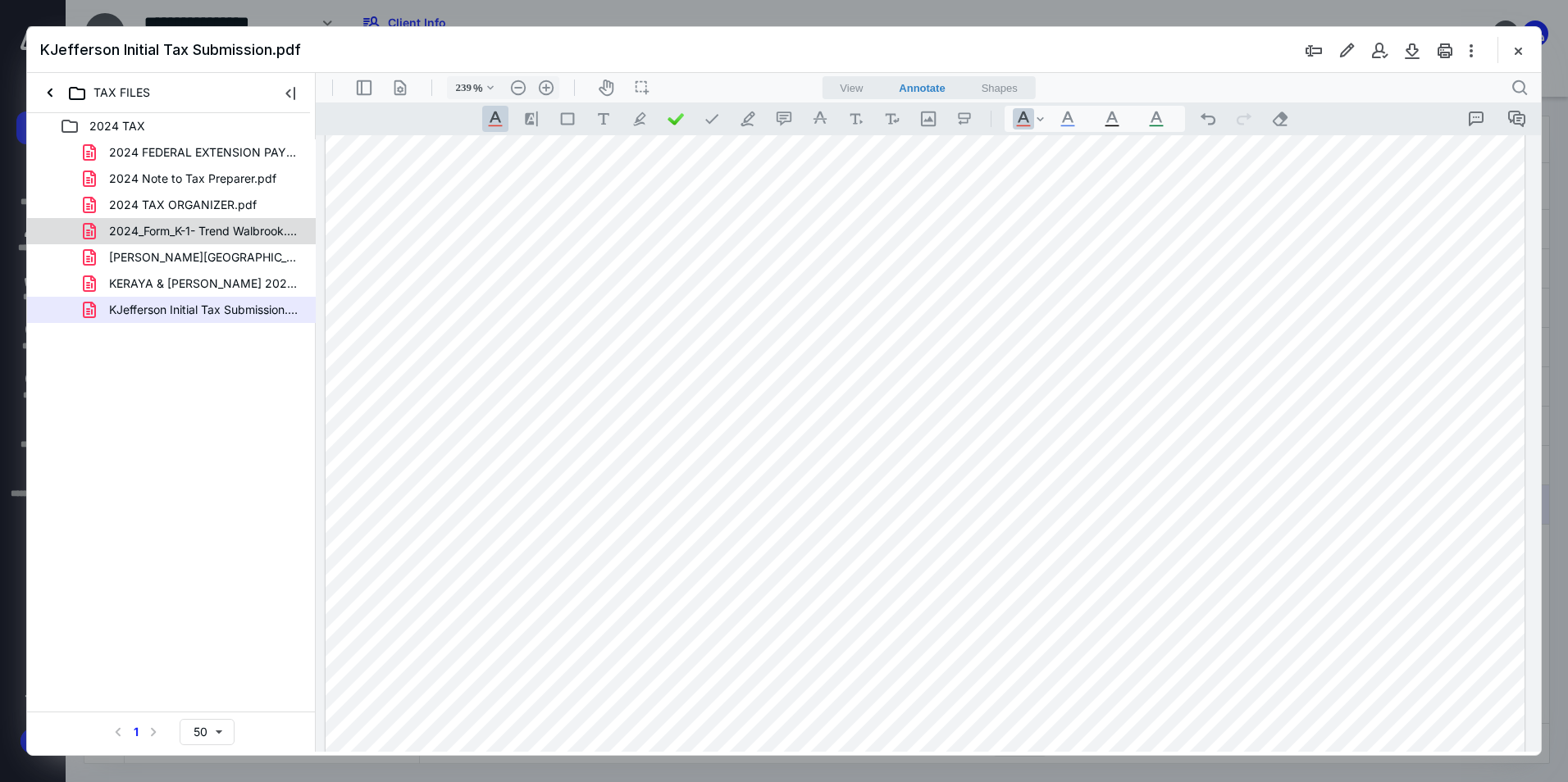 click on "2024_Form_K-1- Trend Walbrook.pdf" at bounding box center (204, 231) 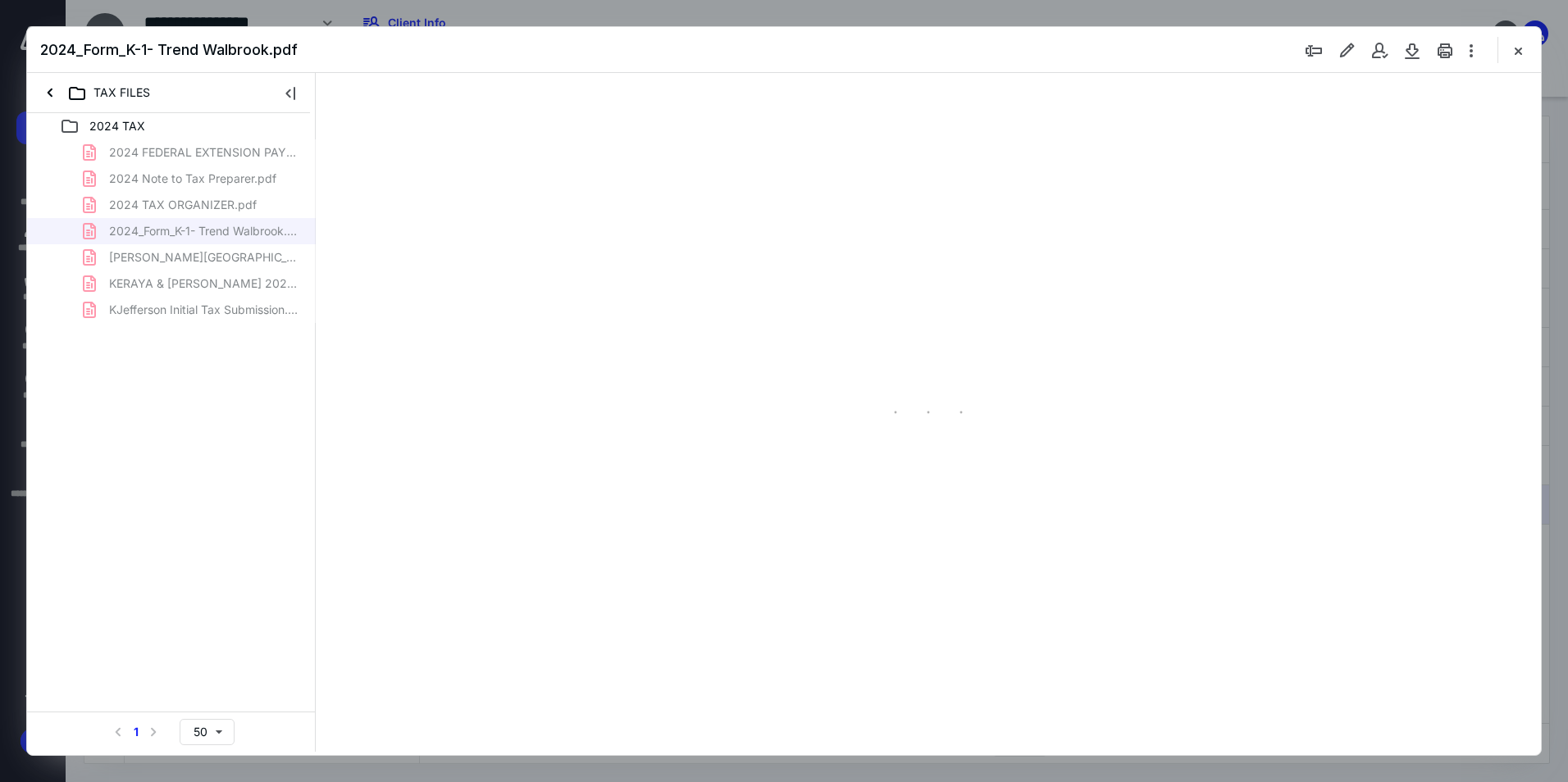 type on "239" 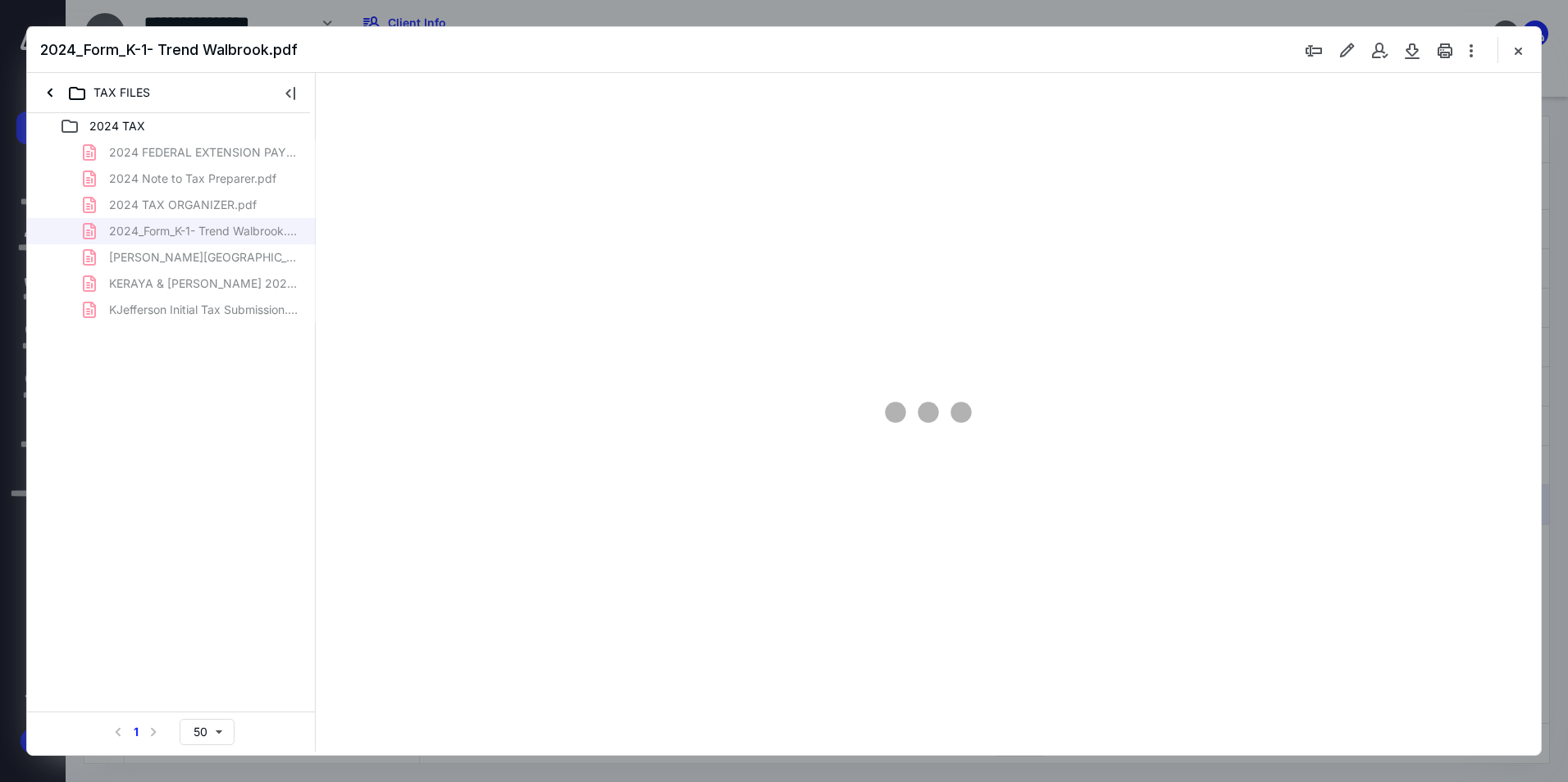 scroll, scrollTop: 70, scrollLeft: 0, axis: vertical 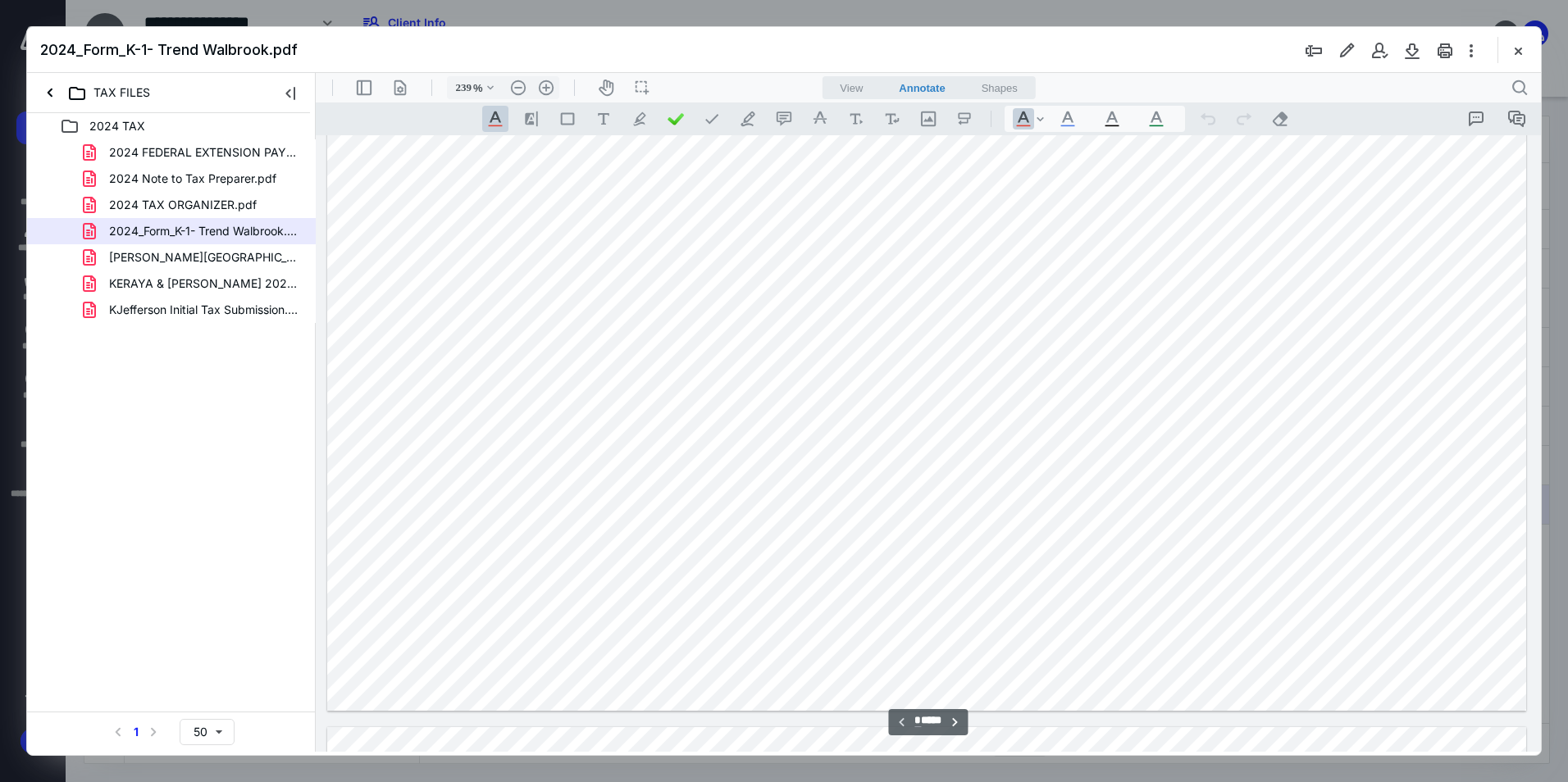type on "*" 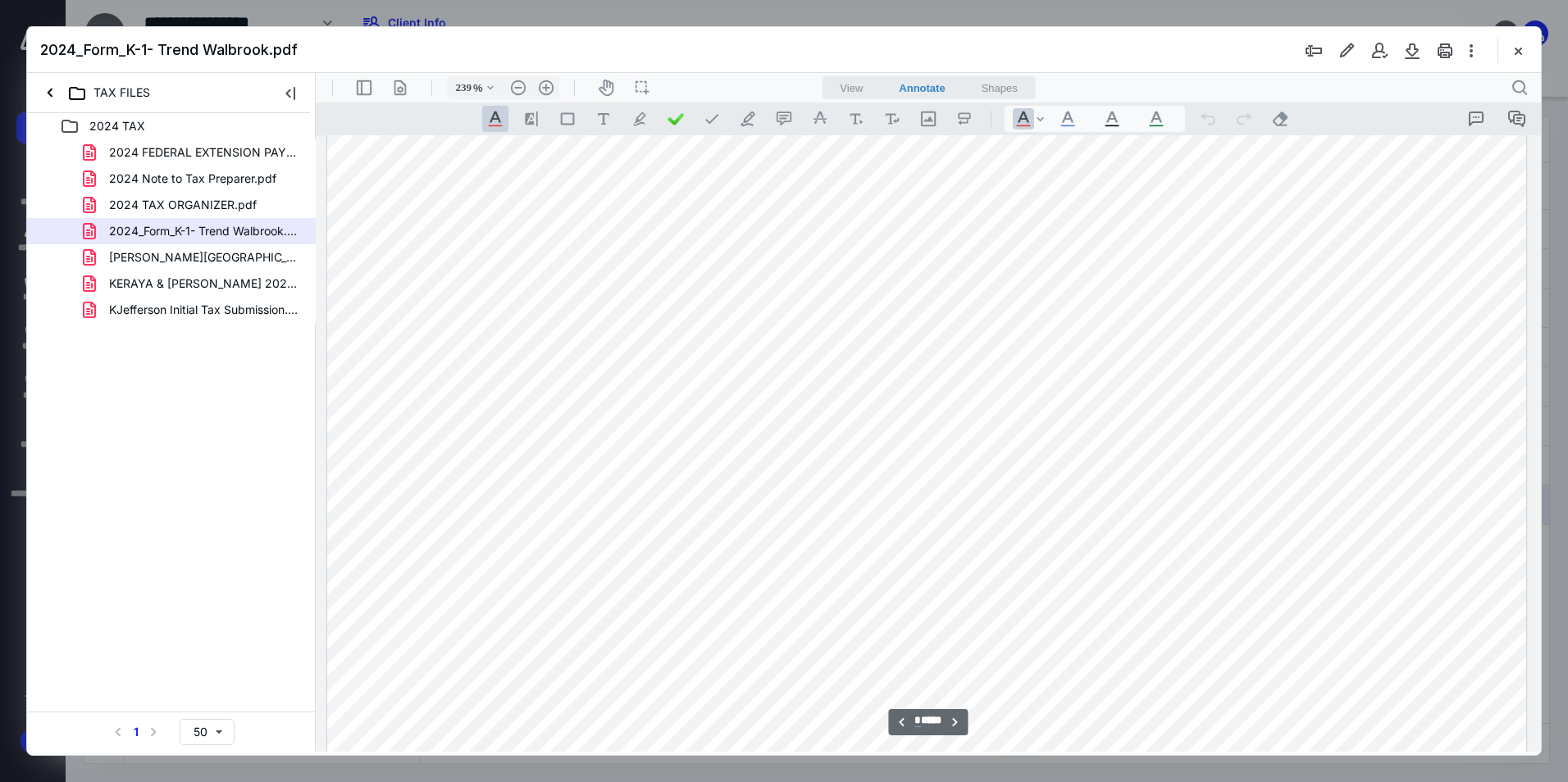 scroll, scrollTop: 1546, scrollLeft: 0, axis: vertical 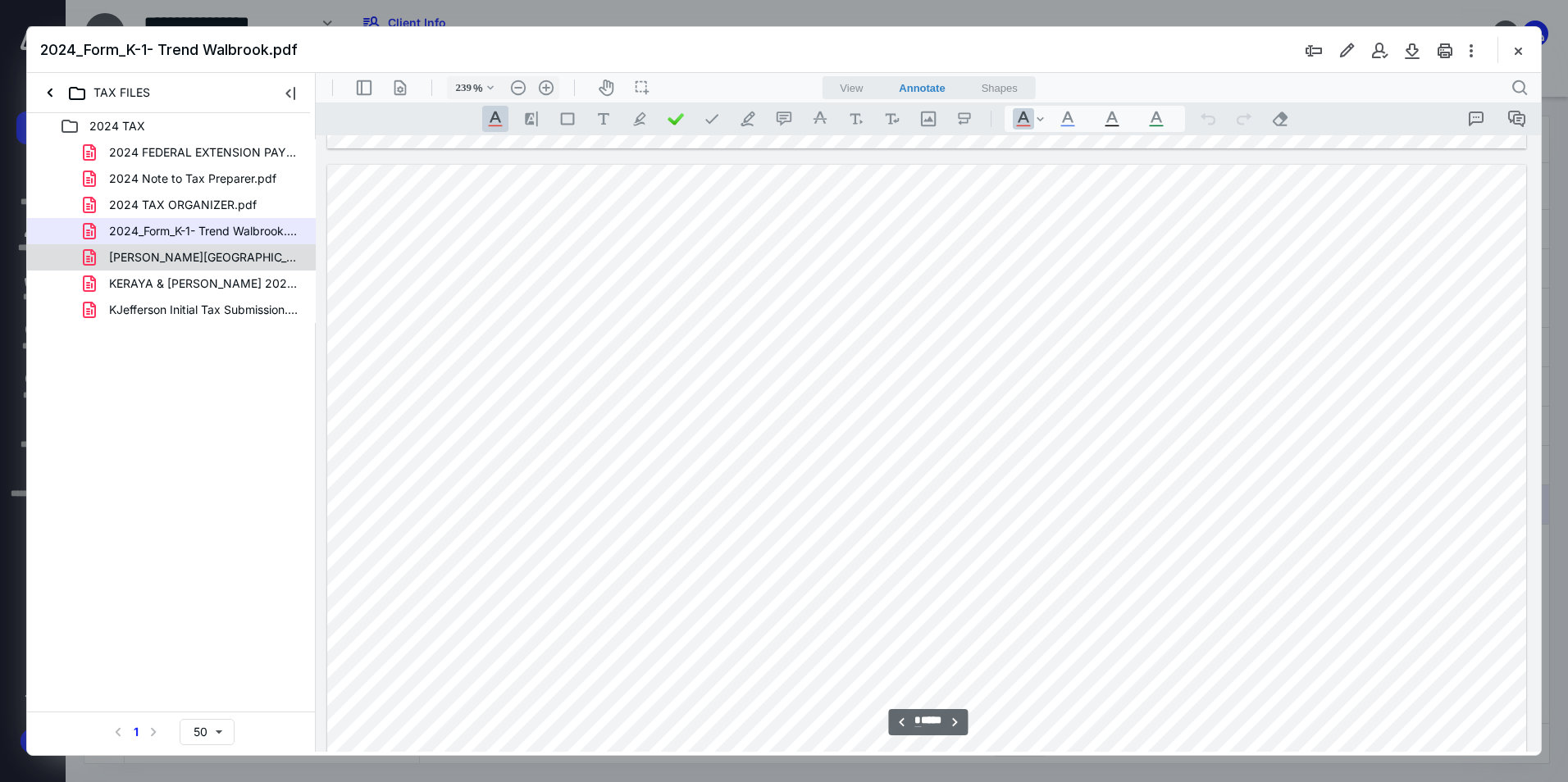 click on "[PERSON_NAME][GEOGRAPHIC_DATA] K-1.pdf" at bounding box center [204, 257] 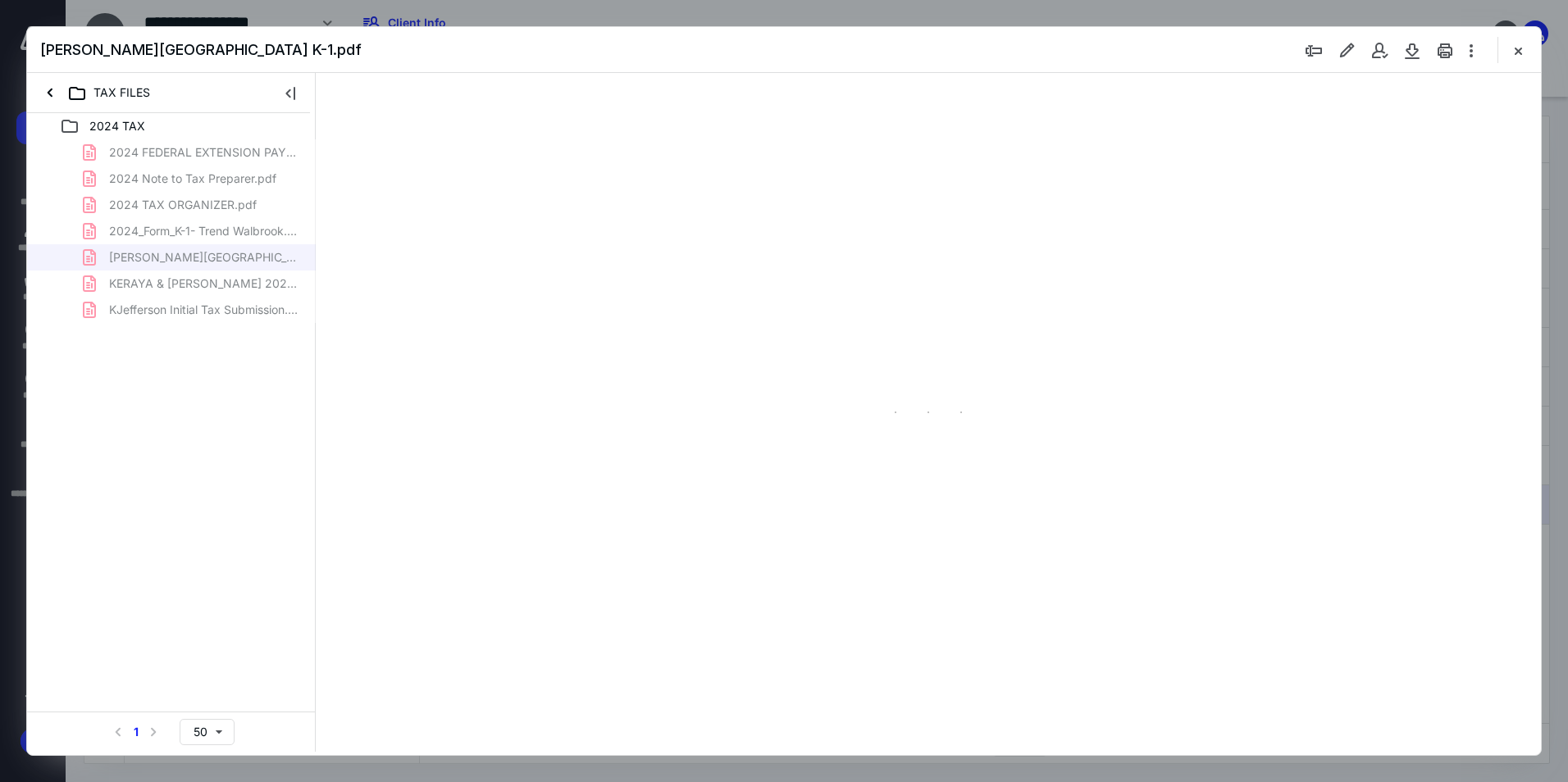 type on "239" 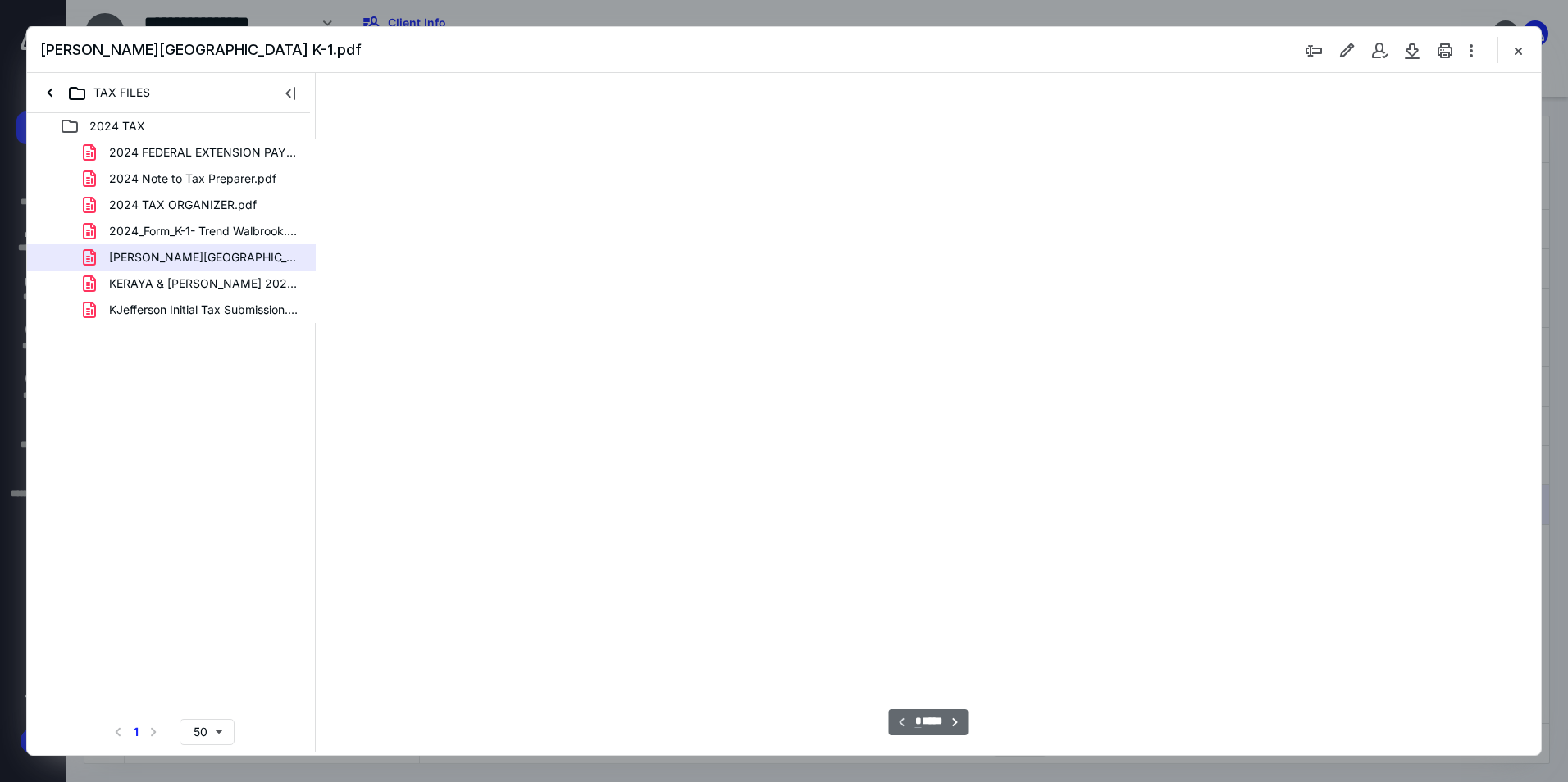scroll, scrollTop: 70, scrollLeft: 0, axis: vertical 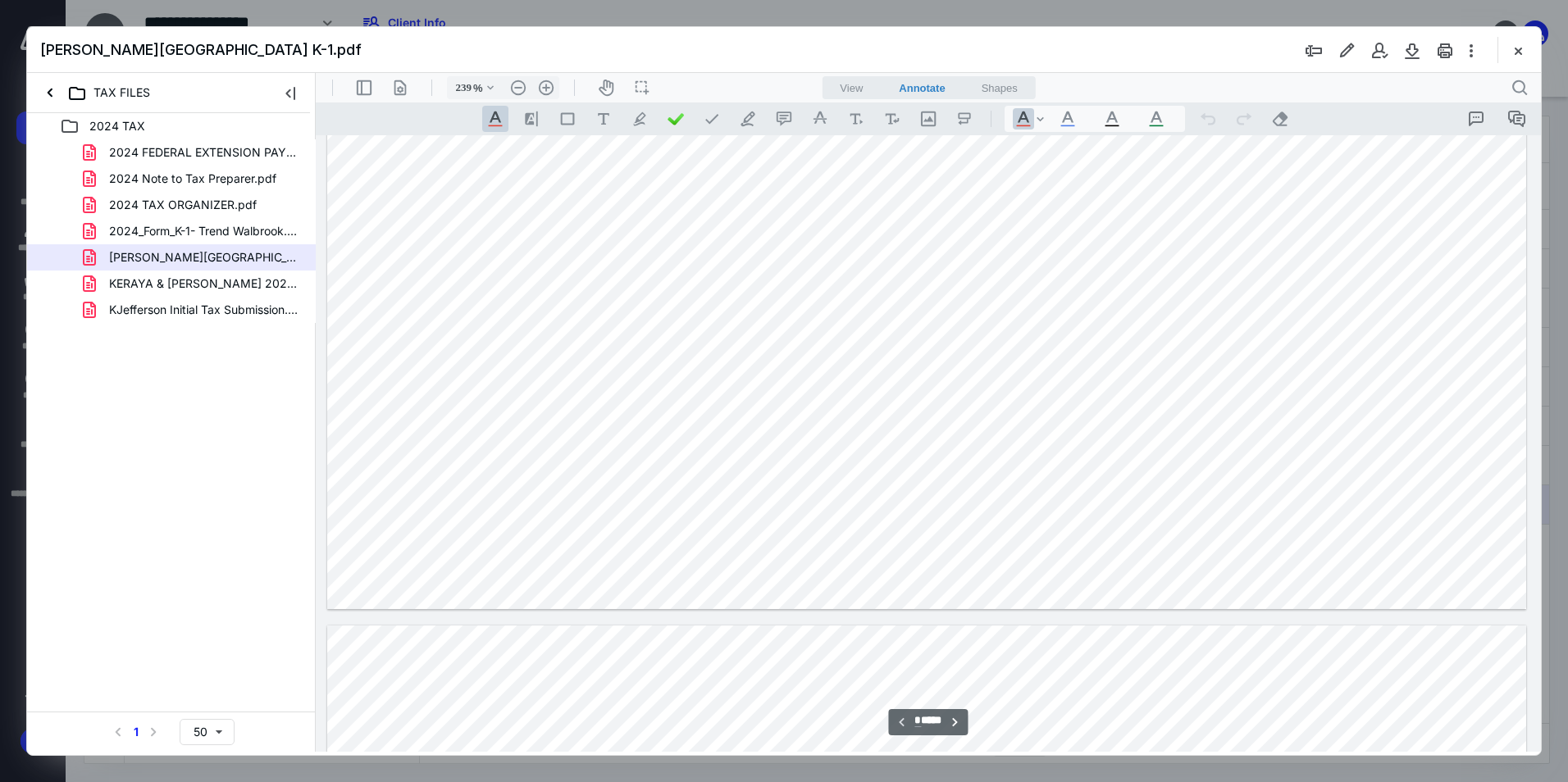 type on "*" 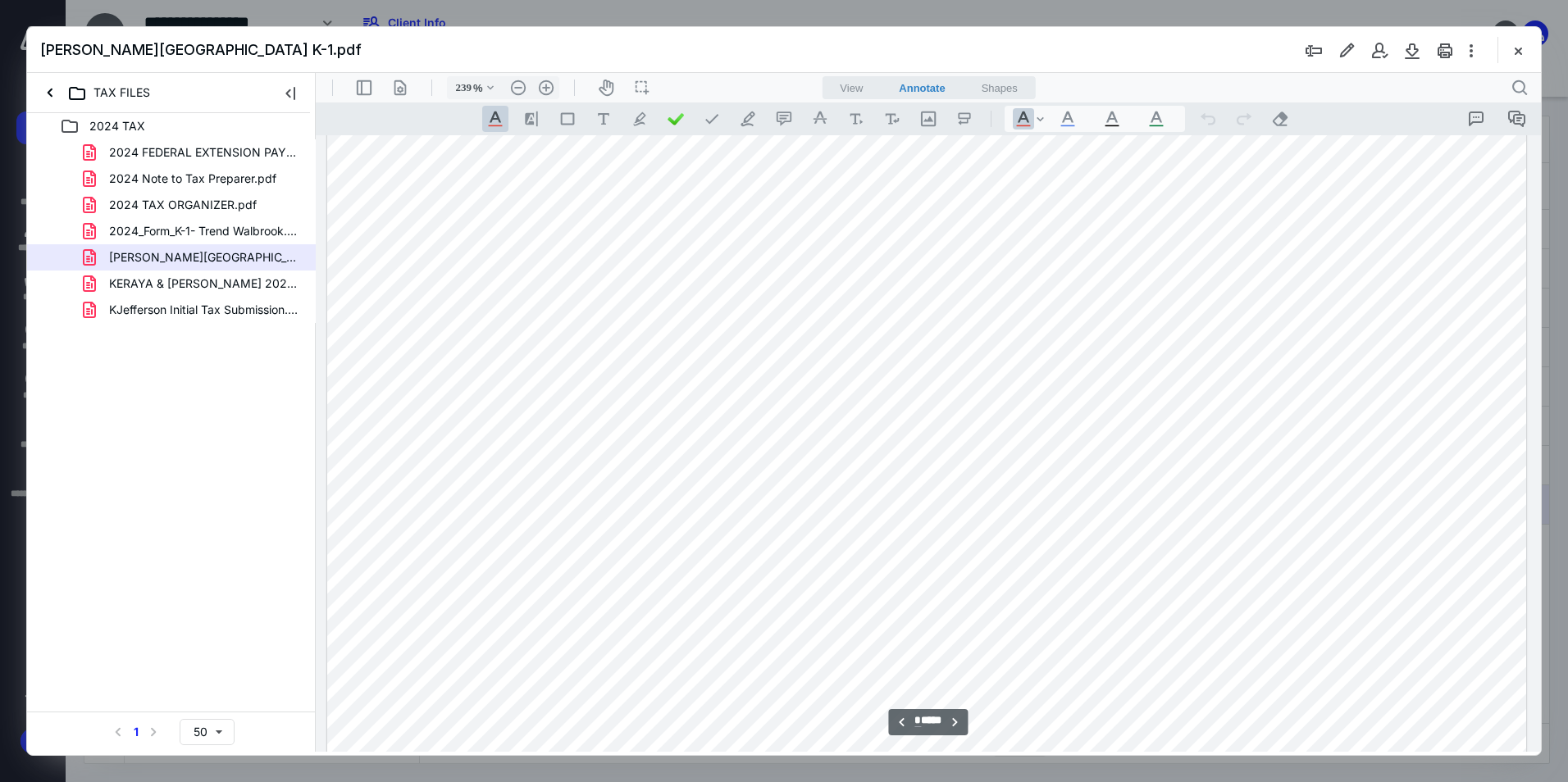 scroll, scrollTop: 2366, scrollLeft: 0, axis: vertical 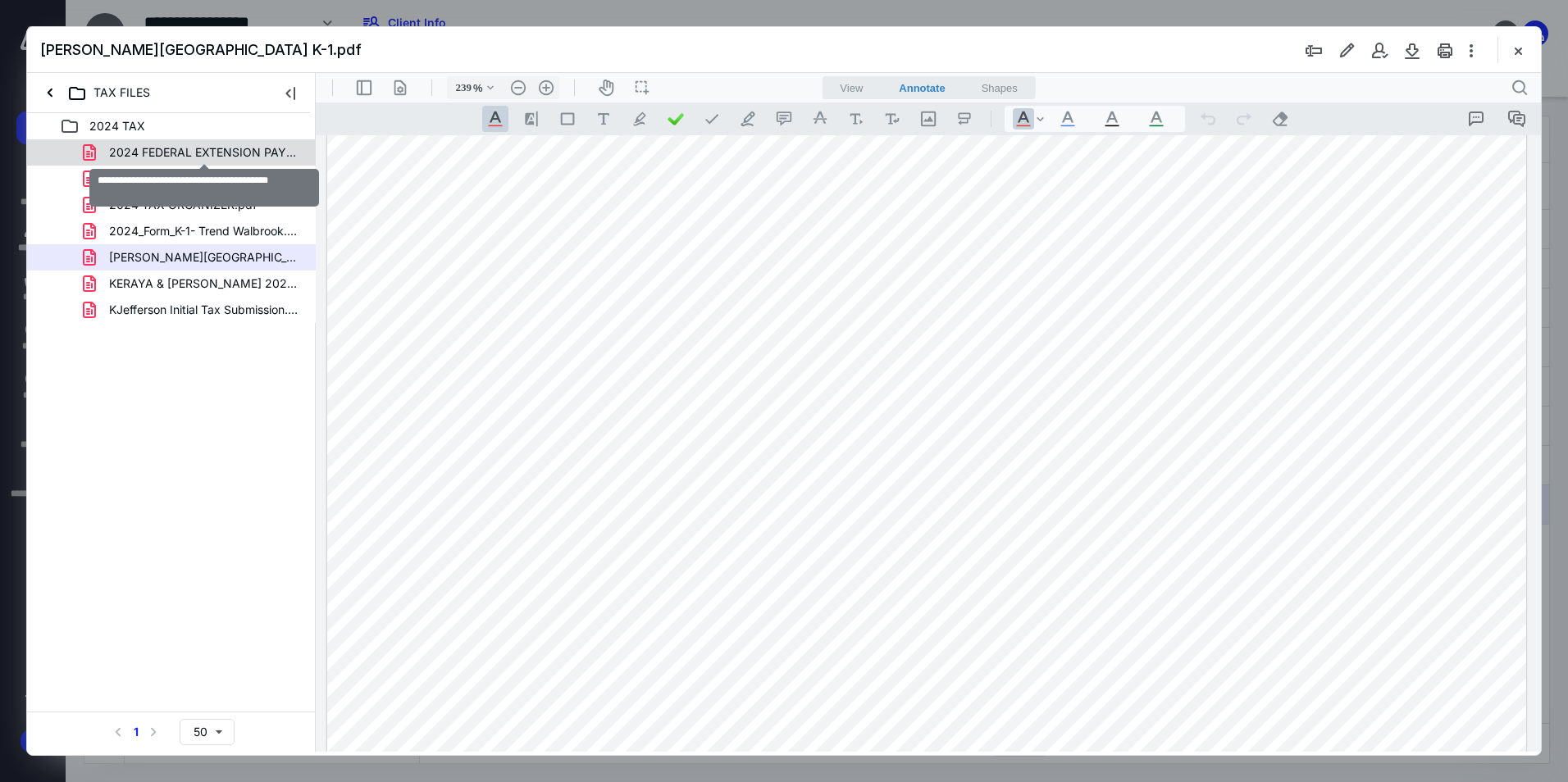 click on "2024 FEDERAL EXTENSION PAYMENT VOUCHER.pdf" at bounding box center (204, 152) 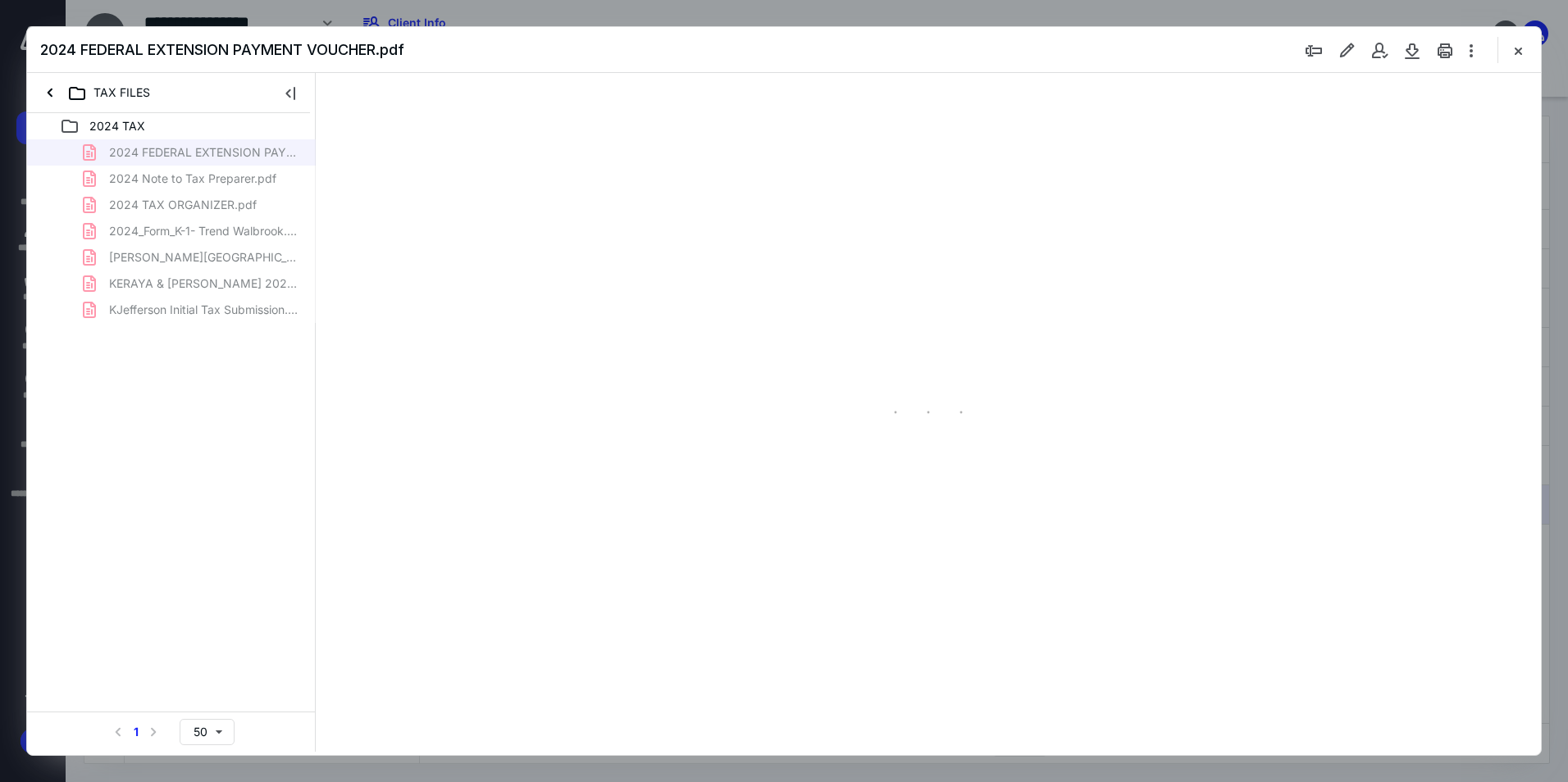 type on "239" 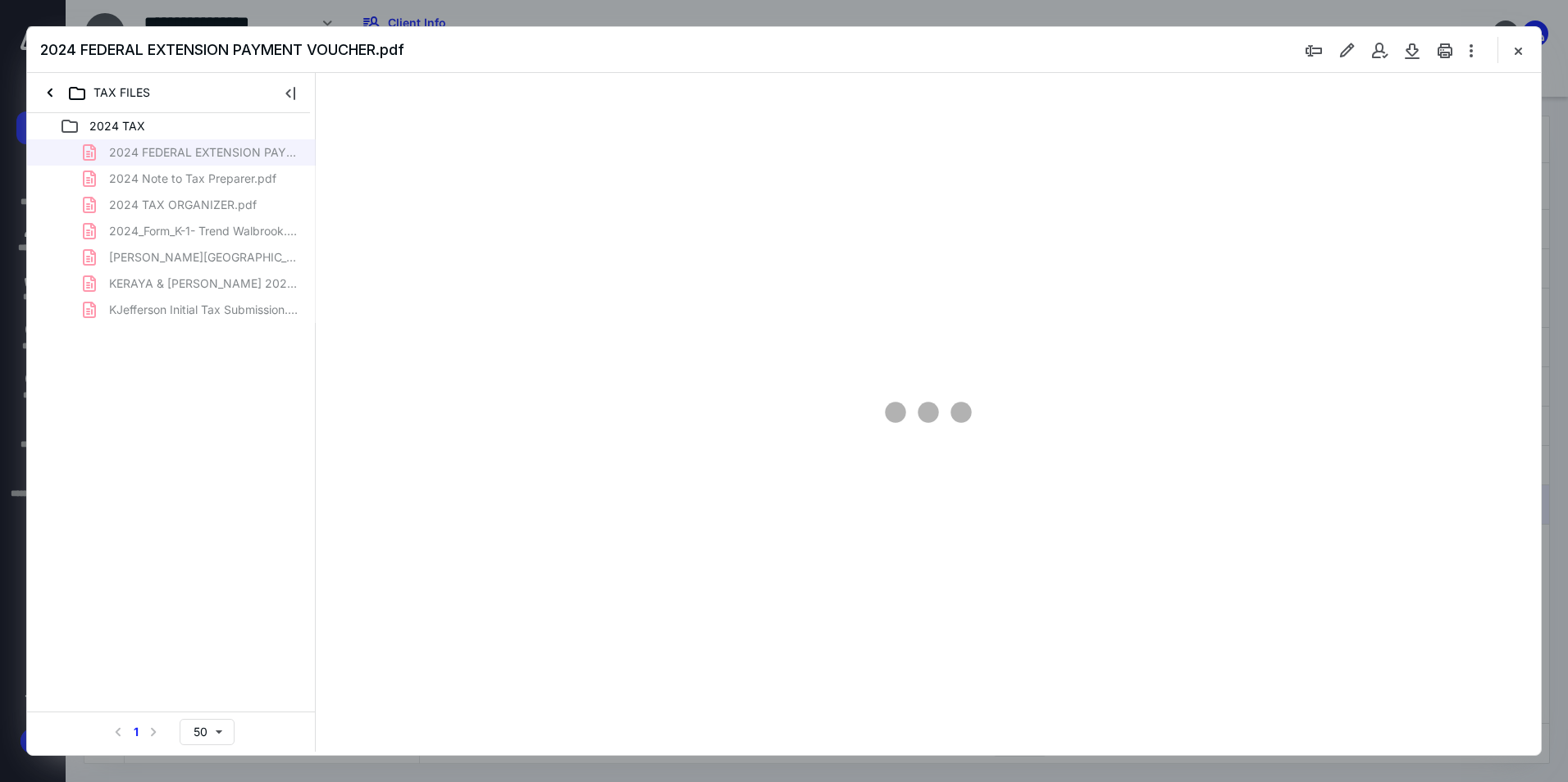 scroll, scrollTop: 70, scrollLeft: 0, axis: vertical 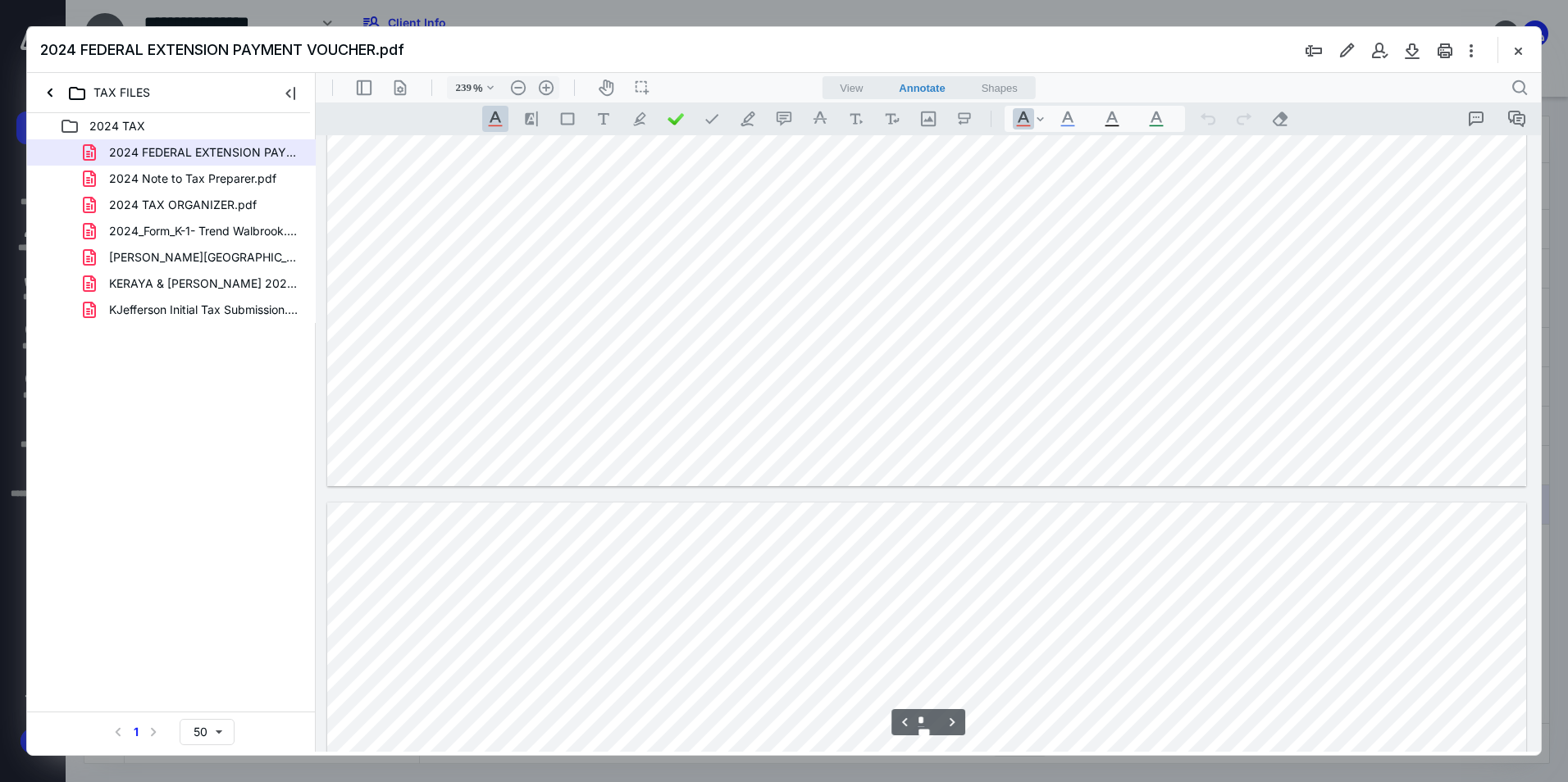 type on "*" 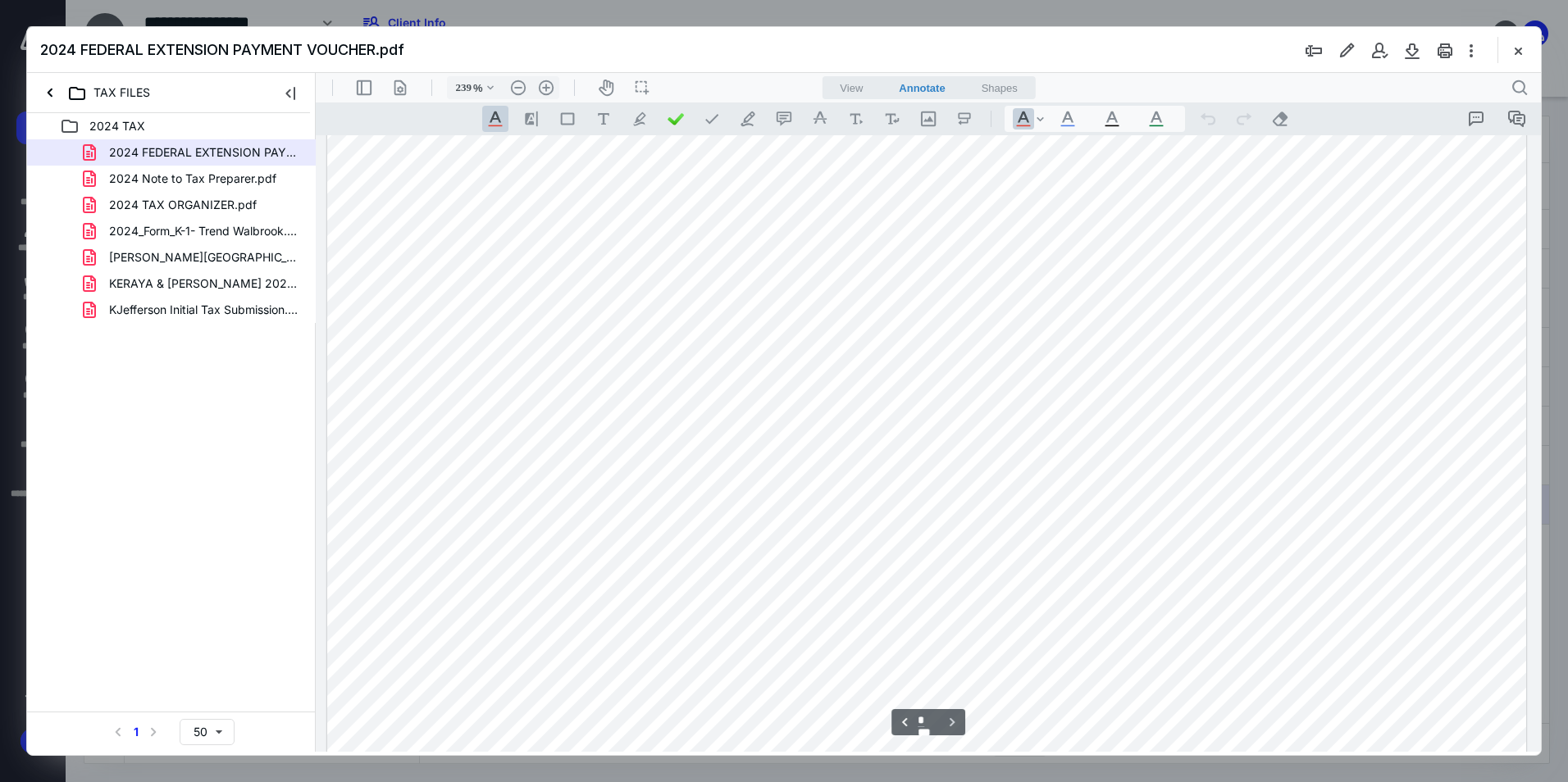 scroll, scrollTop: 4085, scrollLeft: 0, axis: vertical 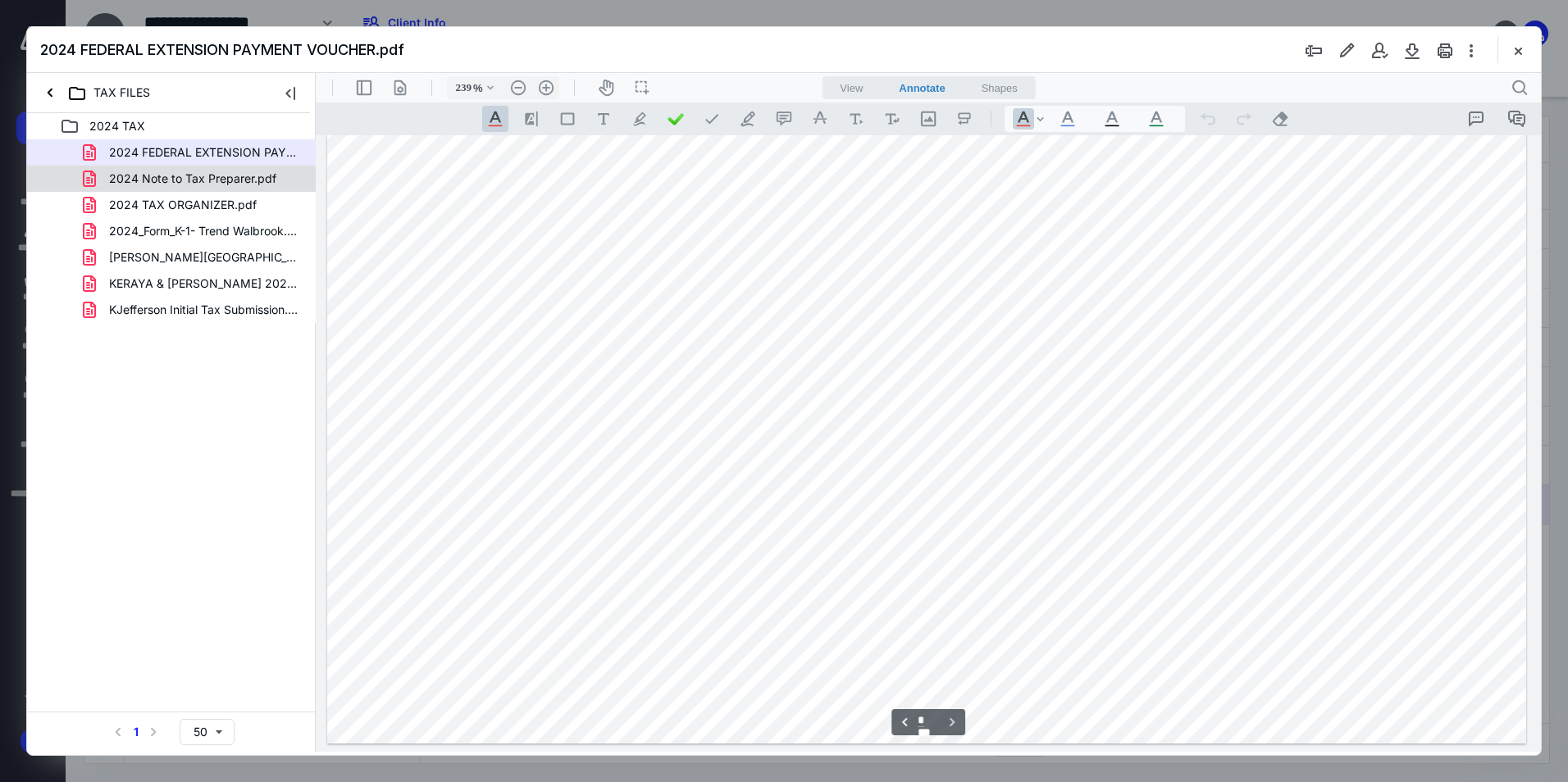 click on "2024 Note to Tax Preparer.pdf" at bounding box center (193, 179) 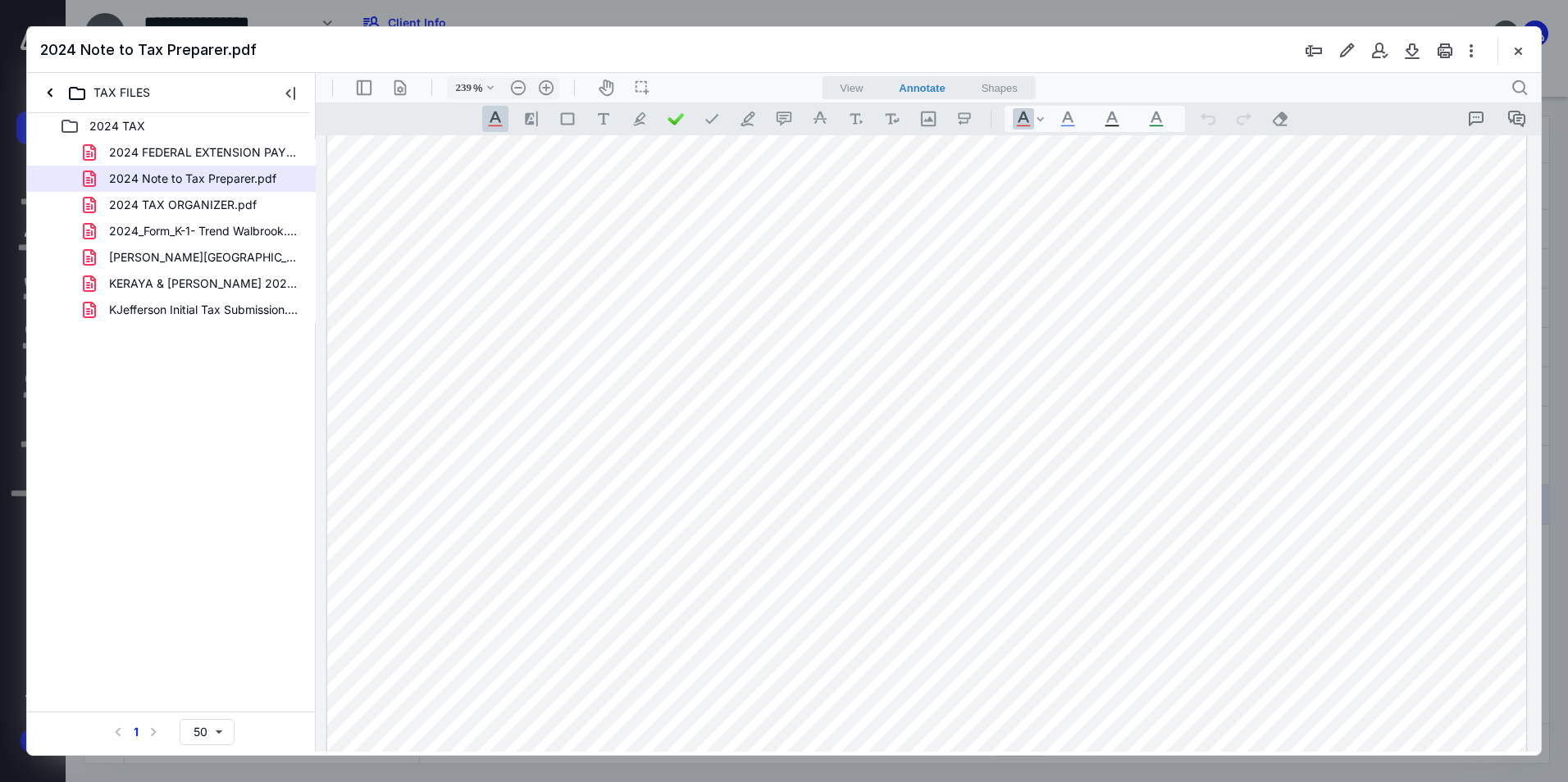 scroll, scrollTop: 951, scrollLeft: 0, axis: vertical 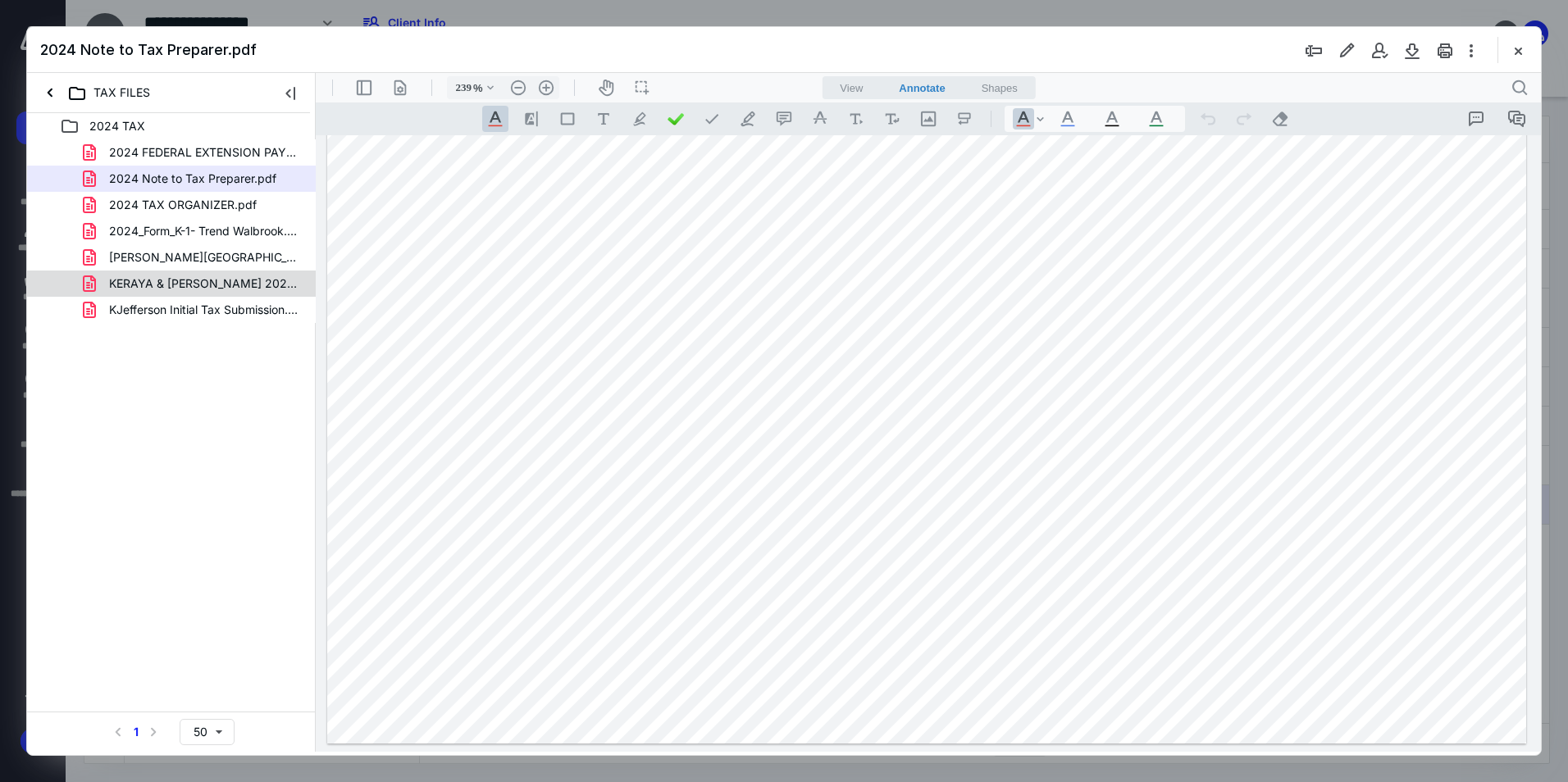 click on "KERAYA & [PERSON_NAME] 2024 PAYMENT VOUCHER .pdf" at bounding box center (204, 284) 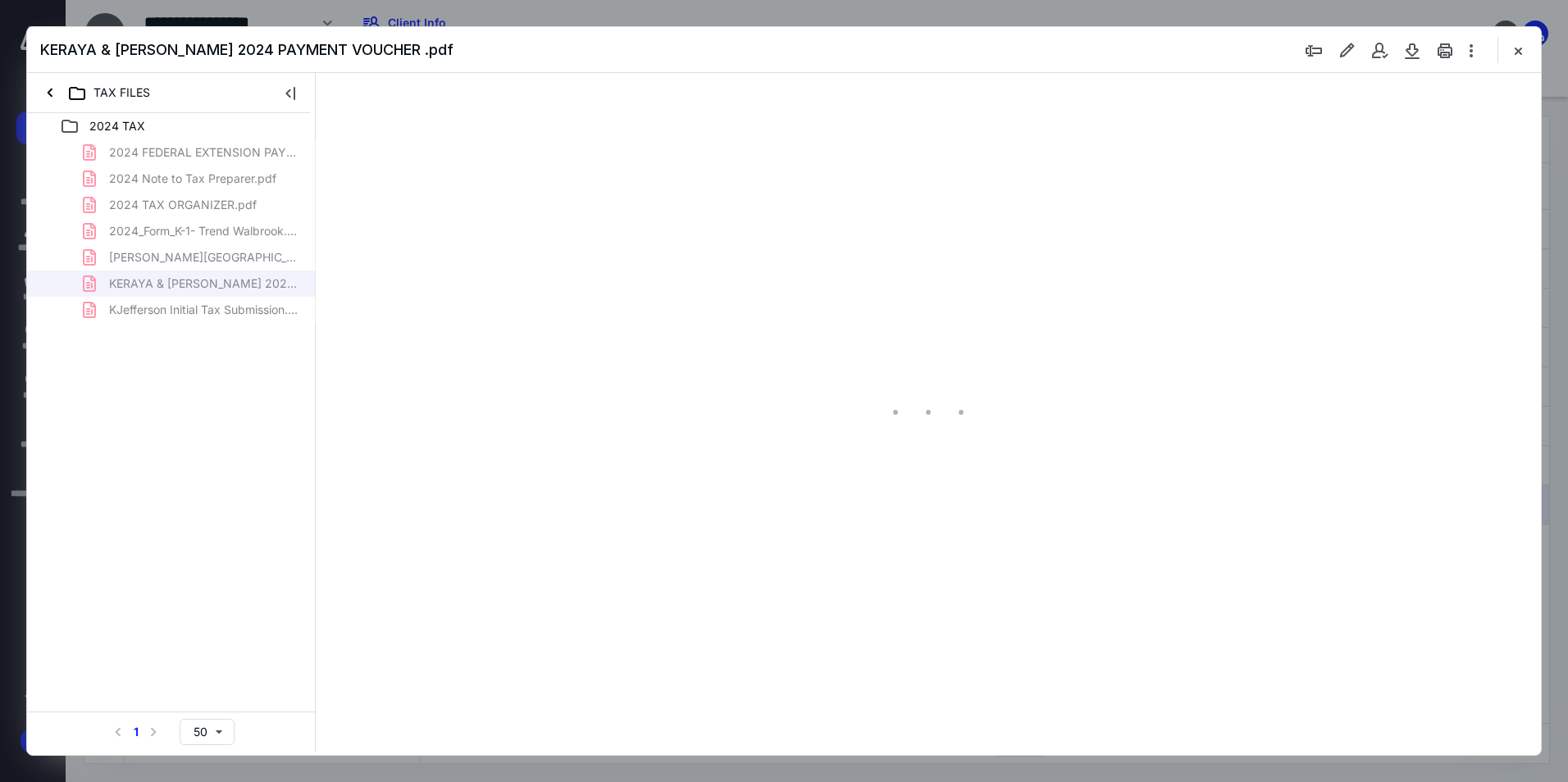 scroll, scrollTop: 0, scrollLeft: 0, axis: both 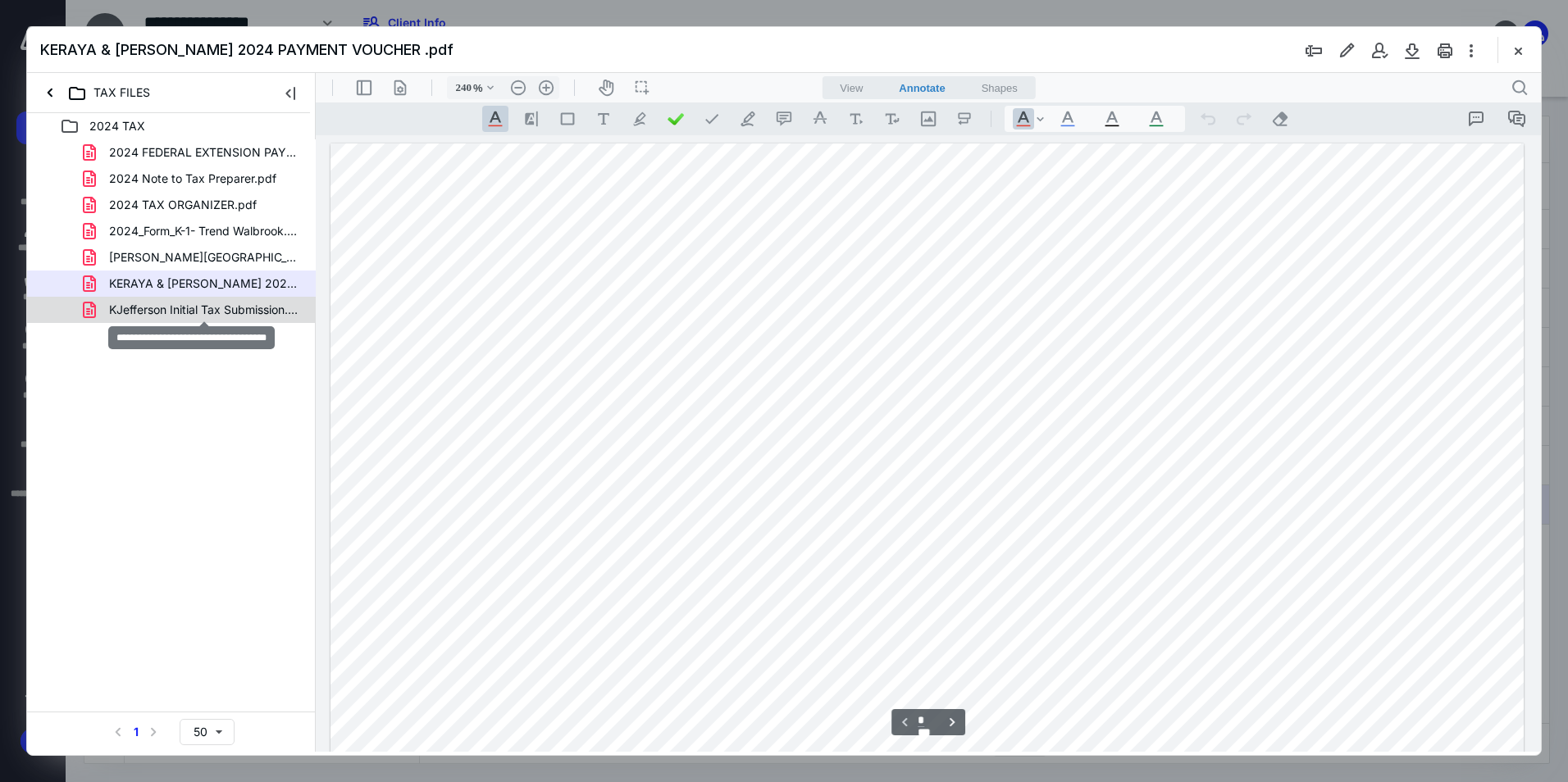 click on "KJefferson Initial Tax Submission.pdf" at bounding box center (204, 310) 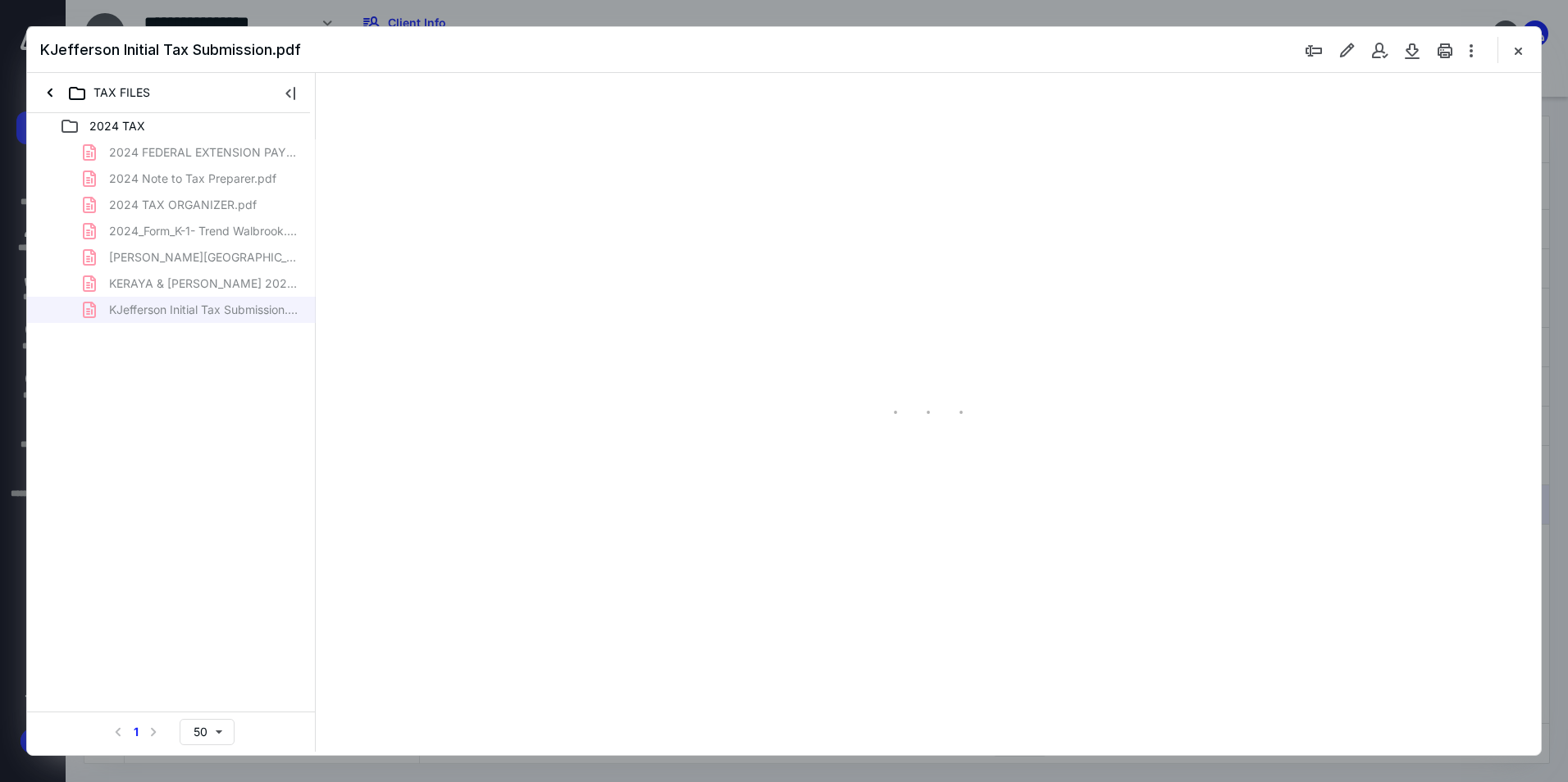 type on "239" 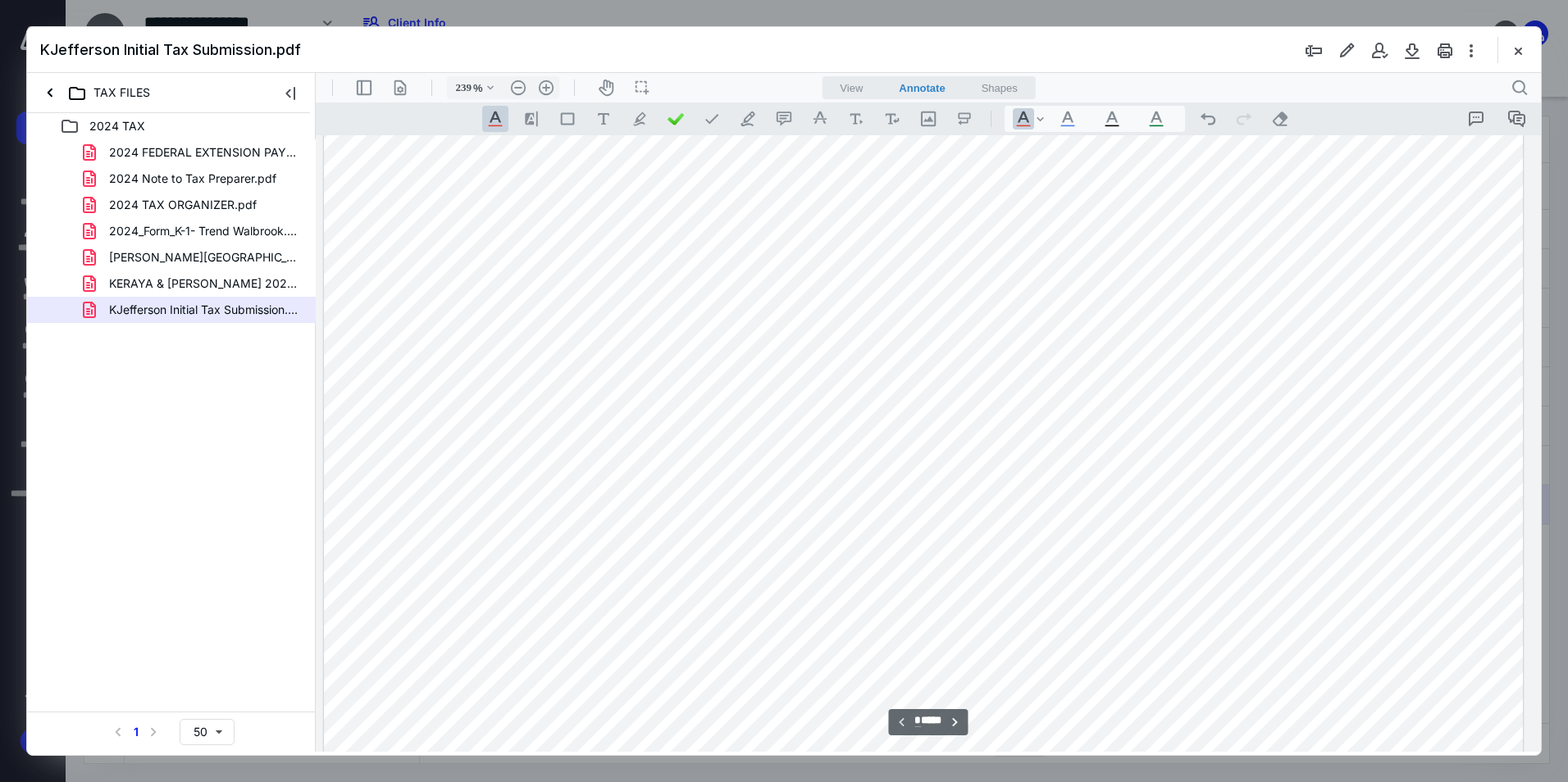 scroll, scrollTop: 644, scrollLeft: 176, axis: both 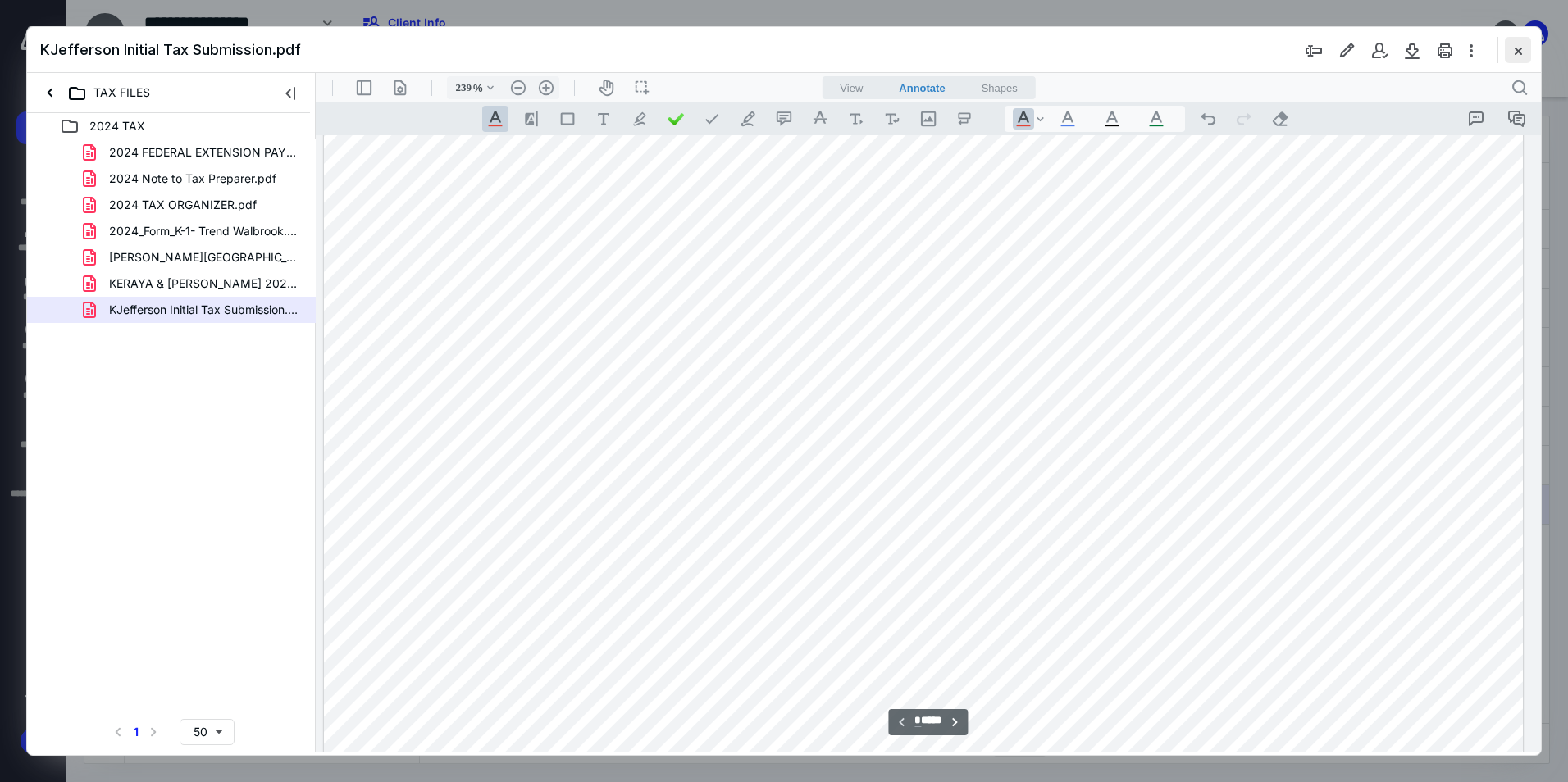 click at bounding box center (1518, 50) 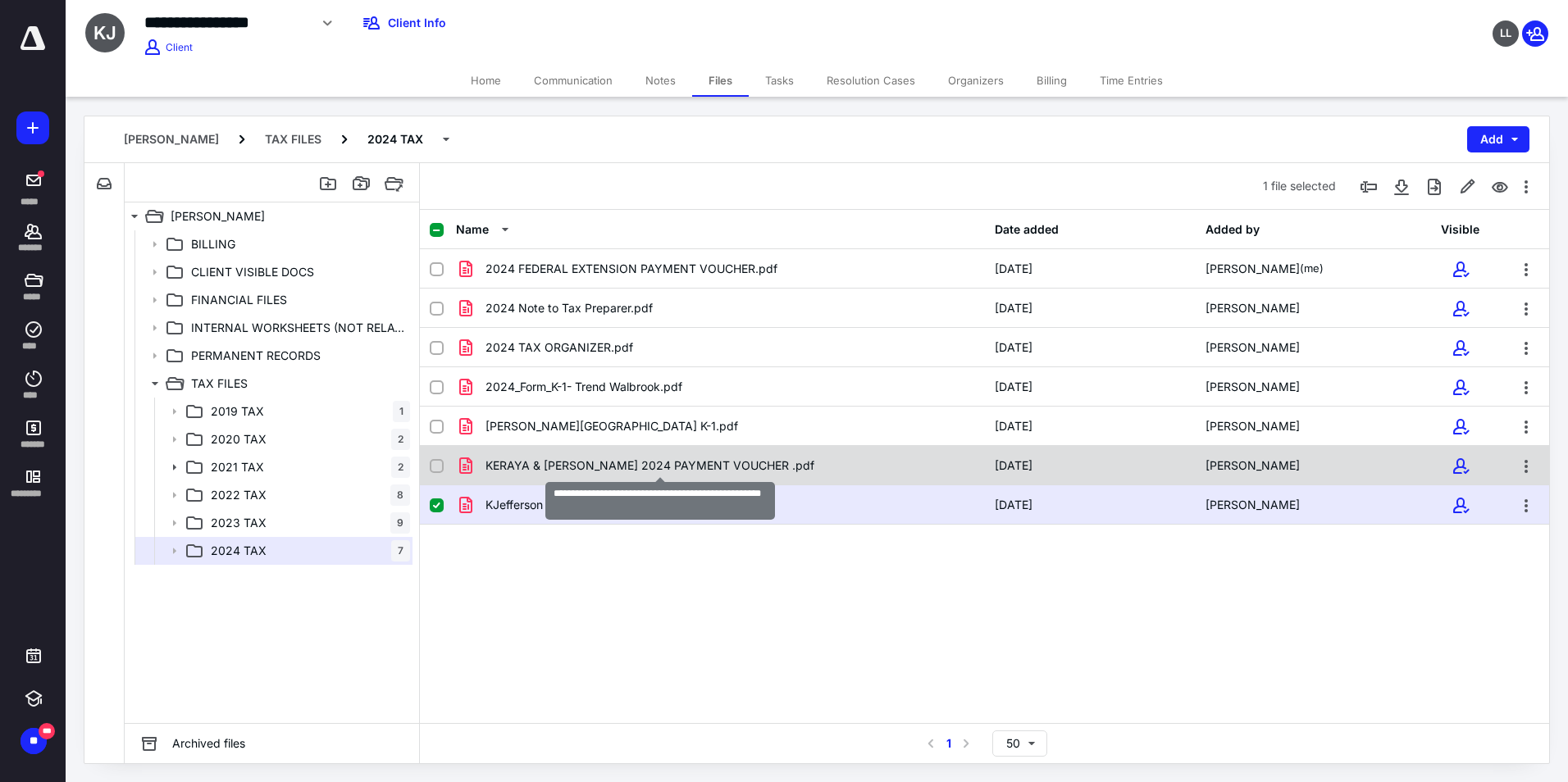 click on "KERAYA & [PERSON_NAME] 2024 PAYMENT VOUCHER .pdf" at bounding box center [650, 466] 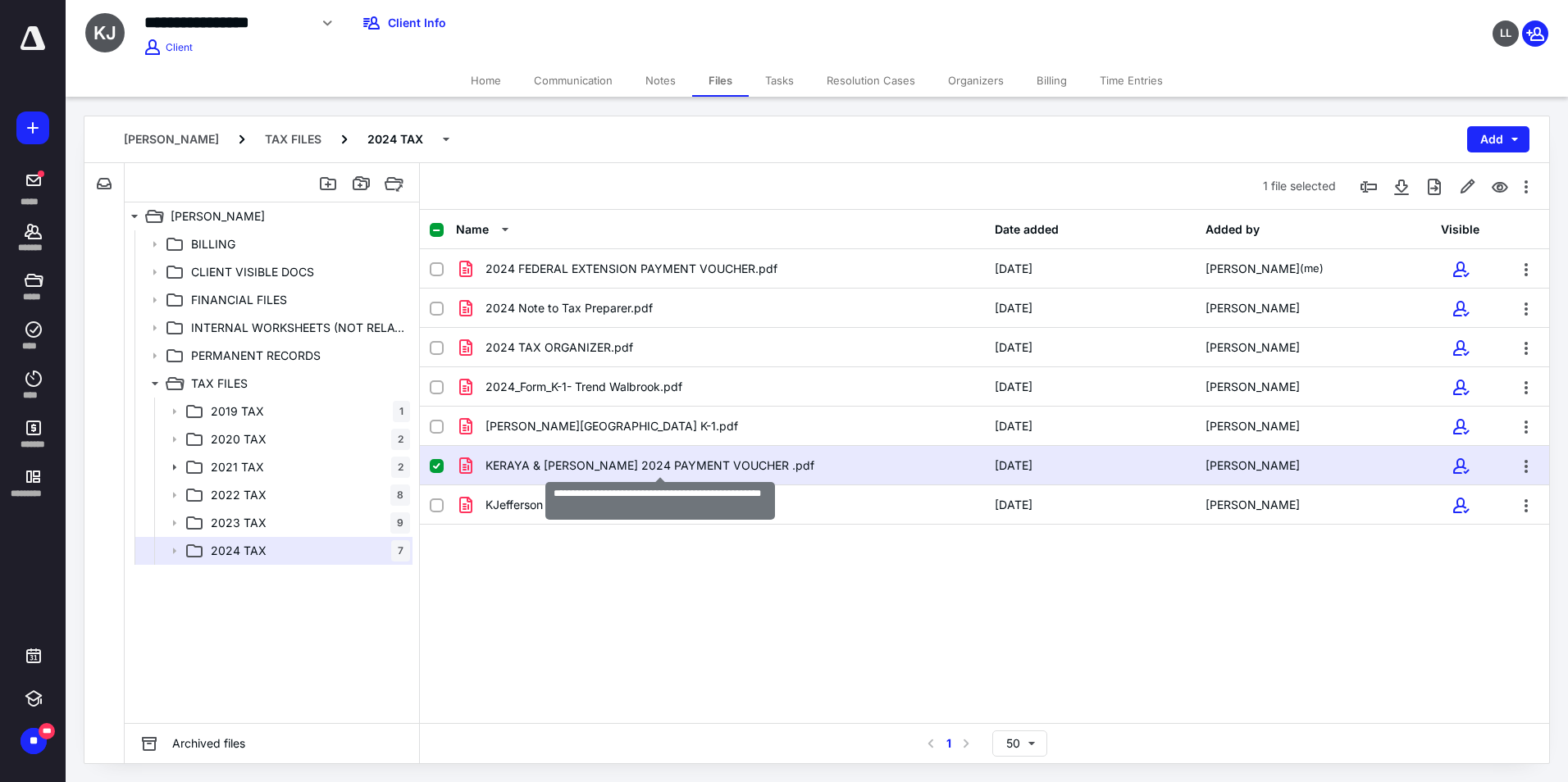 click on "KERAYA & [PERSON_NAME] 2024 PAYMENT VOUCHER .pdf" at bounding box center (650, 466) 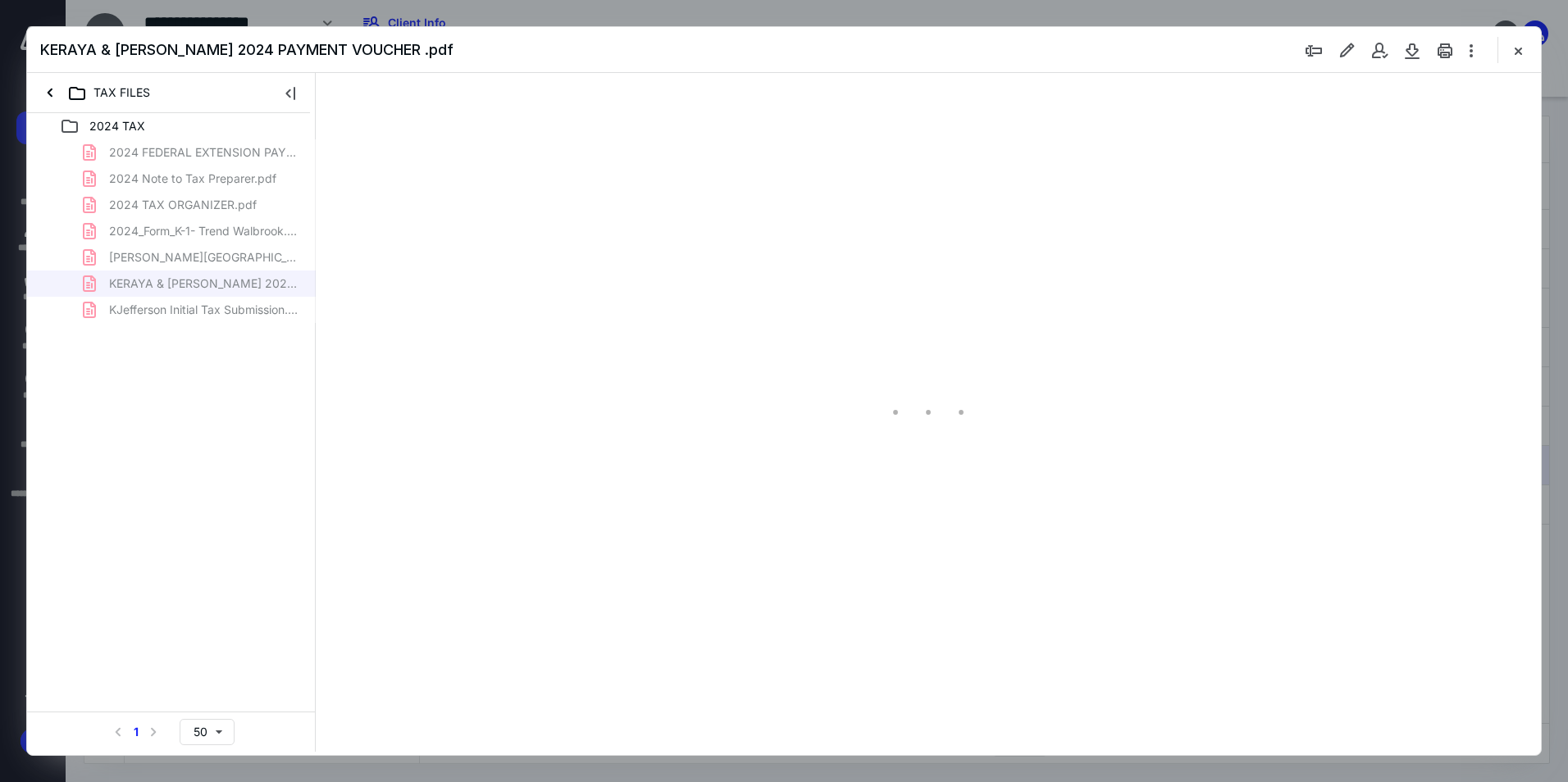 scroll, scrollTop: 0, scrollLeft: 0, axis: both 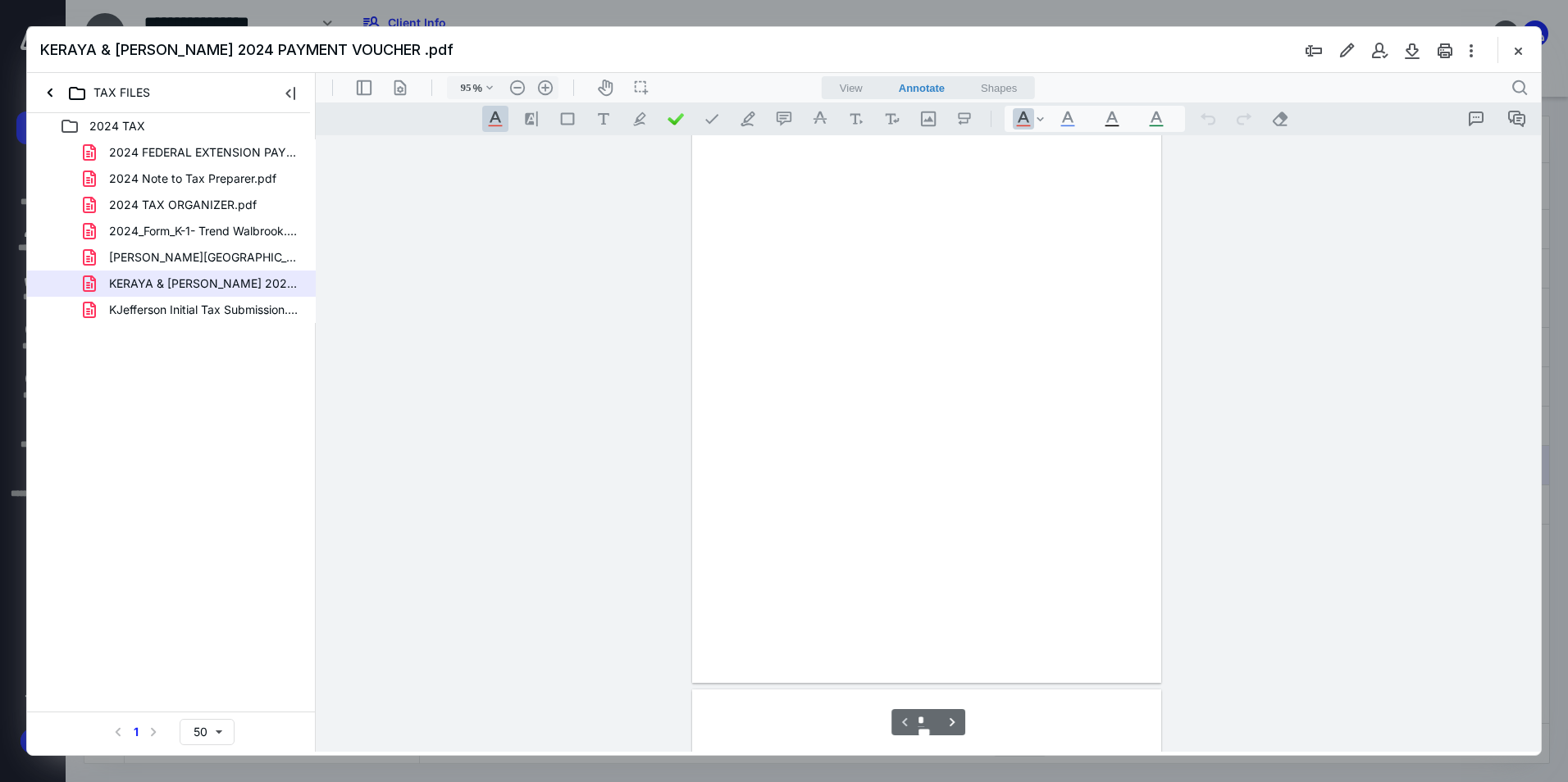 type on "240" 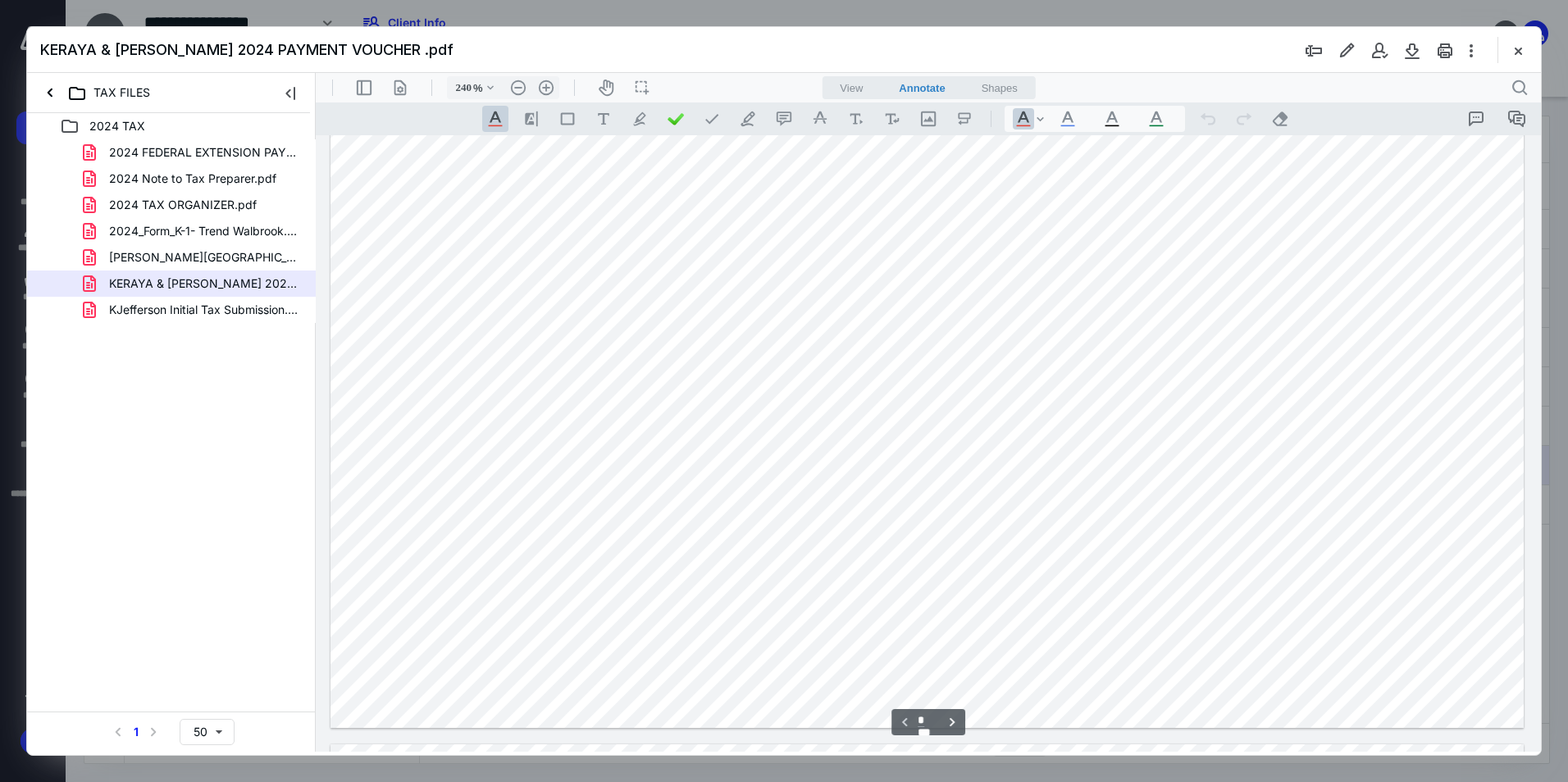 scroll, scrollTop: 987, scrollLeft: 0, axis: vertical 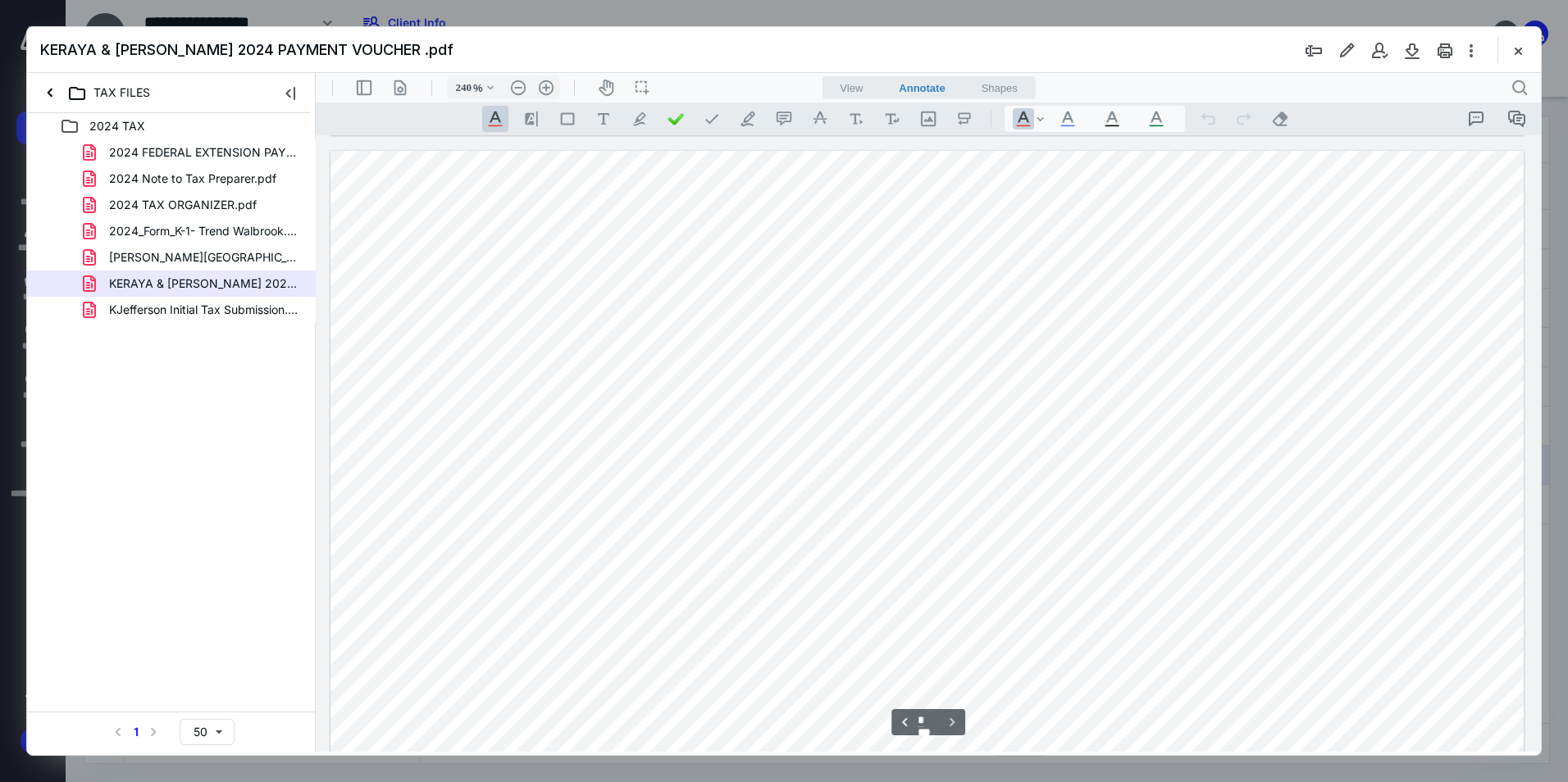 type on "*" 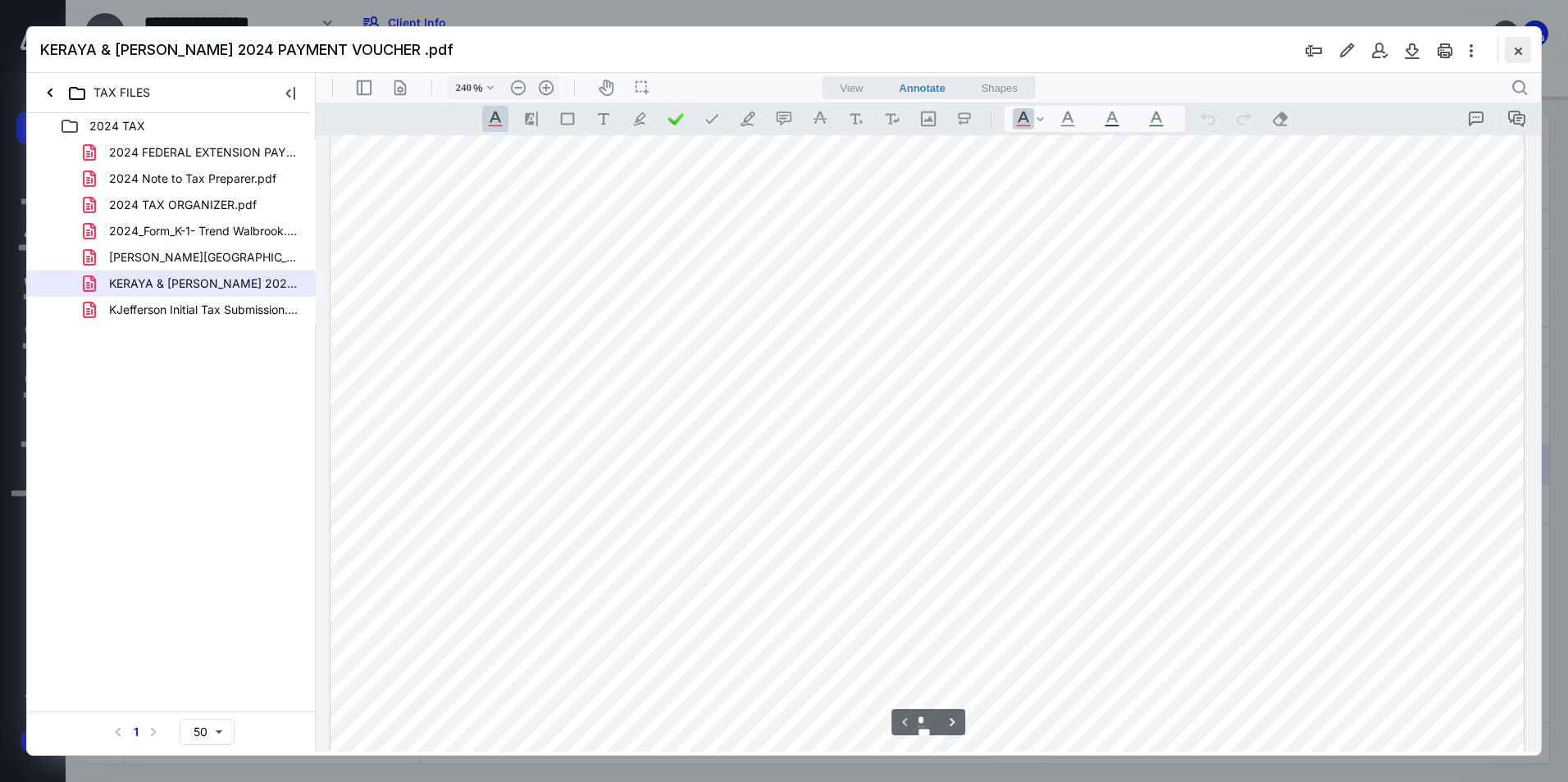 click at bounding box center [1518, 50] 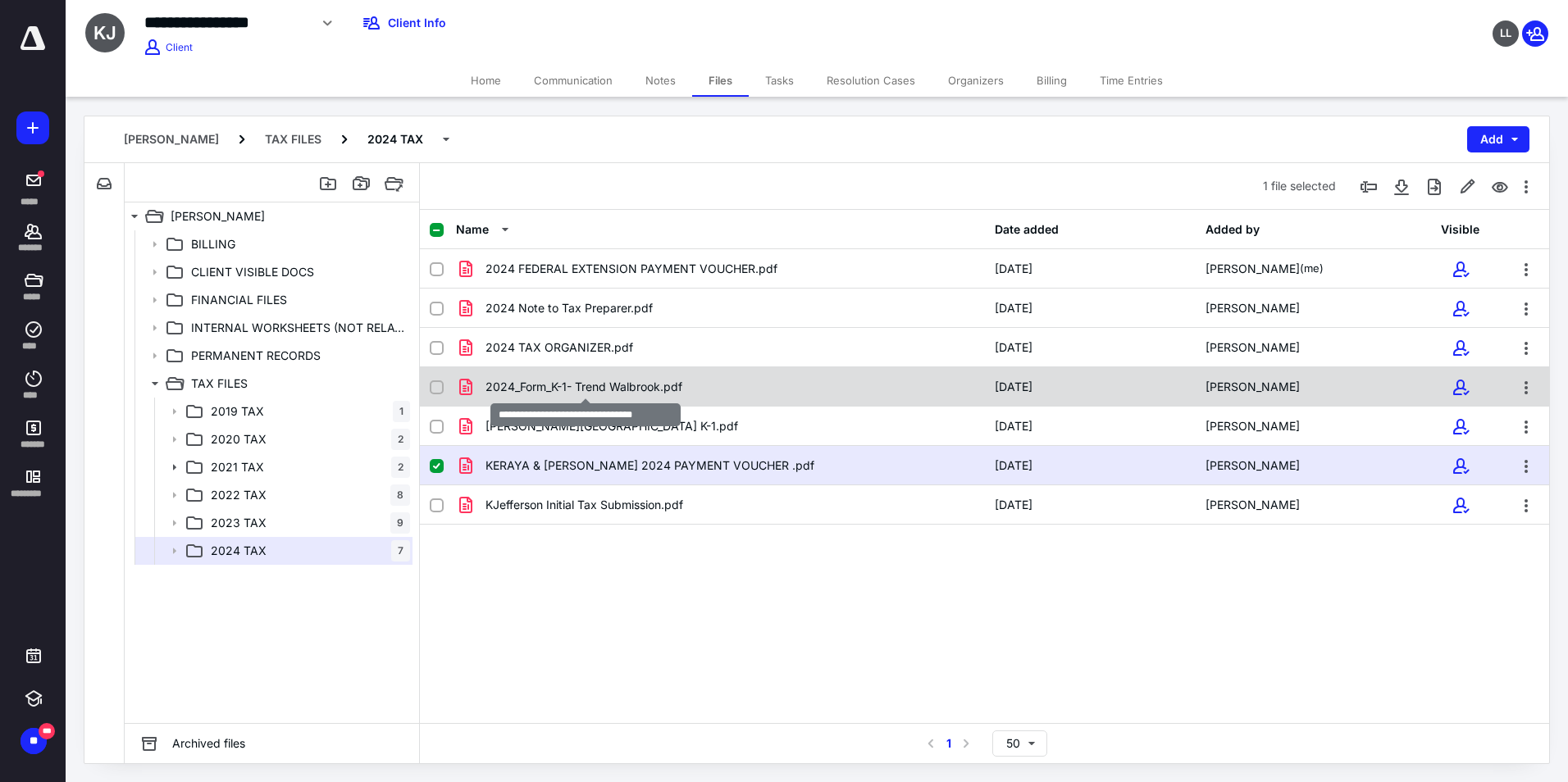 click on "2024_Form_K-1- Trend Walbrook.pdf" at bounding box center (584, 387) 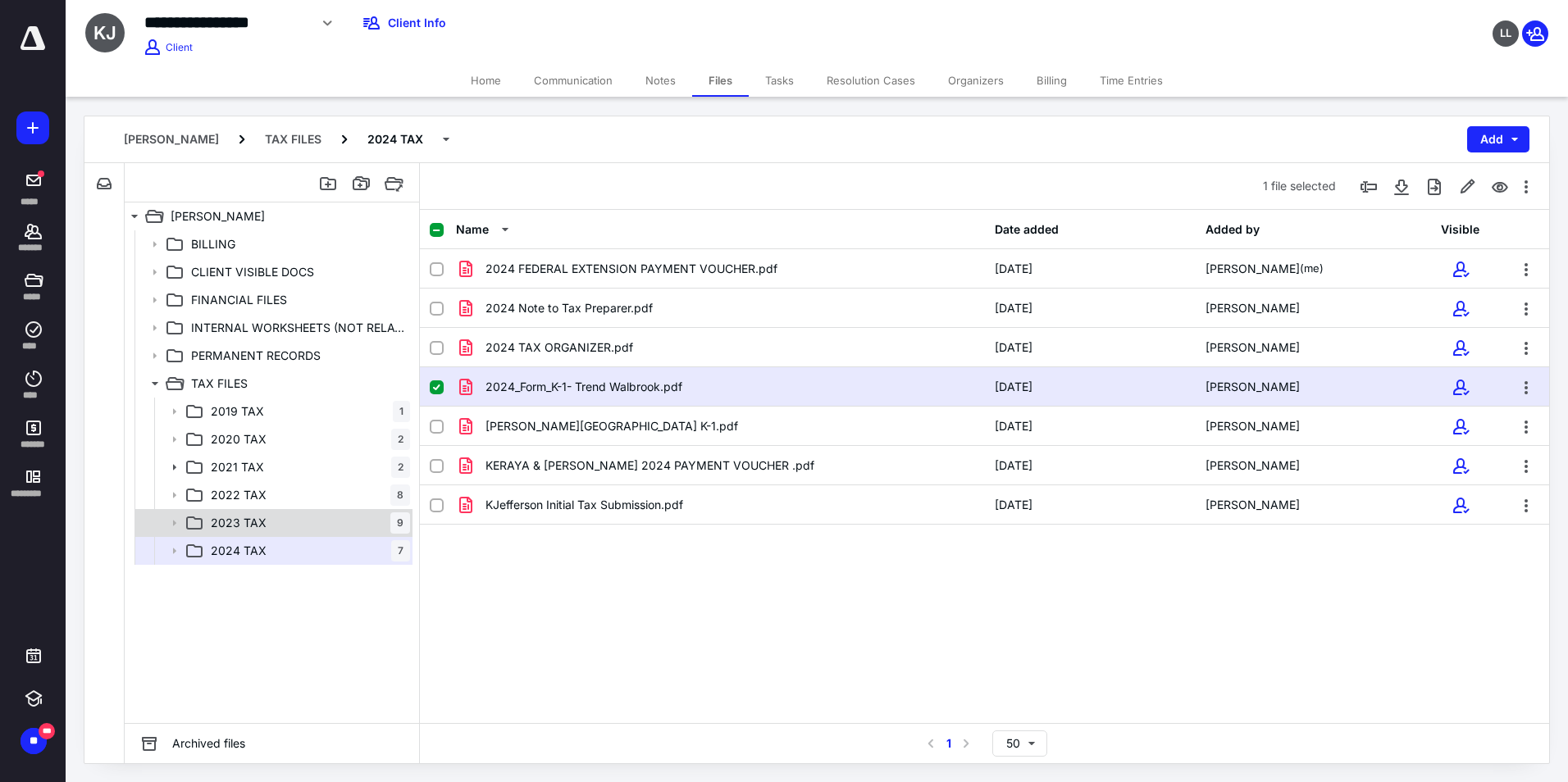 click on "2023 TAX 9" at bounding box center (272, 523) 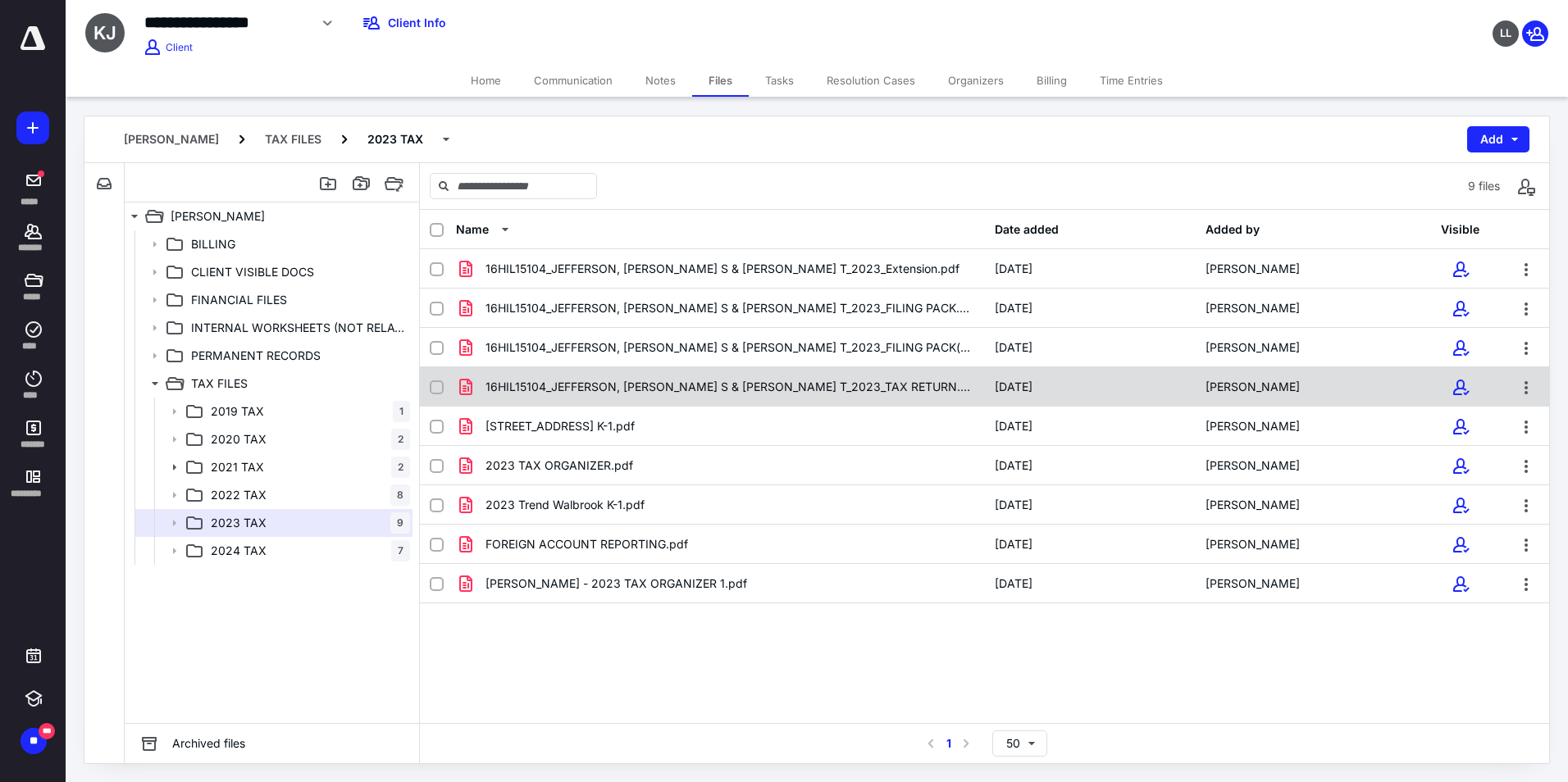 click on "16HIL15104_JEFFERSON, [PERSON_NAME] S & [PERSON_NAME] T_2023_TAX RETURN.pdf [DATE] [PERSON_NAME]" at bounding box center [984, 387] 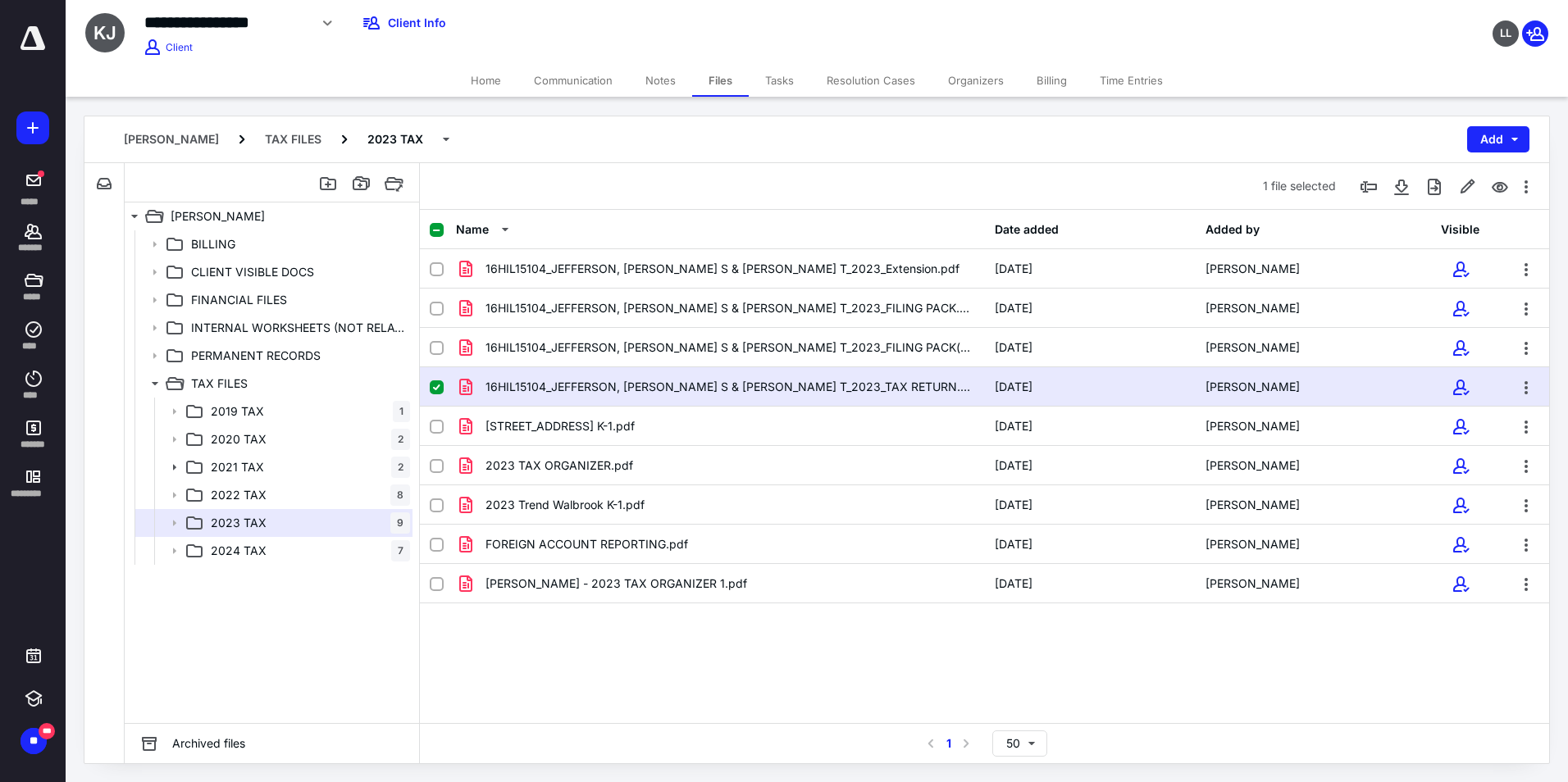 click on "16HIL15104_JEFFERSON, [PERSON_NAME] S & [PERSON_NAME] T_2023_TAX RETURN.pdf [DATE] [PERSON_NAME]" at bounding box center [984, 387] 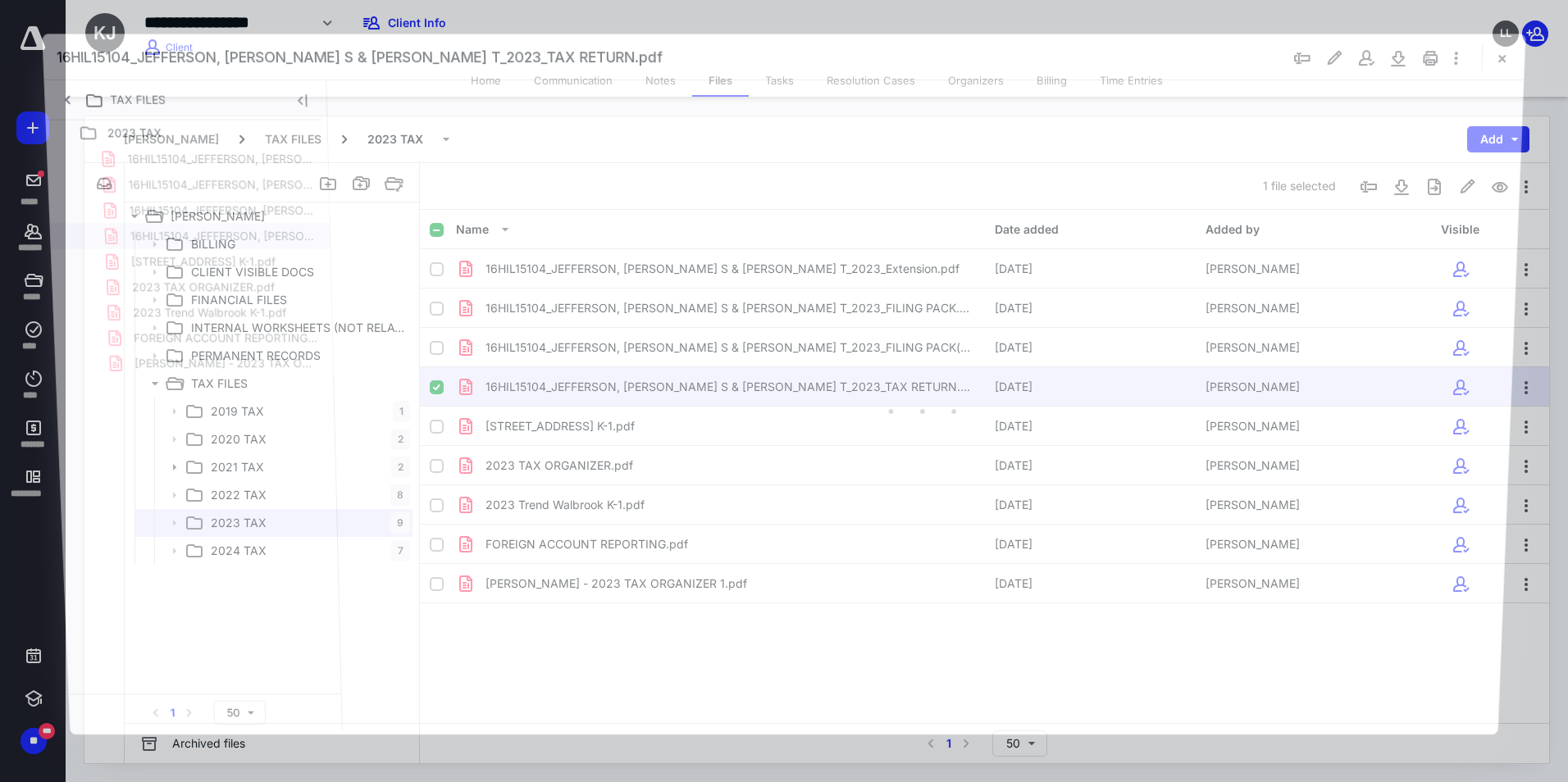 scroll, scrollTop: 0, scrollLeft: 0, axis: both 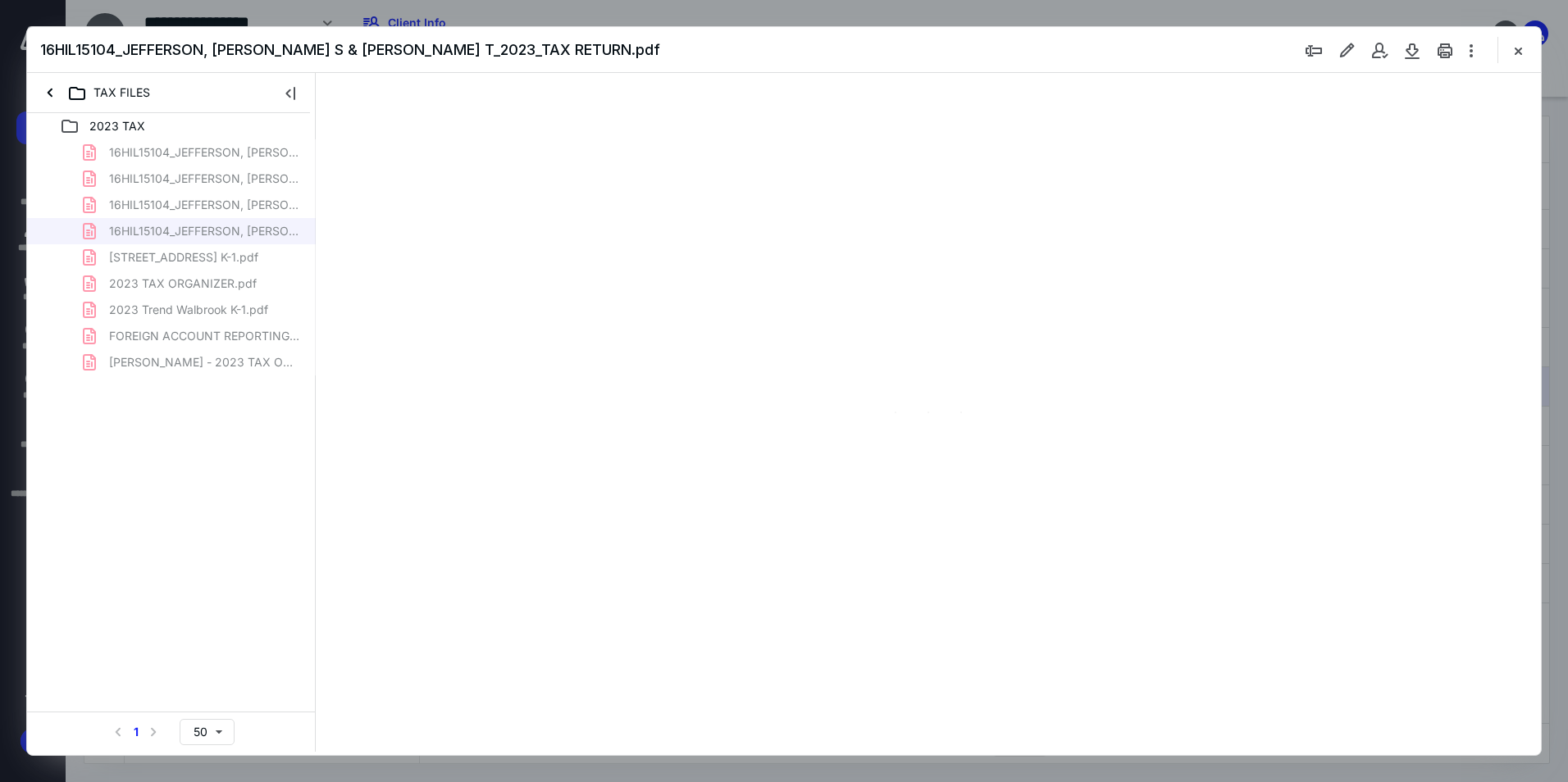 type on "239" 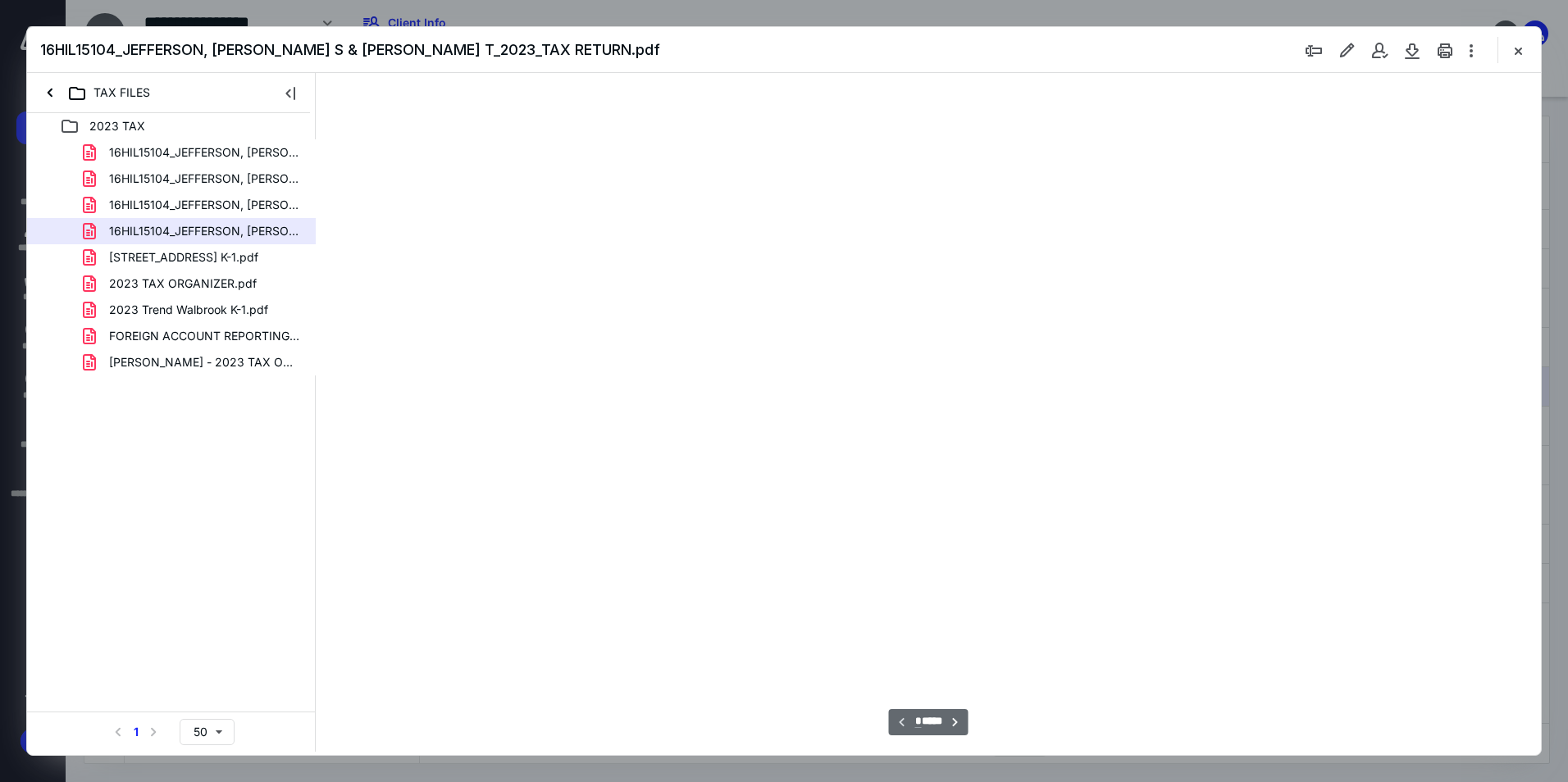 scroll, scrollTop: 70, scrollLeft: 0, axis: vertical 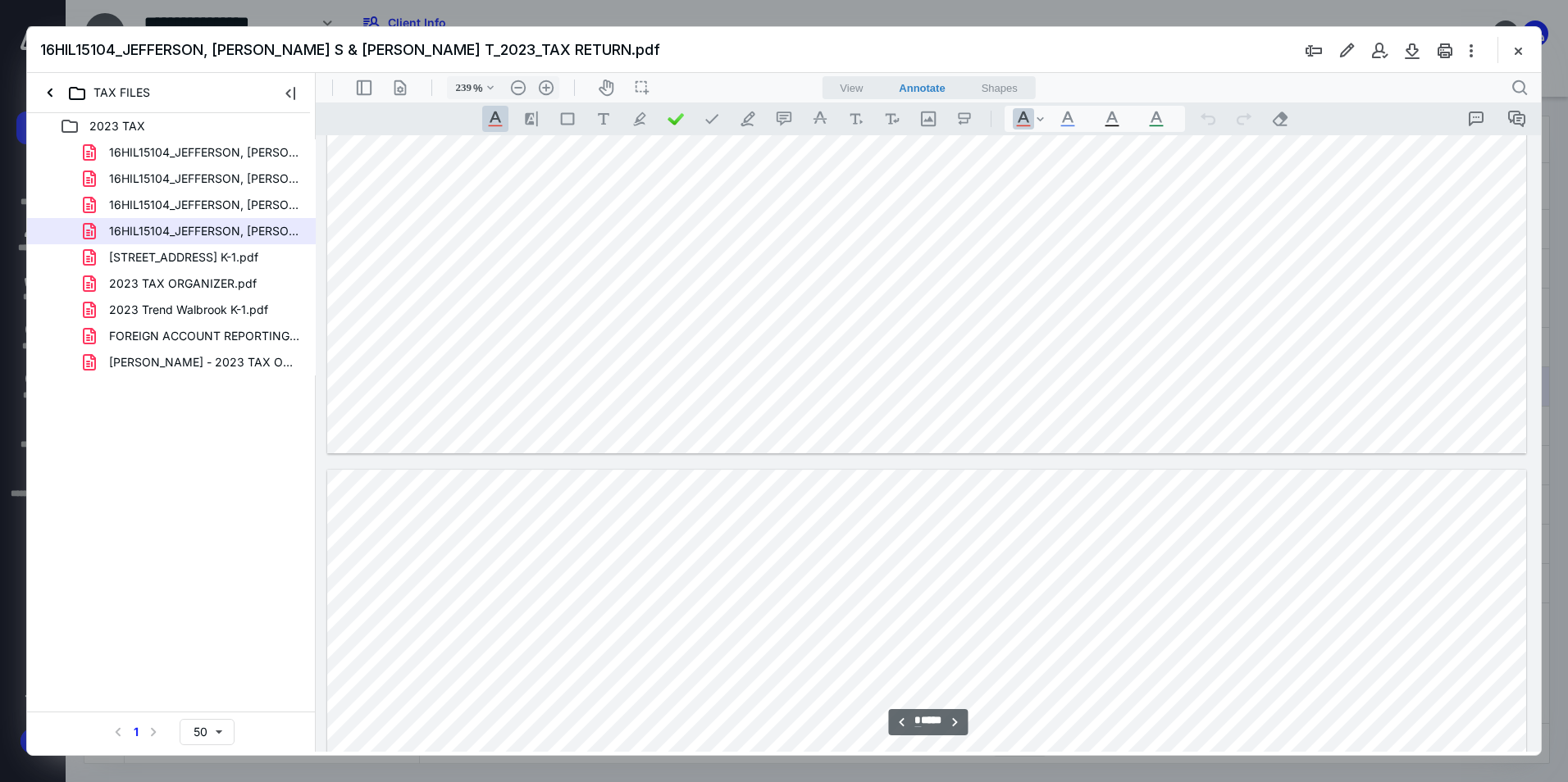 type on "*" 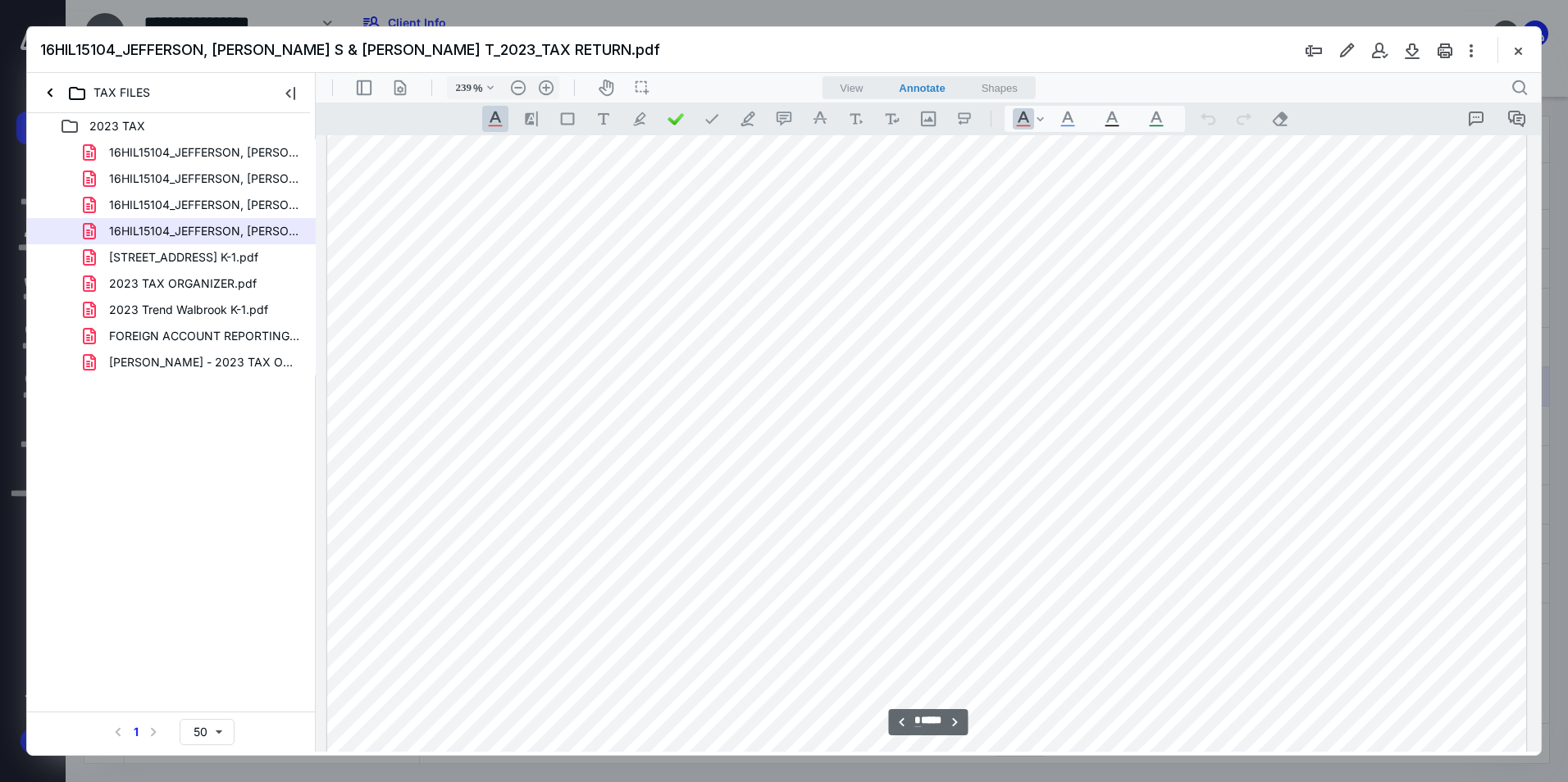 scroll, scrollTop: 5235, scrollLeft: 0, axis: vertical 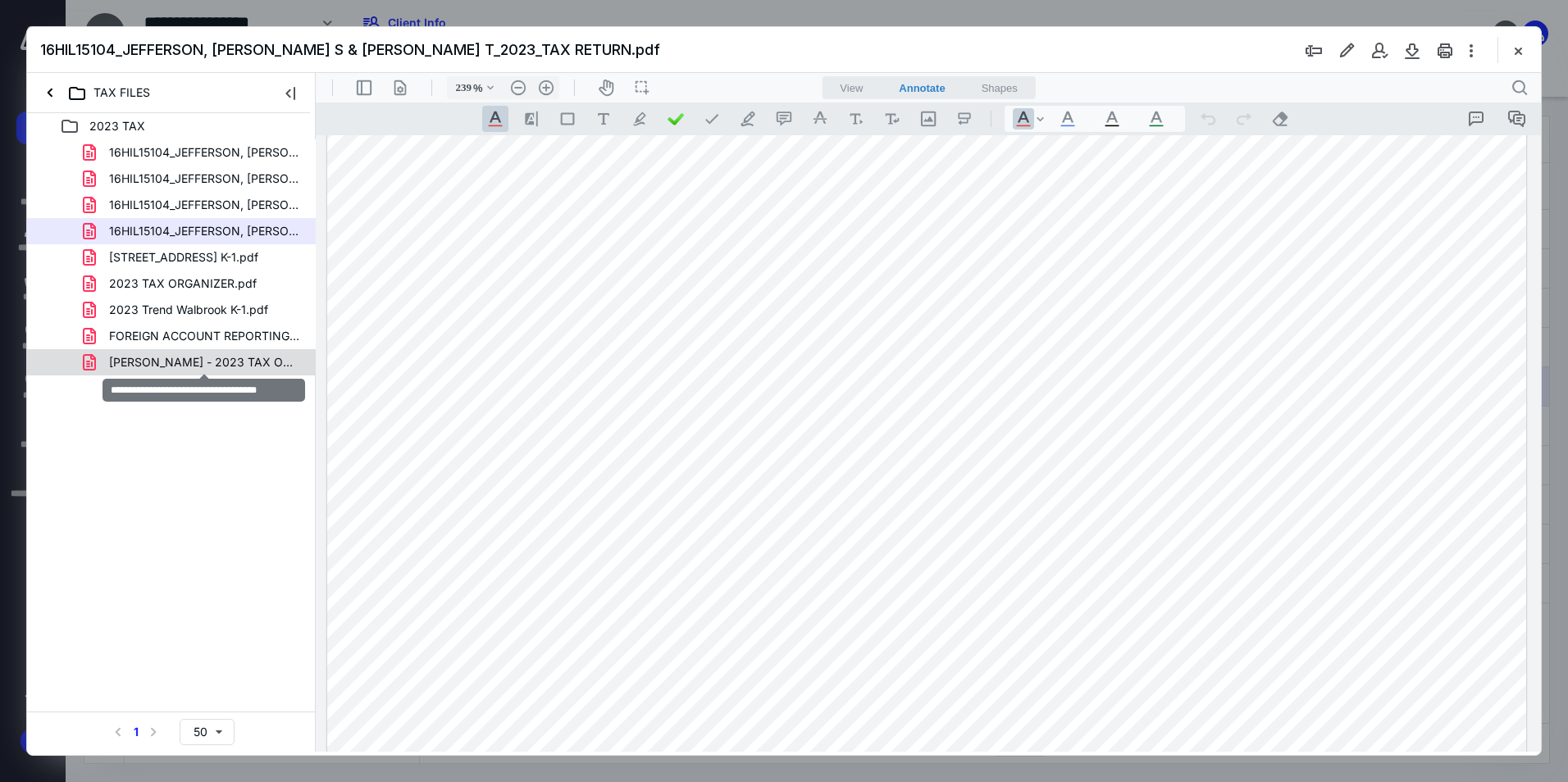 click on "[PERSON_NAME] - 2023 TAX ORGANIZER 1.pdf" at bounding box center (204, 362) 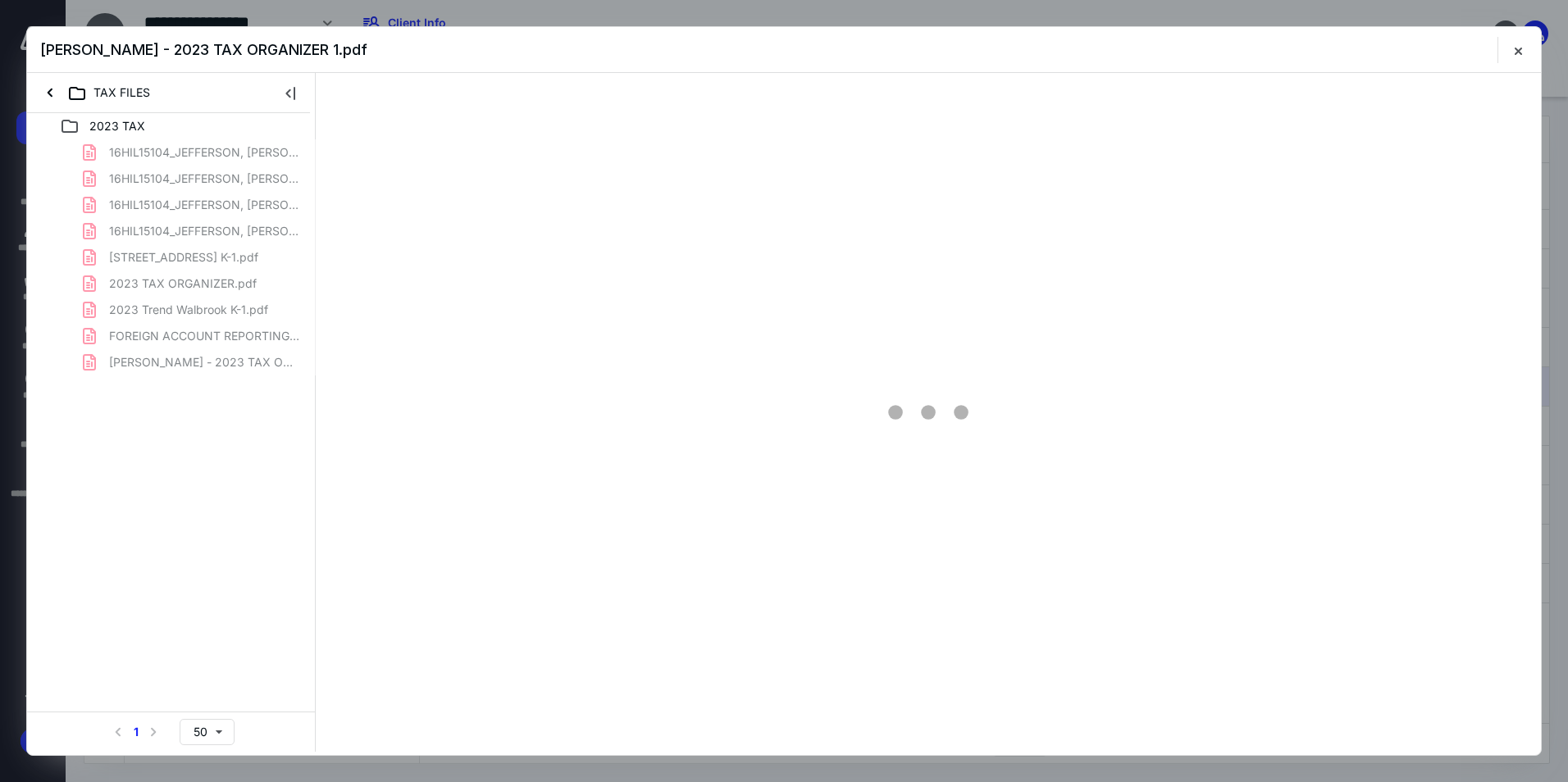 click on "16HIL15104_JEFFERSON, [PERSON_NAME] S & [PERSON_NAME] T_2023_Extension.pdf 16HIL15104_JEFFERSON, [PERSON_NAME] S & [PERSON_NAME] T_2023_FILING PACK.pdf 16HIL15104_JEFFERSON, [PERSON_NAME] S & [PERSON_NAME] T_2023_FILING PACK(signed_[DATE]).pdf 16HIL15104_JEFFERSON, [PERSON_NAME] S & [PERSON_NAME] T_2023_TAX RETURN.pdf 2023 [GEOGRAPHIC_DATA] K-1.pdf 2023 TAX ORGANIZER.pdf 2023 Trend Walbrook K-1.pdf FOREIGN ACCOUNT REPORTING.pdf Jefferson - 2023 TAX ORGANIZER 1.pdf" at bounding box center [171, 257] 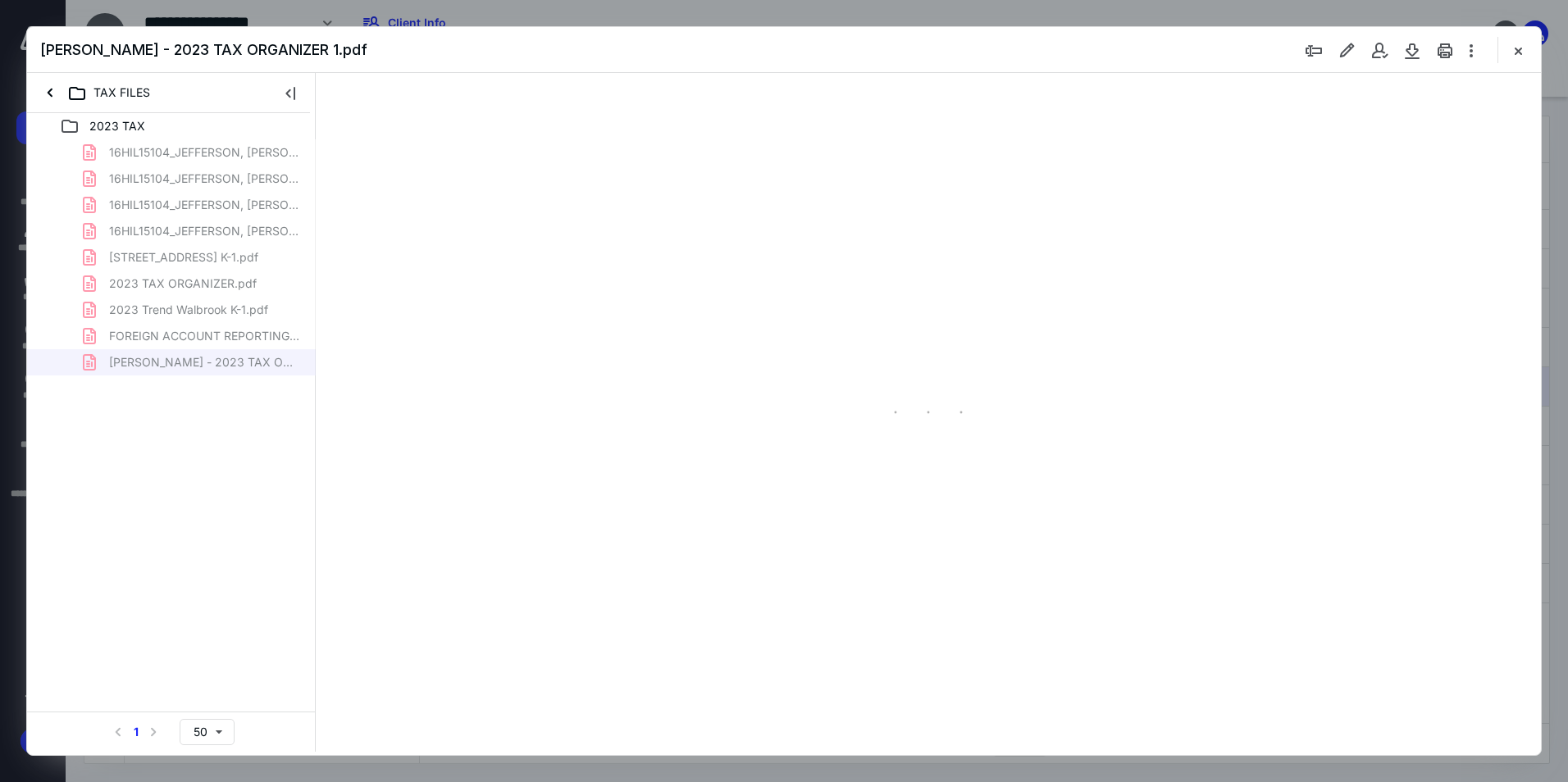 type on "238" 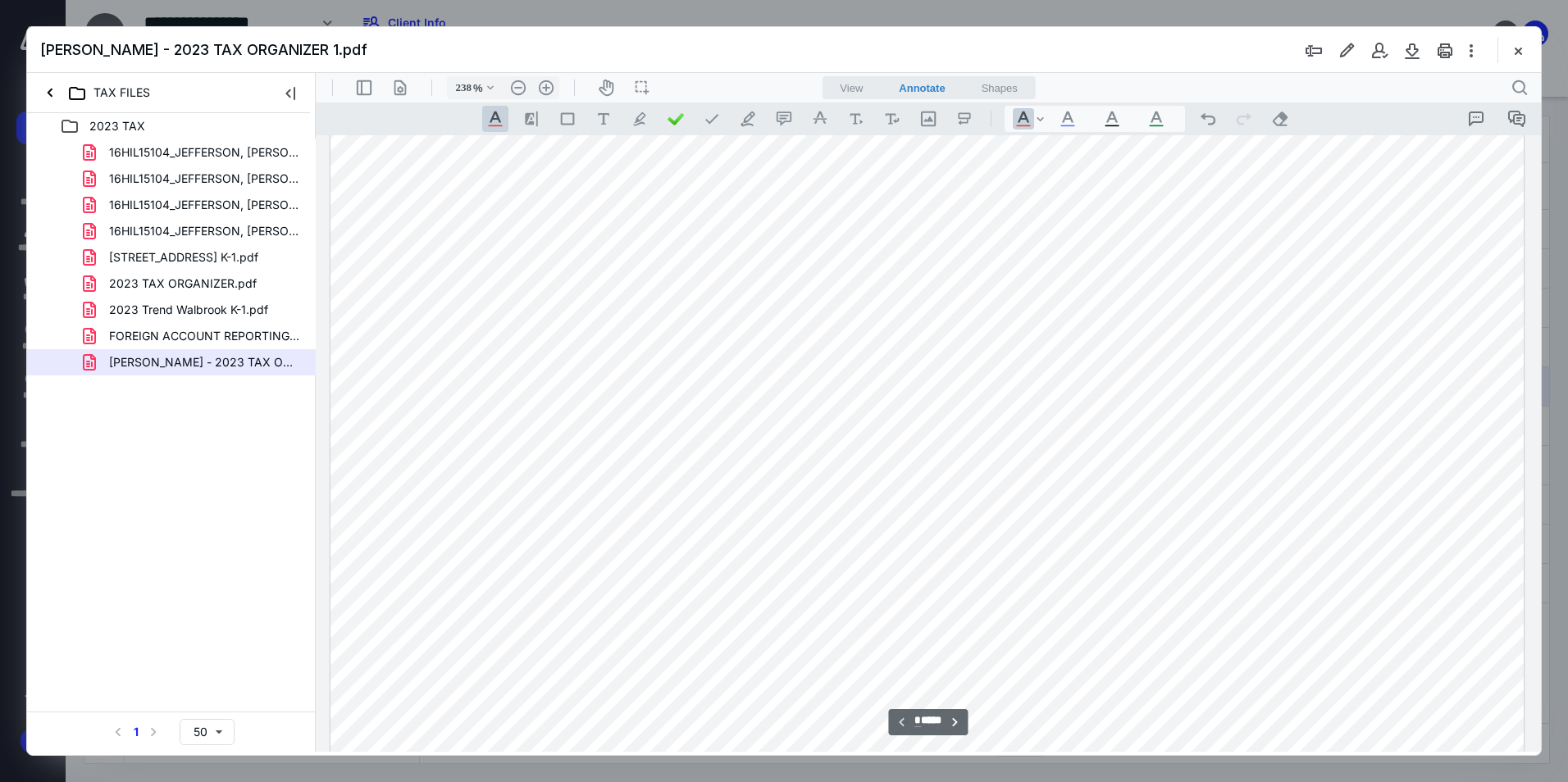 scroll, scrollTop: 1673, scrollLeft: 0, axis: vertical 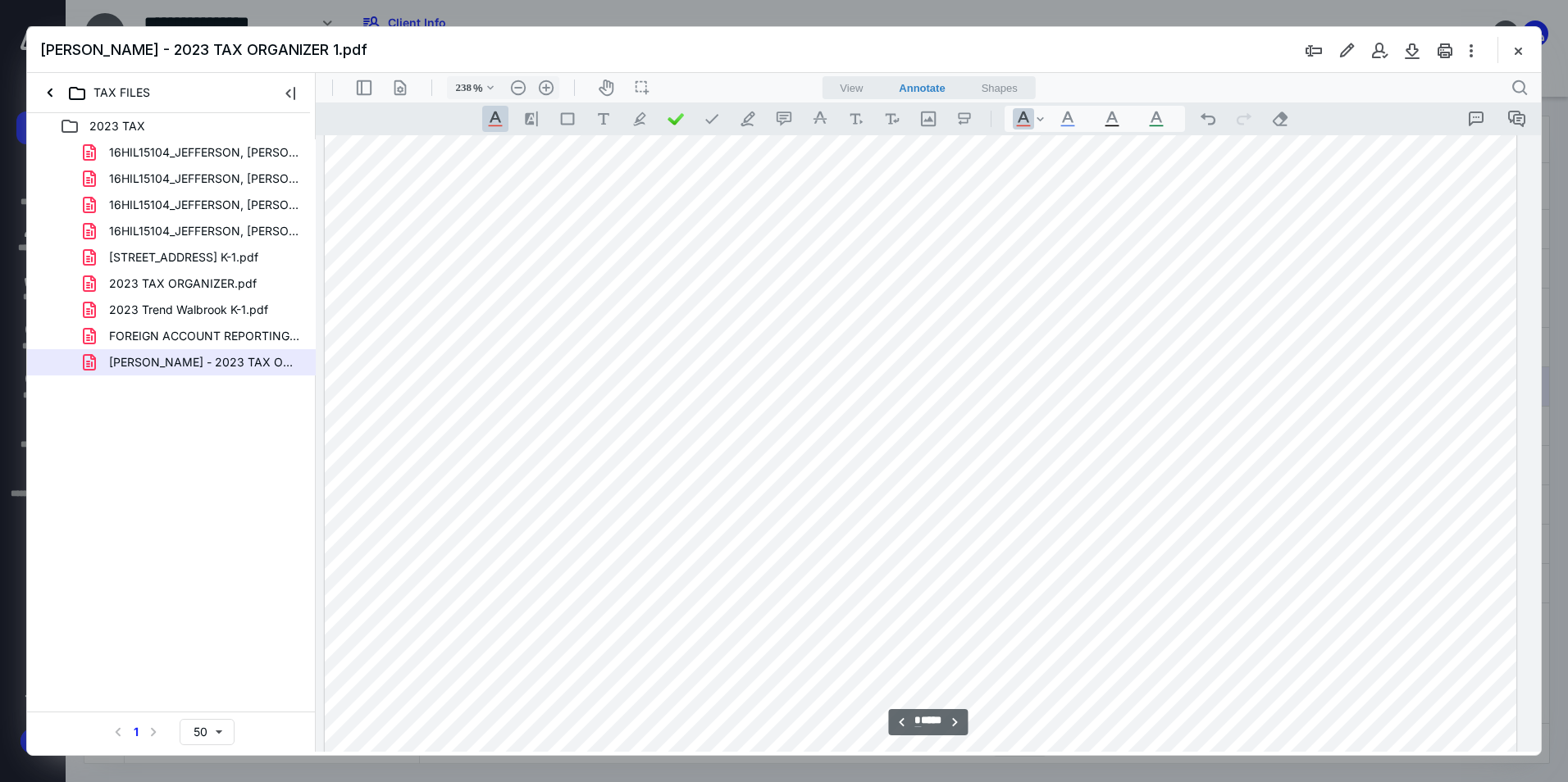 type on "*" 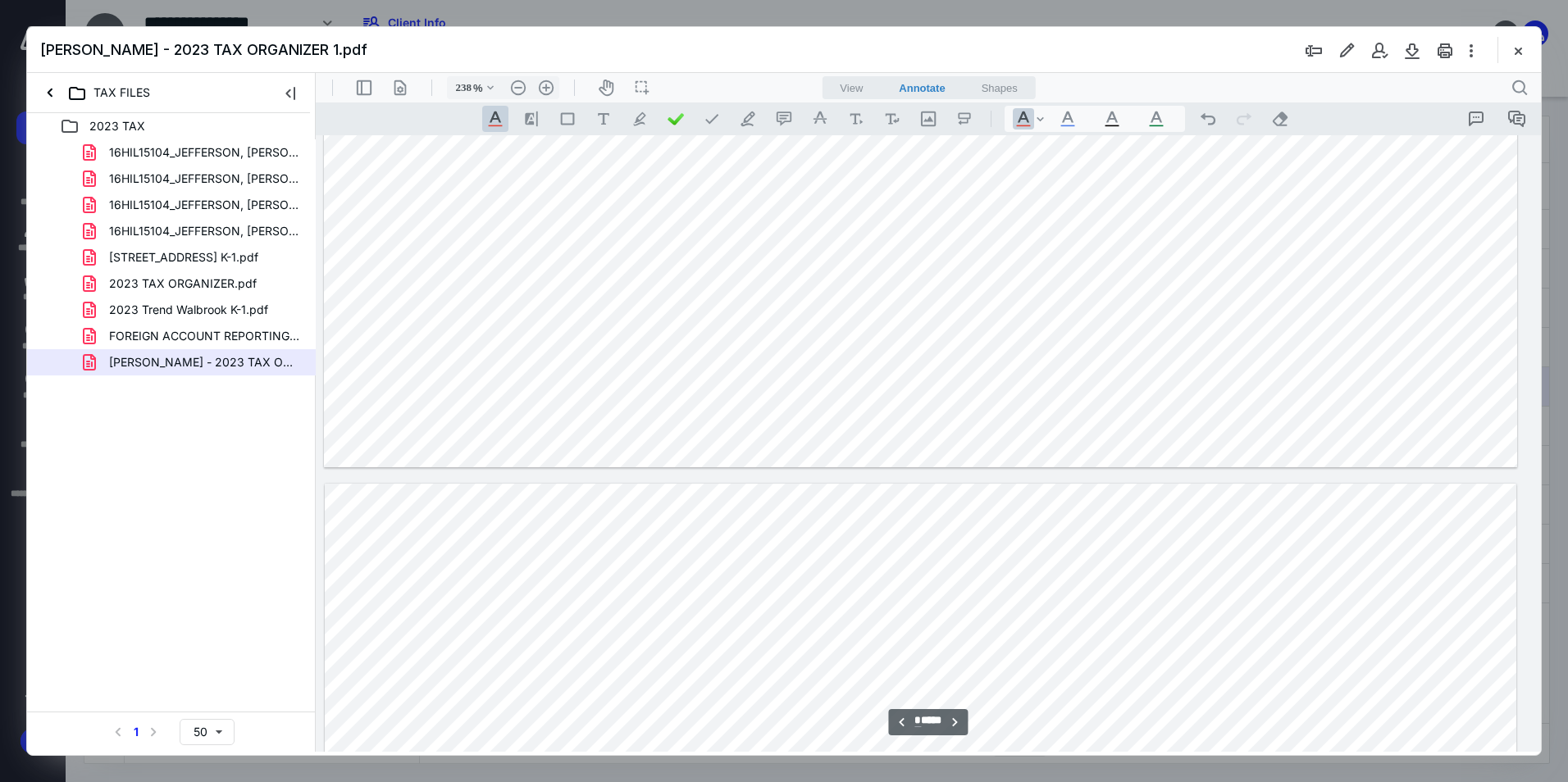 scroll, scrollTop: 12134, scrollLeft: 141, axis: both 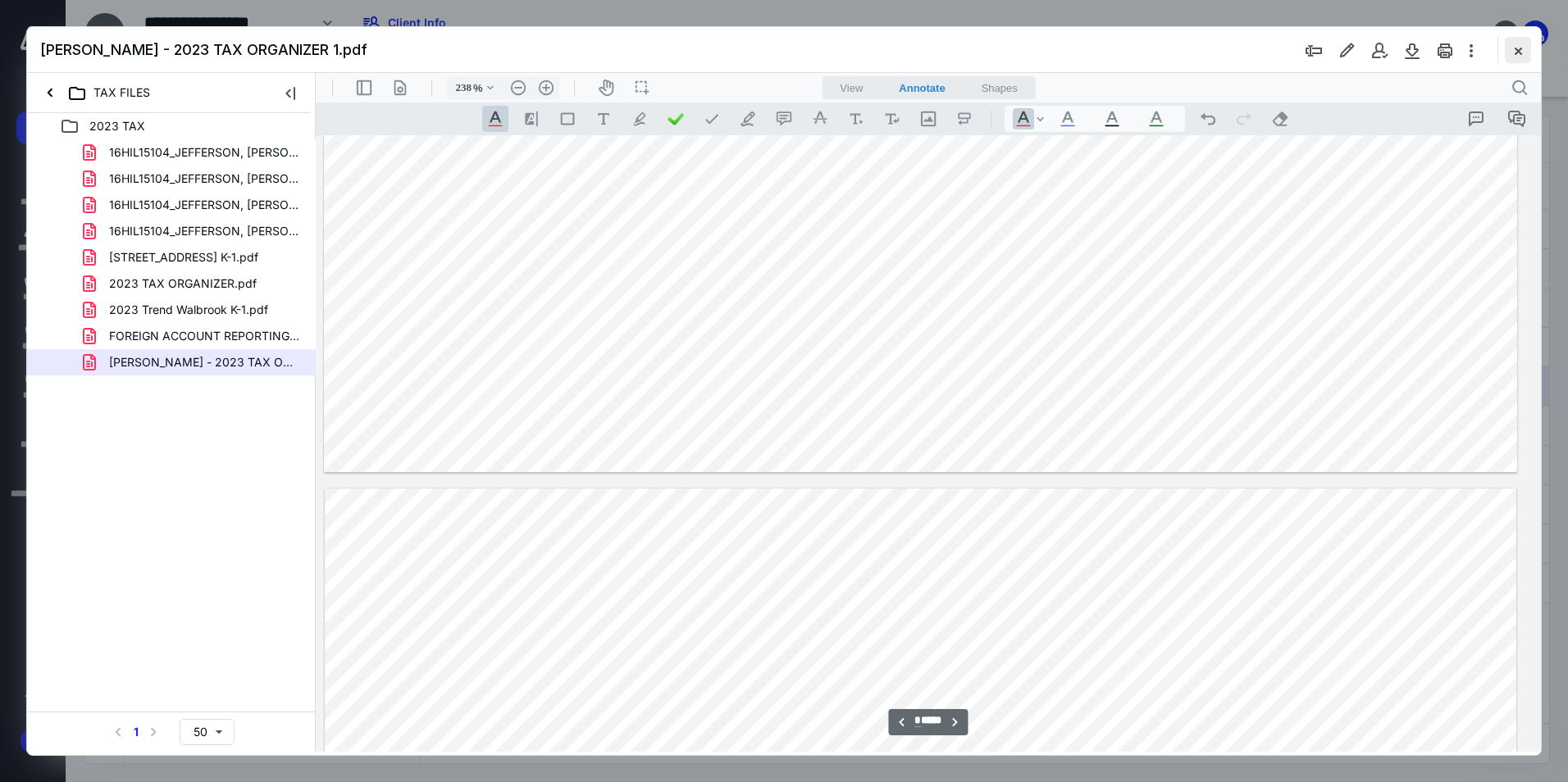 click at bounding box center (1518, 50) 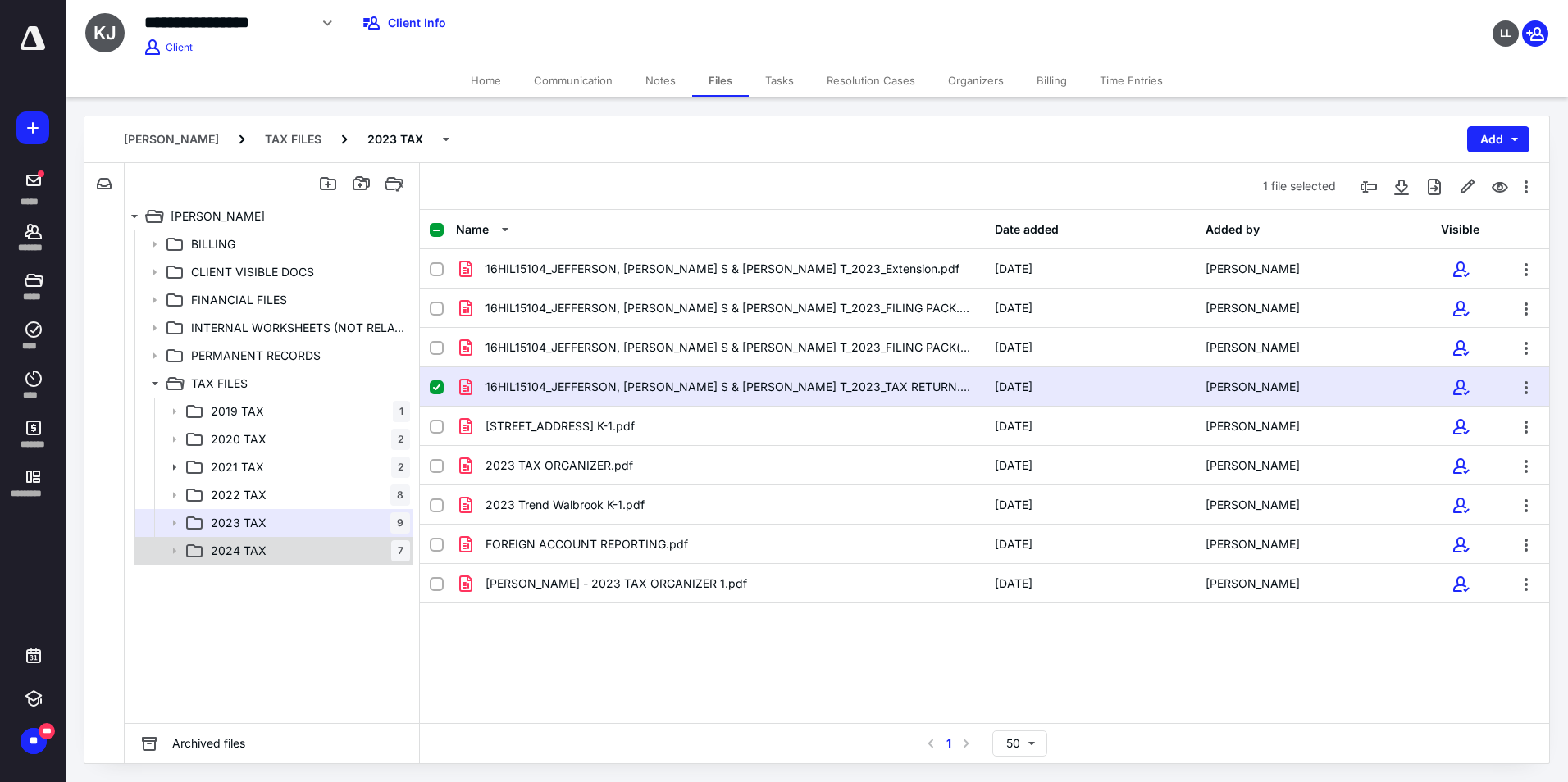 click 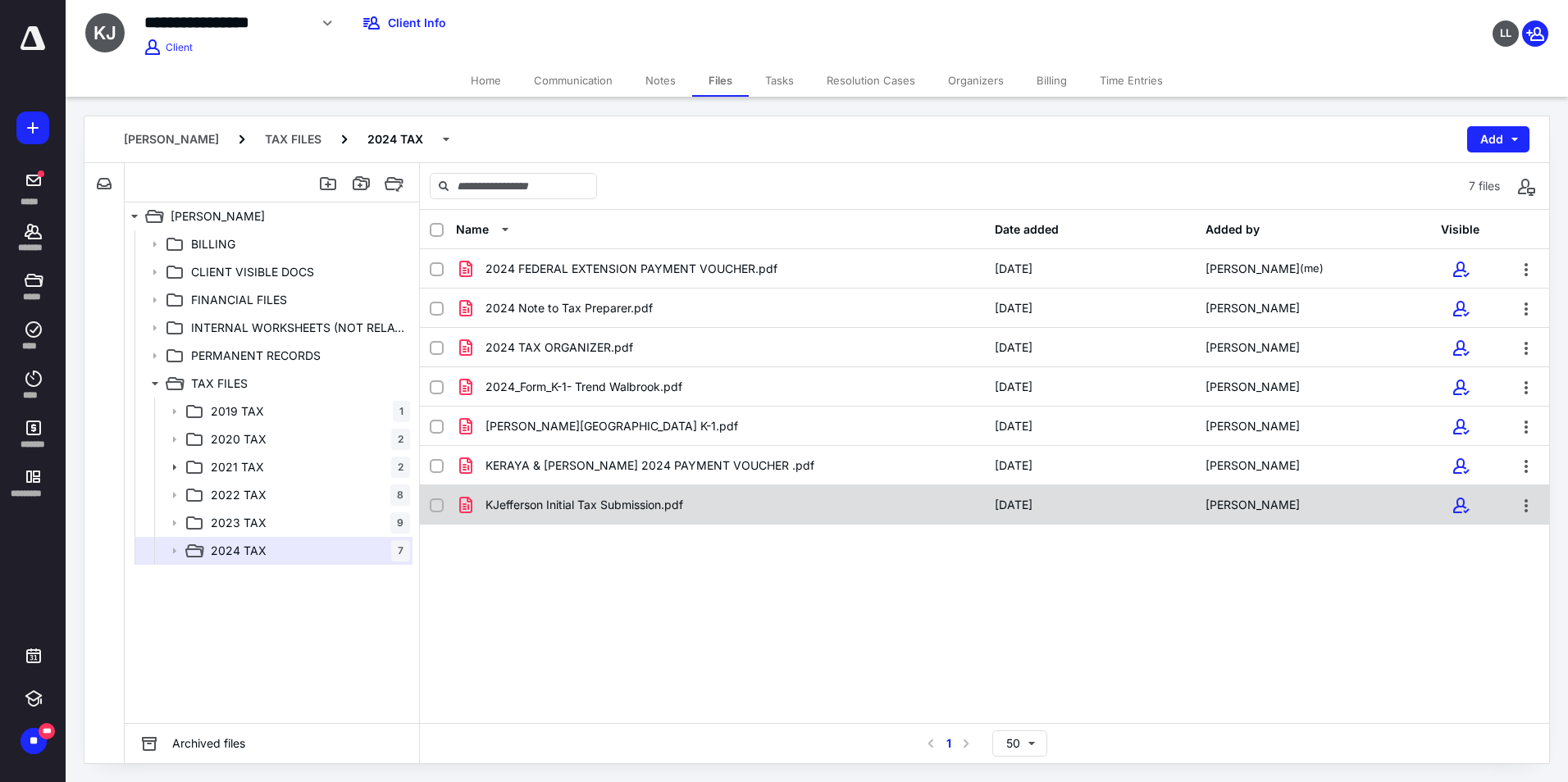 click on "KJefferson Initial Tax Submission.pdf" at bounding box center [720, 505] 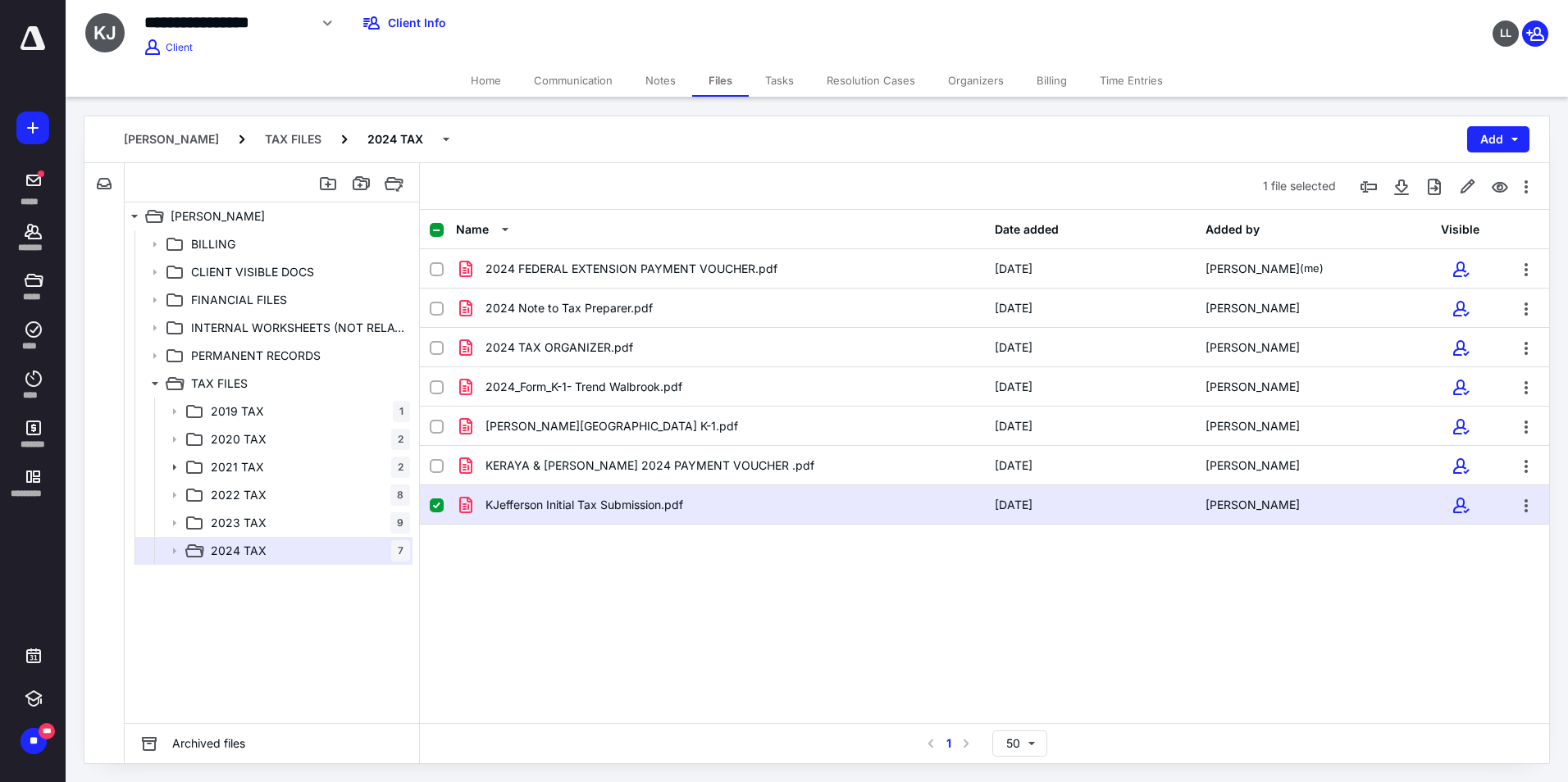 click on "KJefferson Initial Tax Submission.pdf" at bounding box center [720, 505] 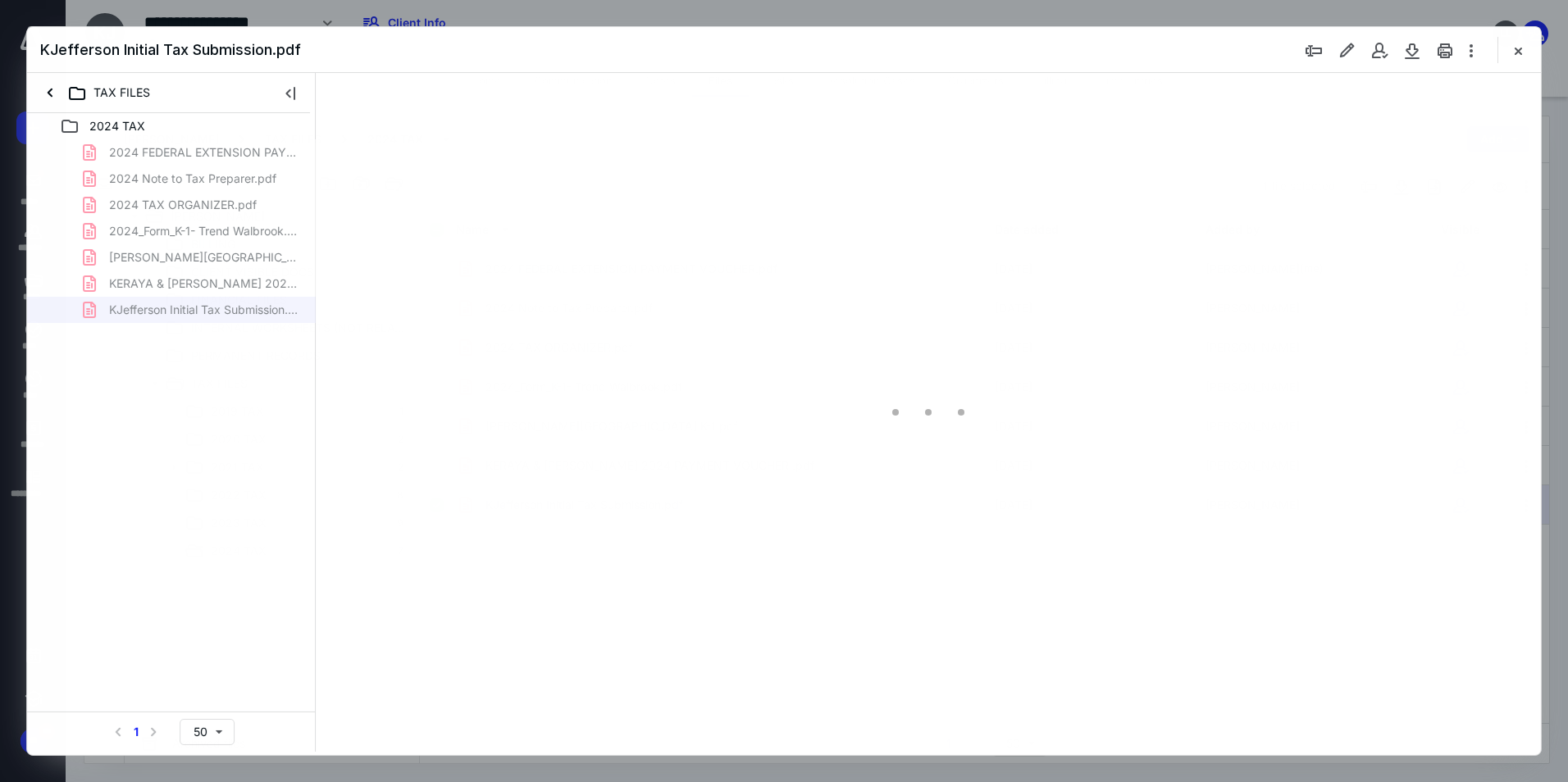 scroll, scrollTop: 0, scrollLeft: 0, axis: both 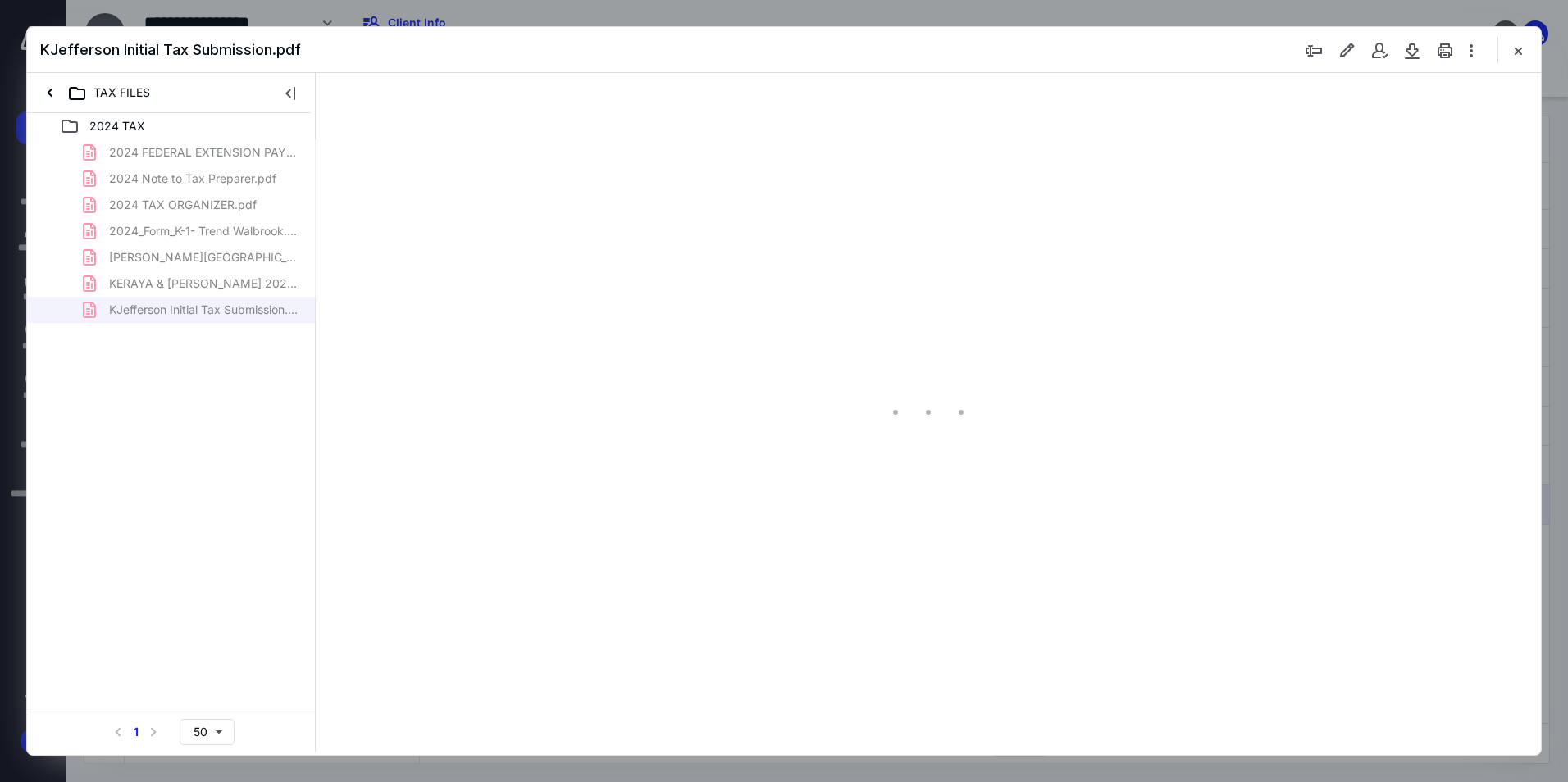 type on "239" 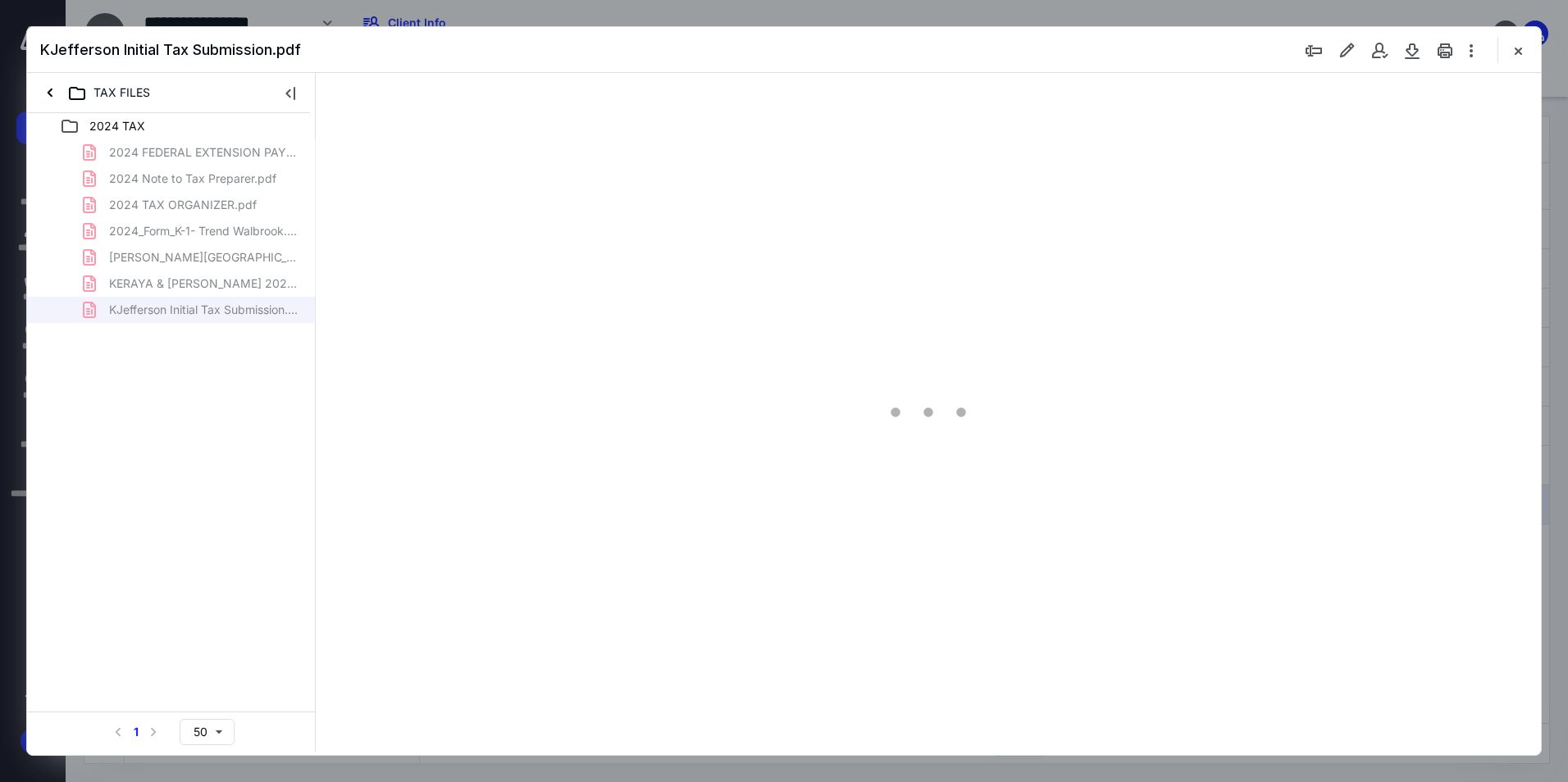 scroll, scrollTop: 0, scrollLeft: 175, axis: horizontal 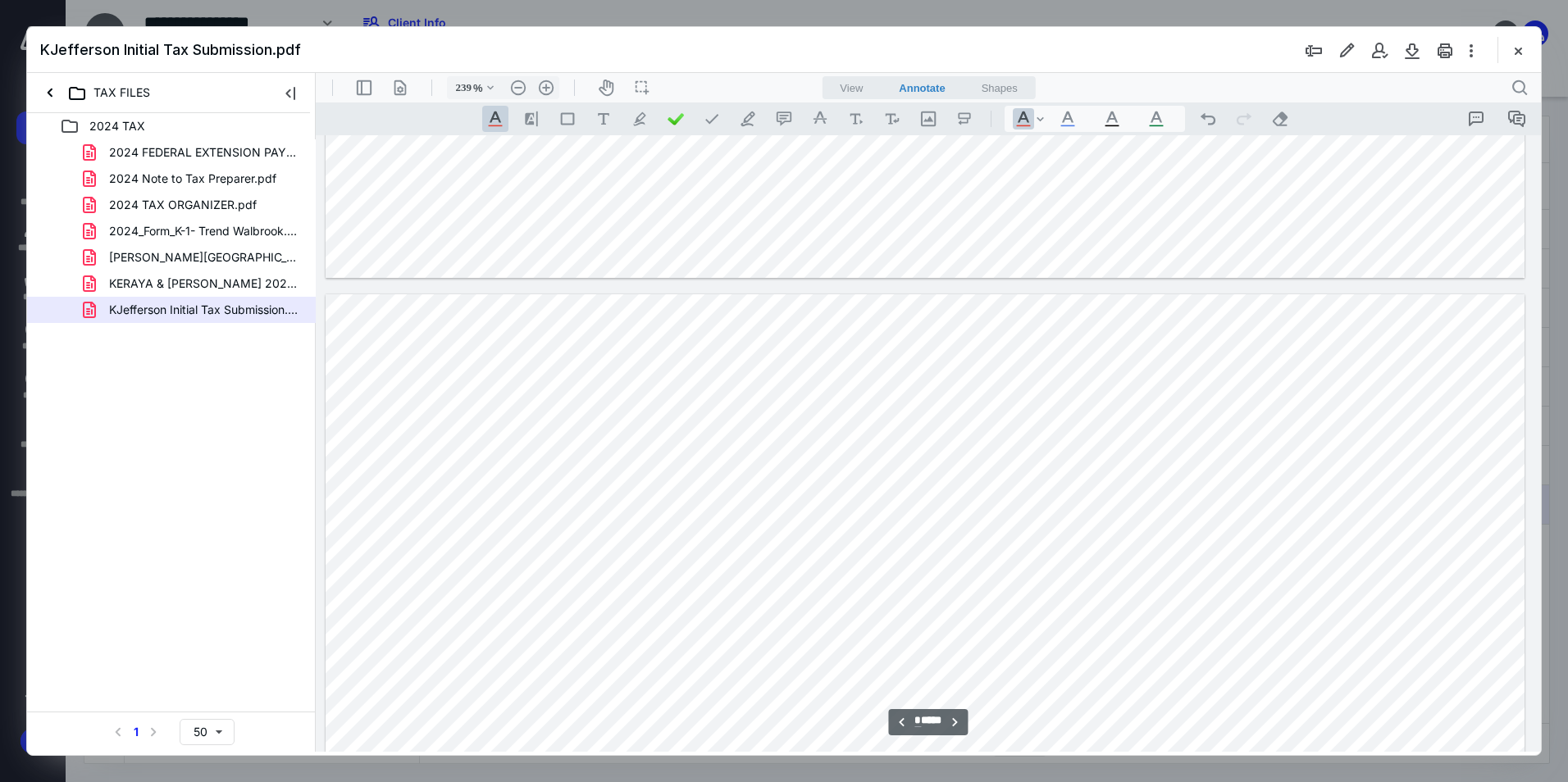 type on "*" 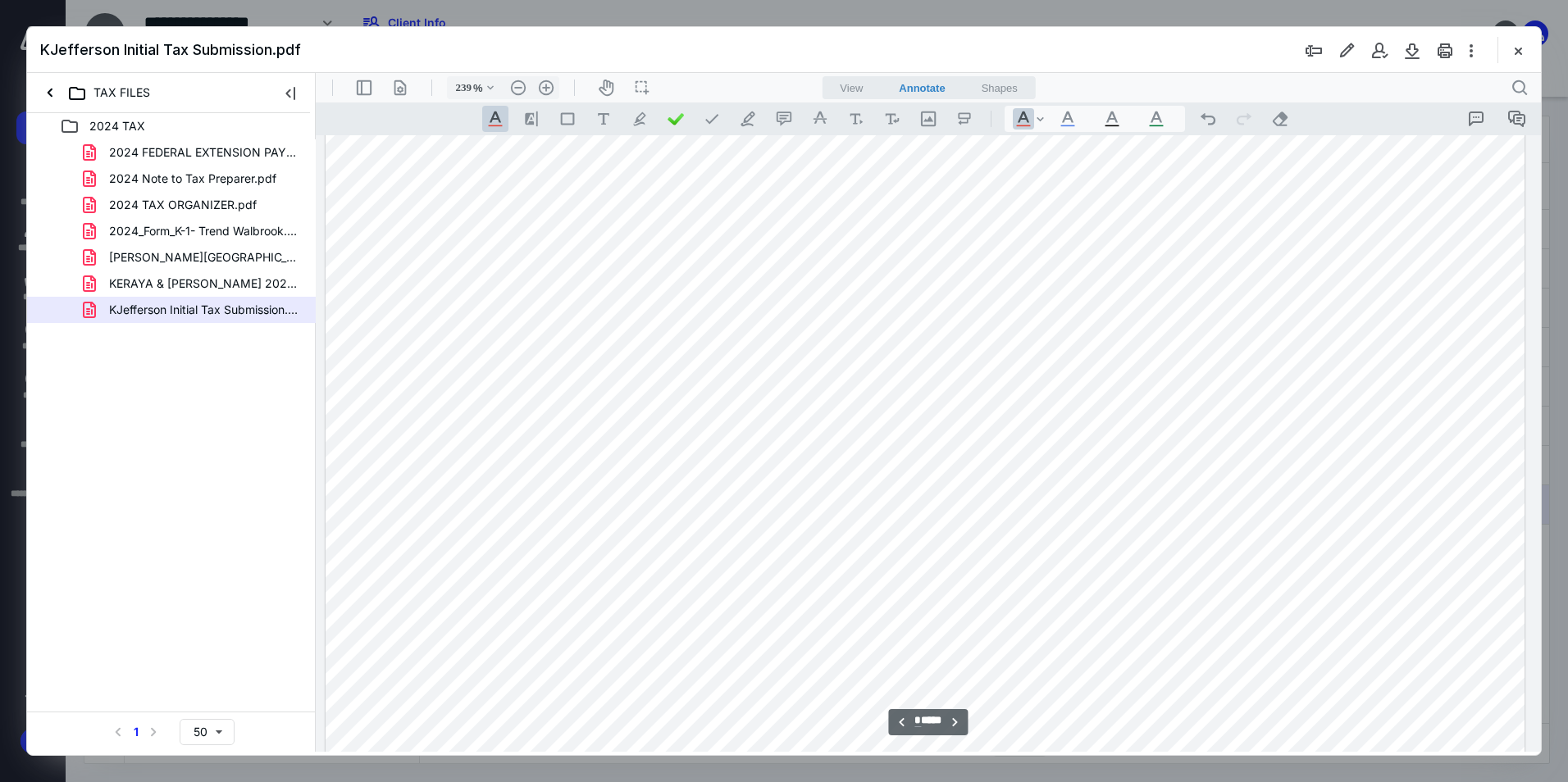 scroll, scrollTop: 9918, scrollLeft: 175, axis: both 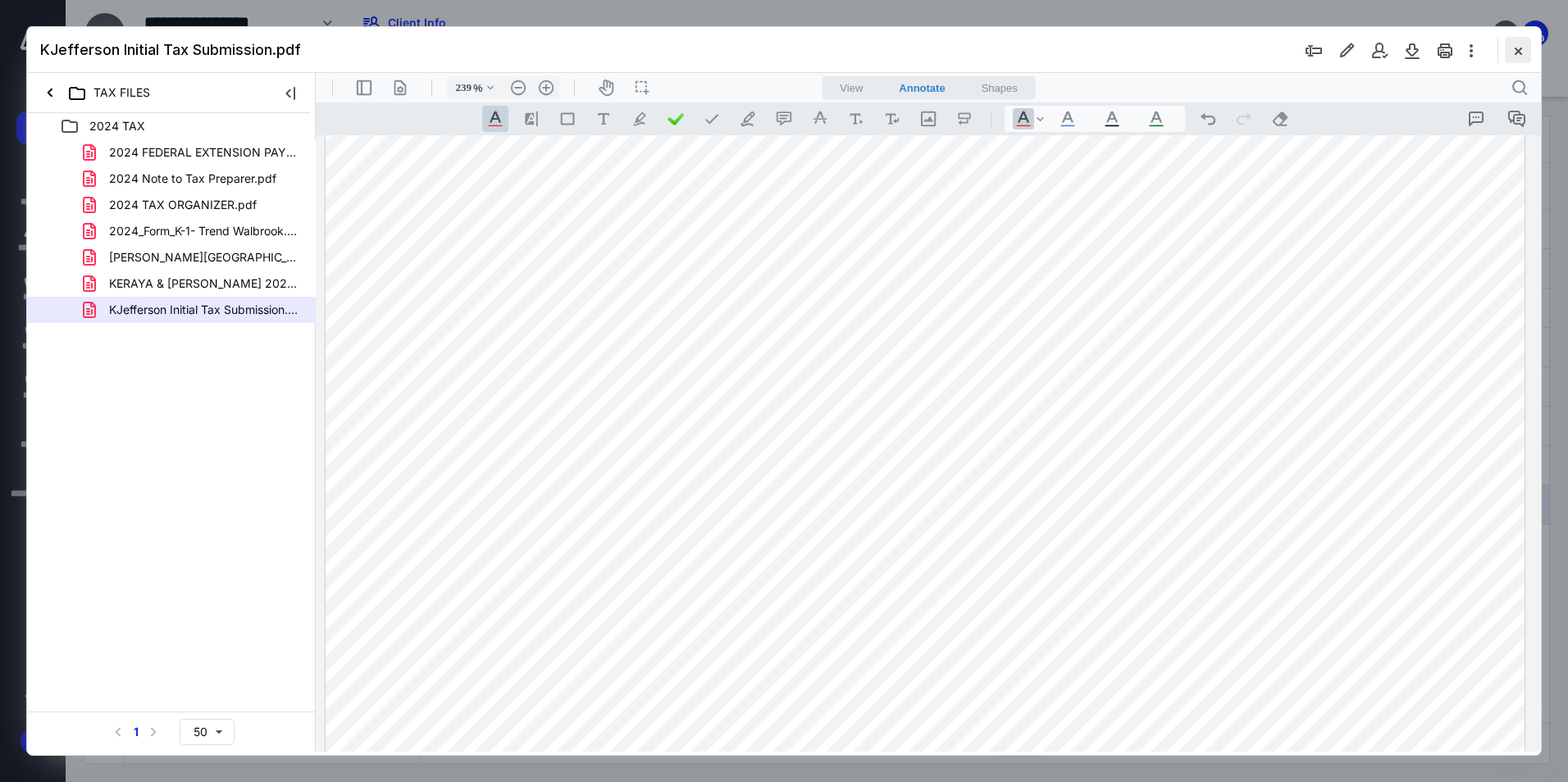 click at bounding box center (1518, 50) 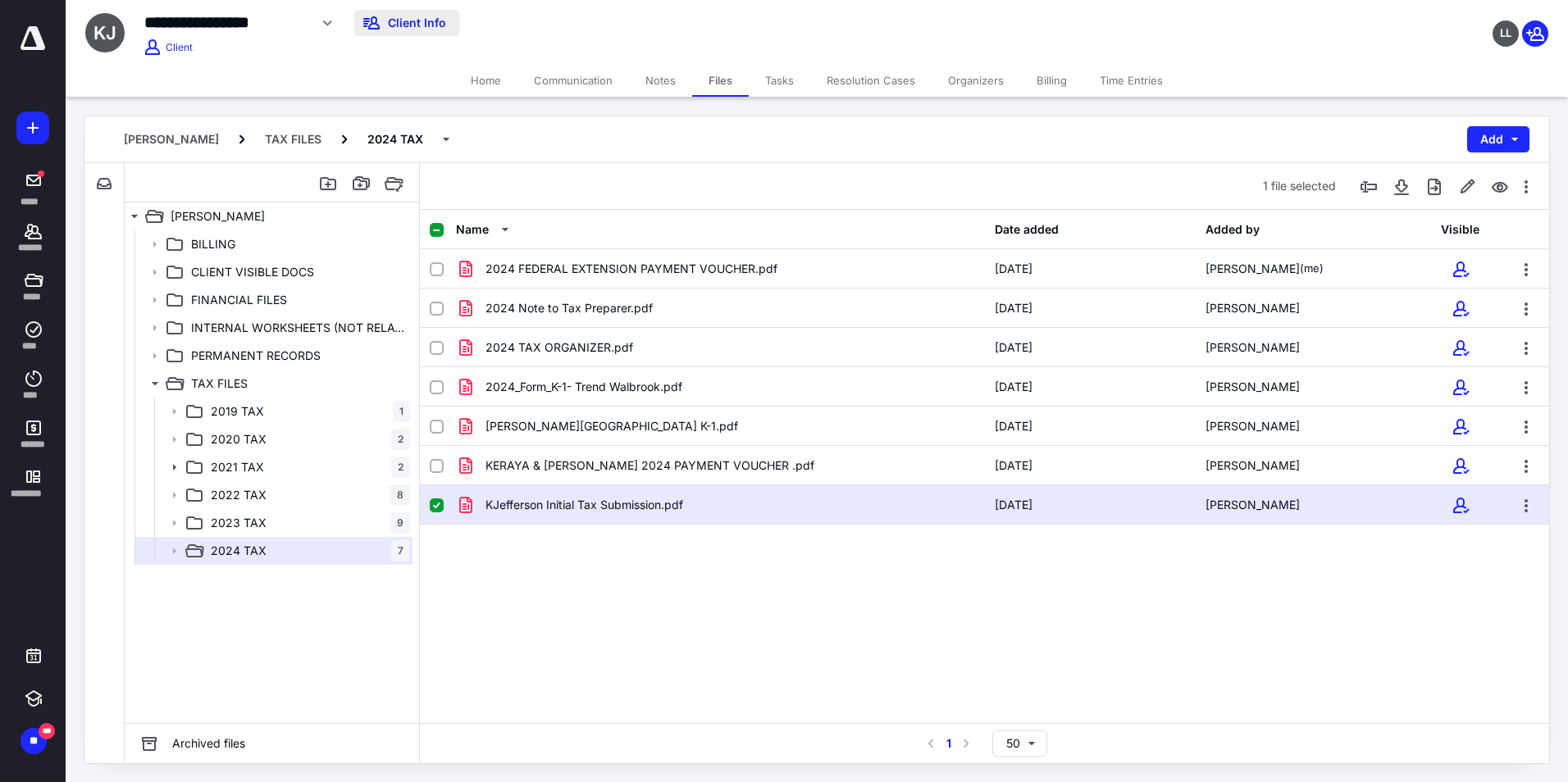 click on "Client Info" at bounding box center (407, 23) 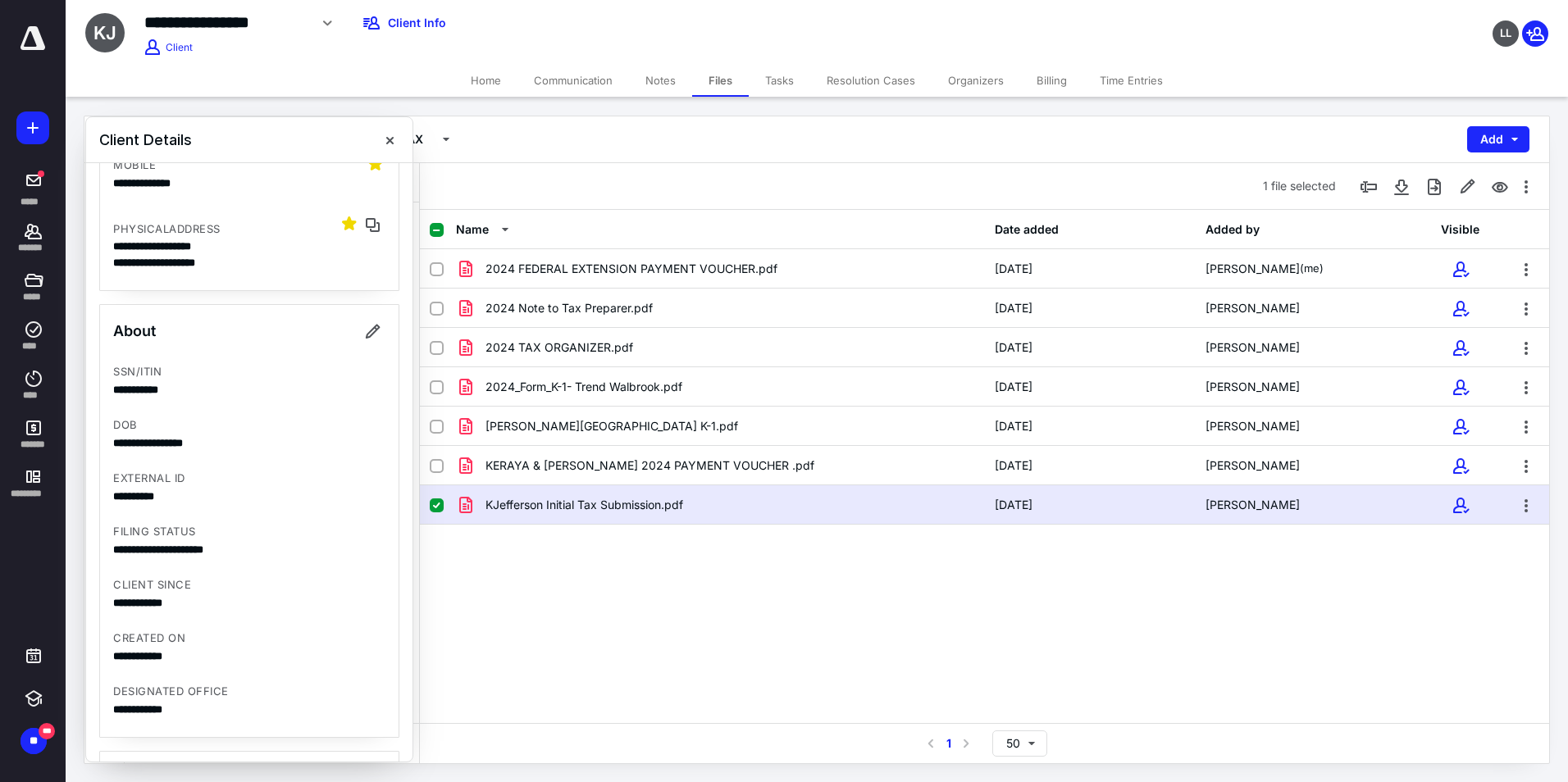 scroll, scrollTop: 328, scrollLeft: 0, axis: vertical 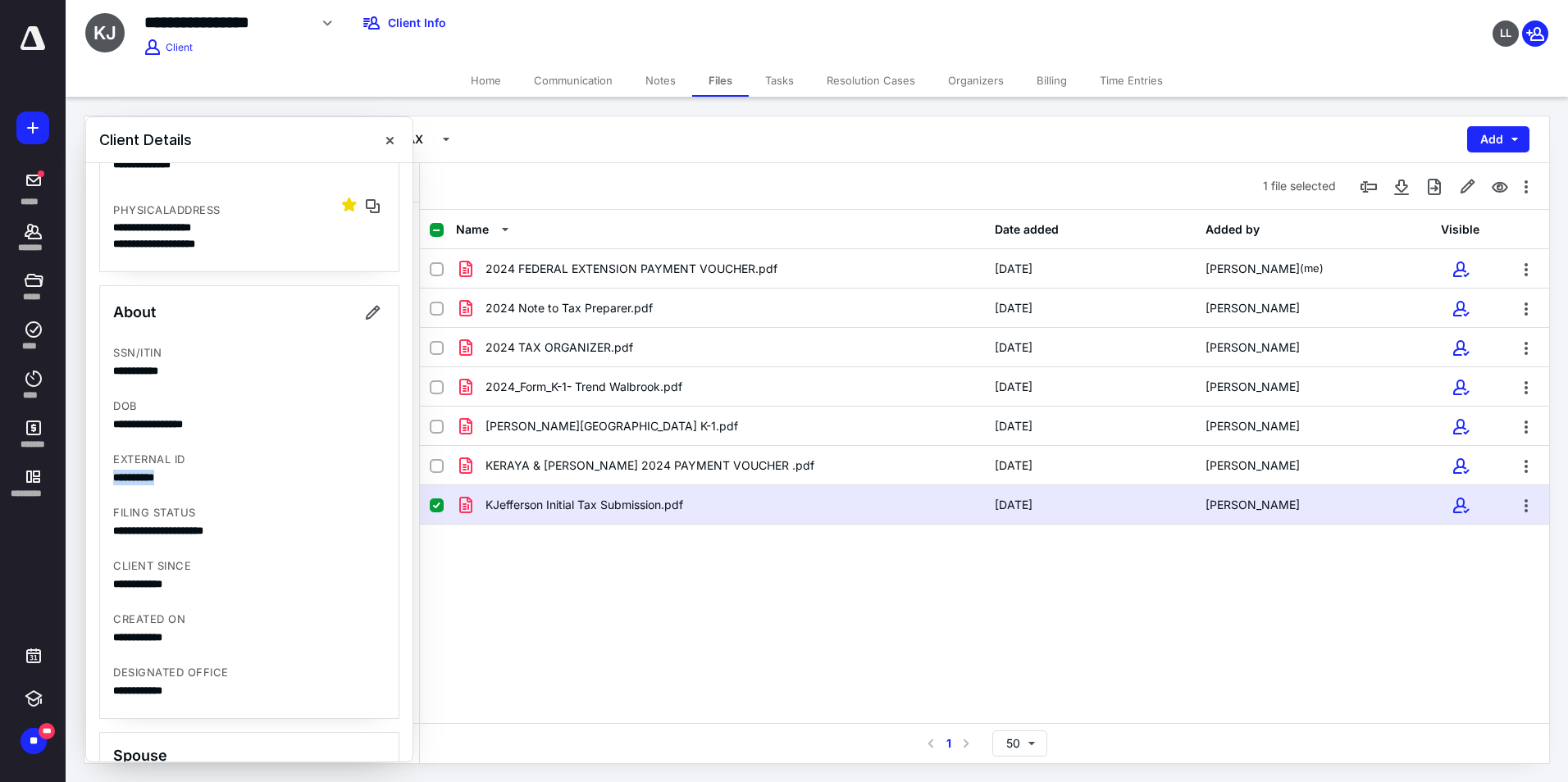 drag, startPoint x: 173, startPoint y: 476, endPoint x: 106, endPoint y: 481, distance: 67.186308 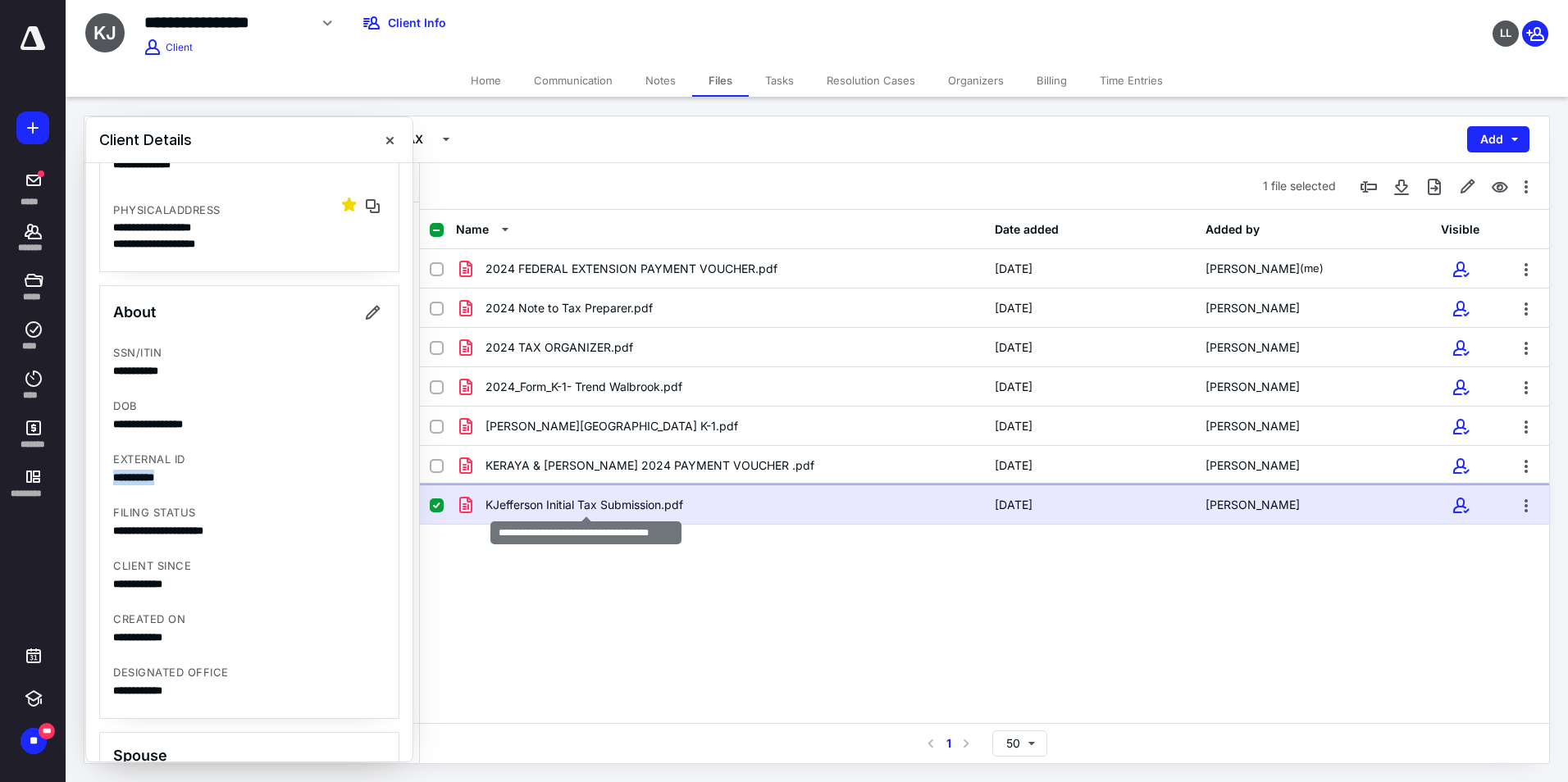 click on "KJefferson Initial Tax Submission.pdf" at bounding box center [584, 505] 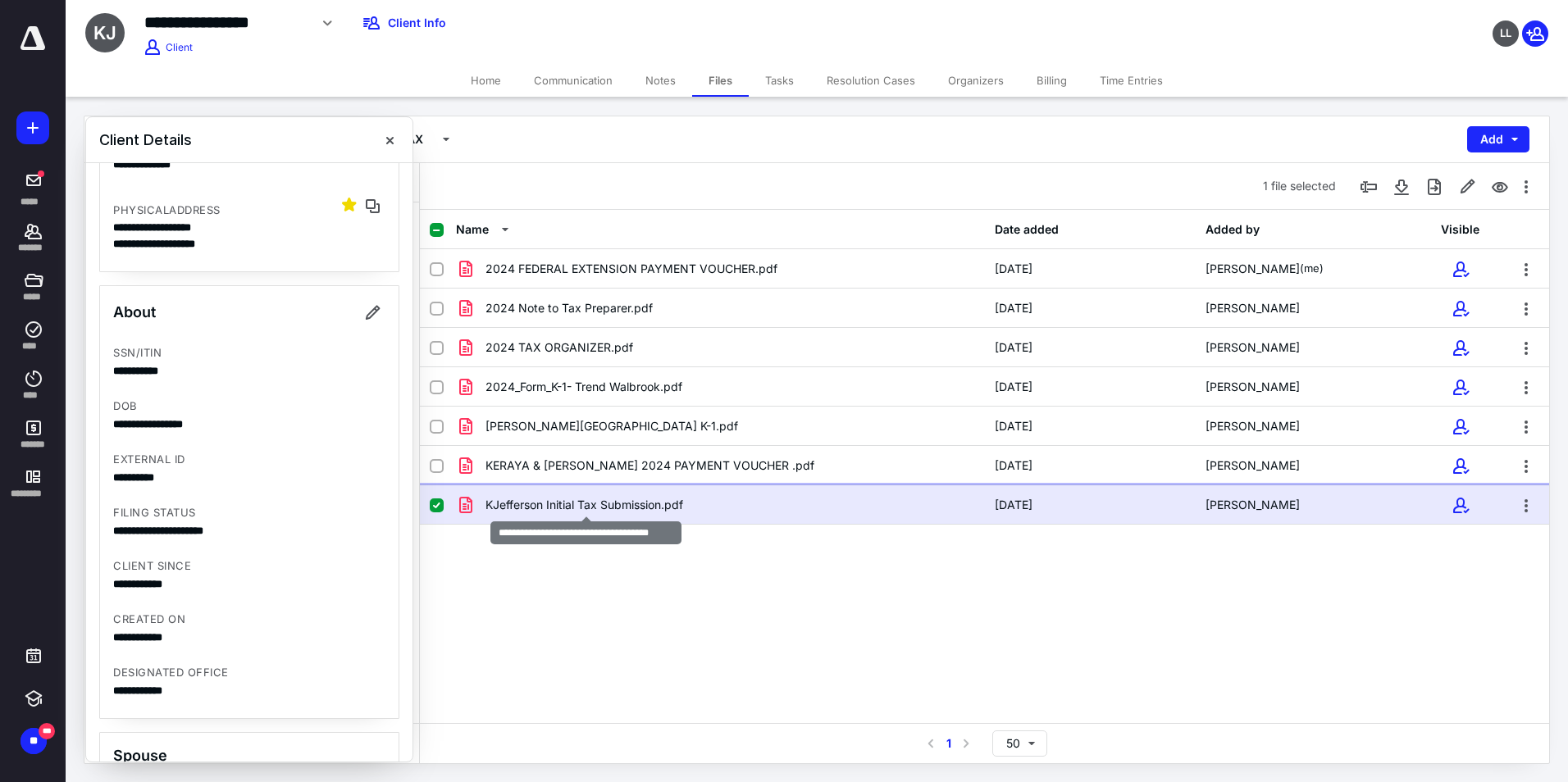 click on "KJefferson Initial Tax Submission.pdf" at bounding box center (584, 505) 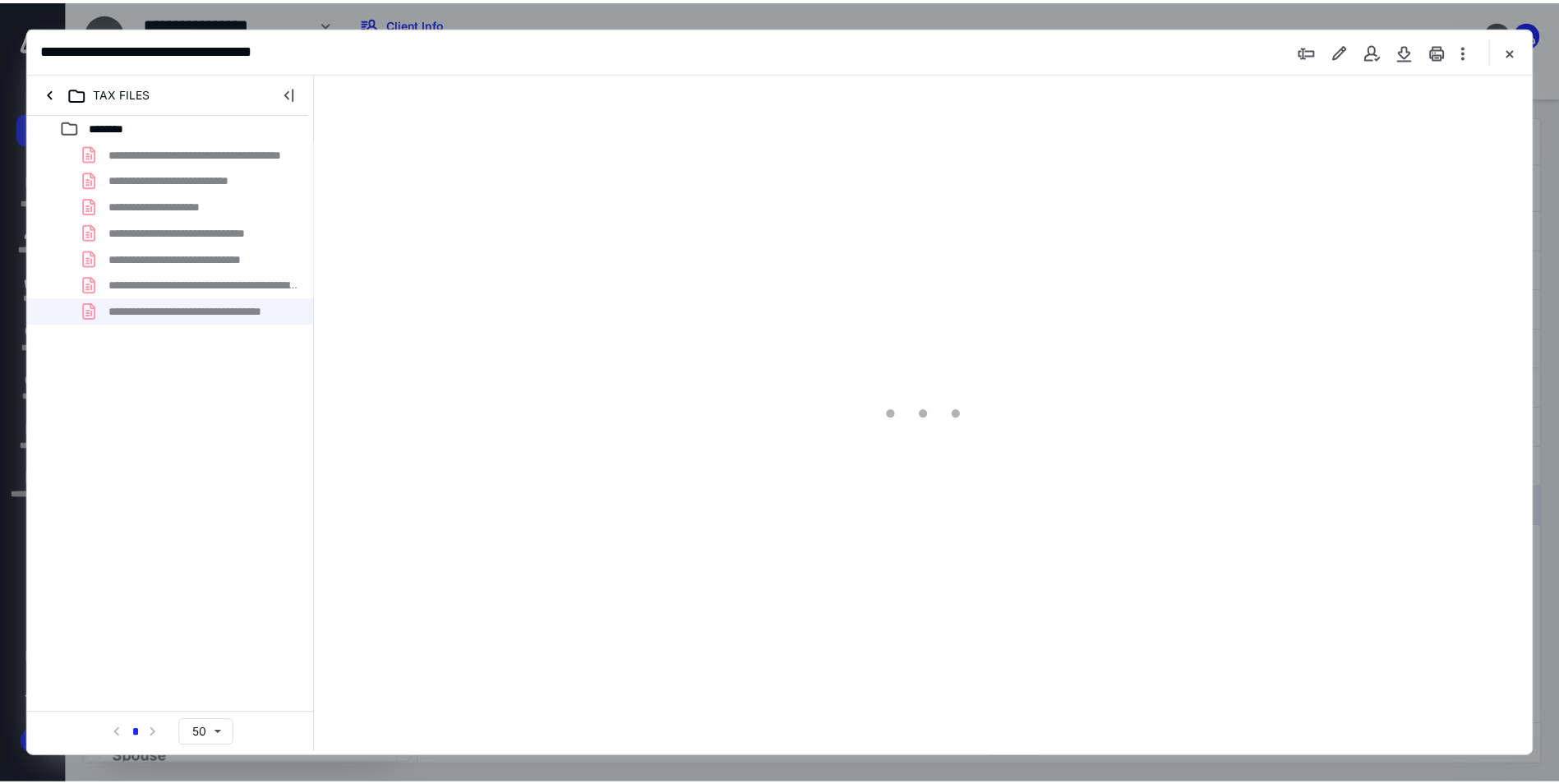 scroll, scrollTop: 0, scrollLeft: 0, axis: both 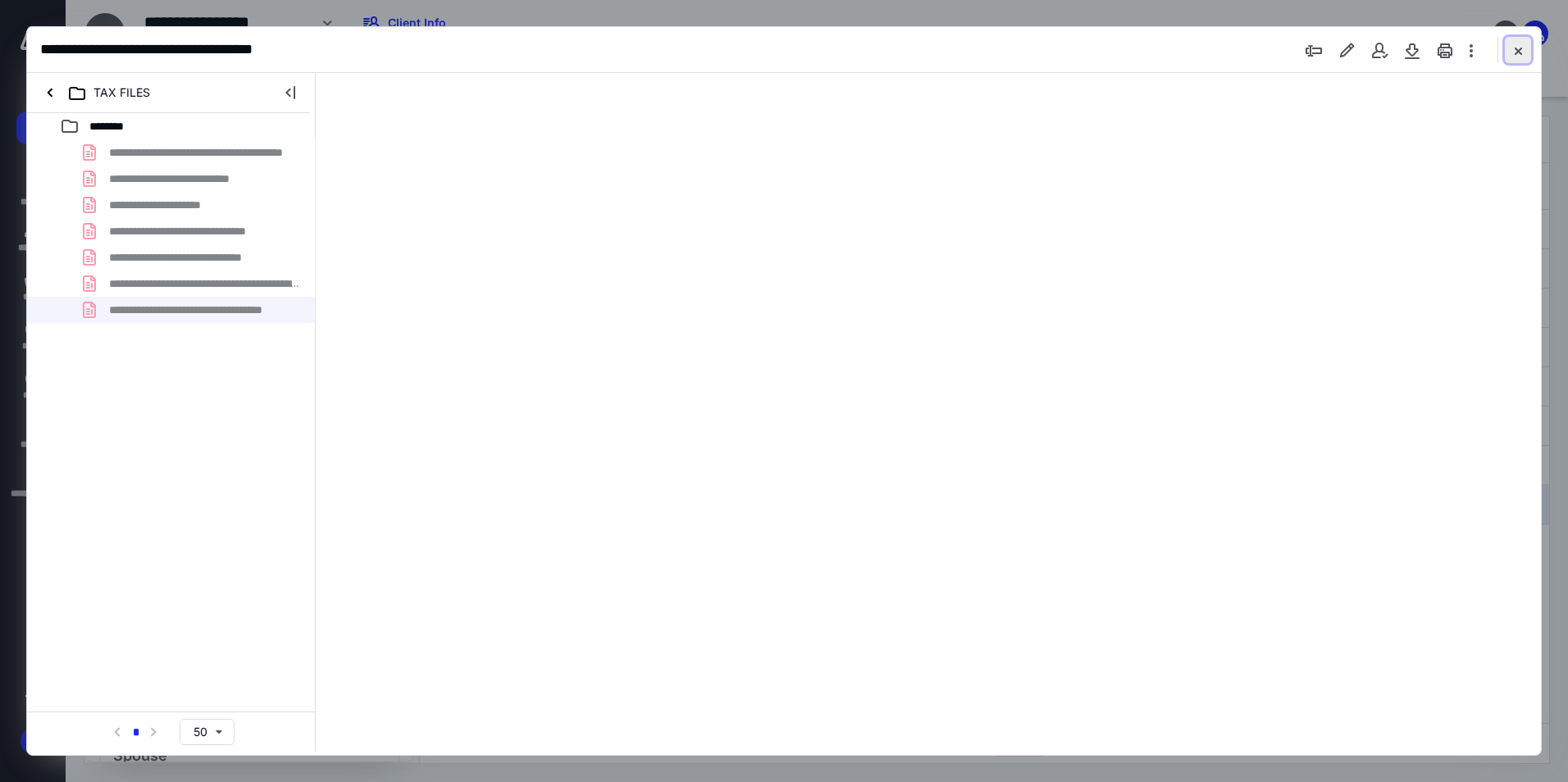 click at bounding box center (1518, 50) 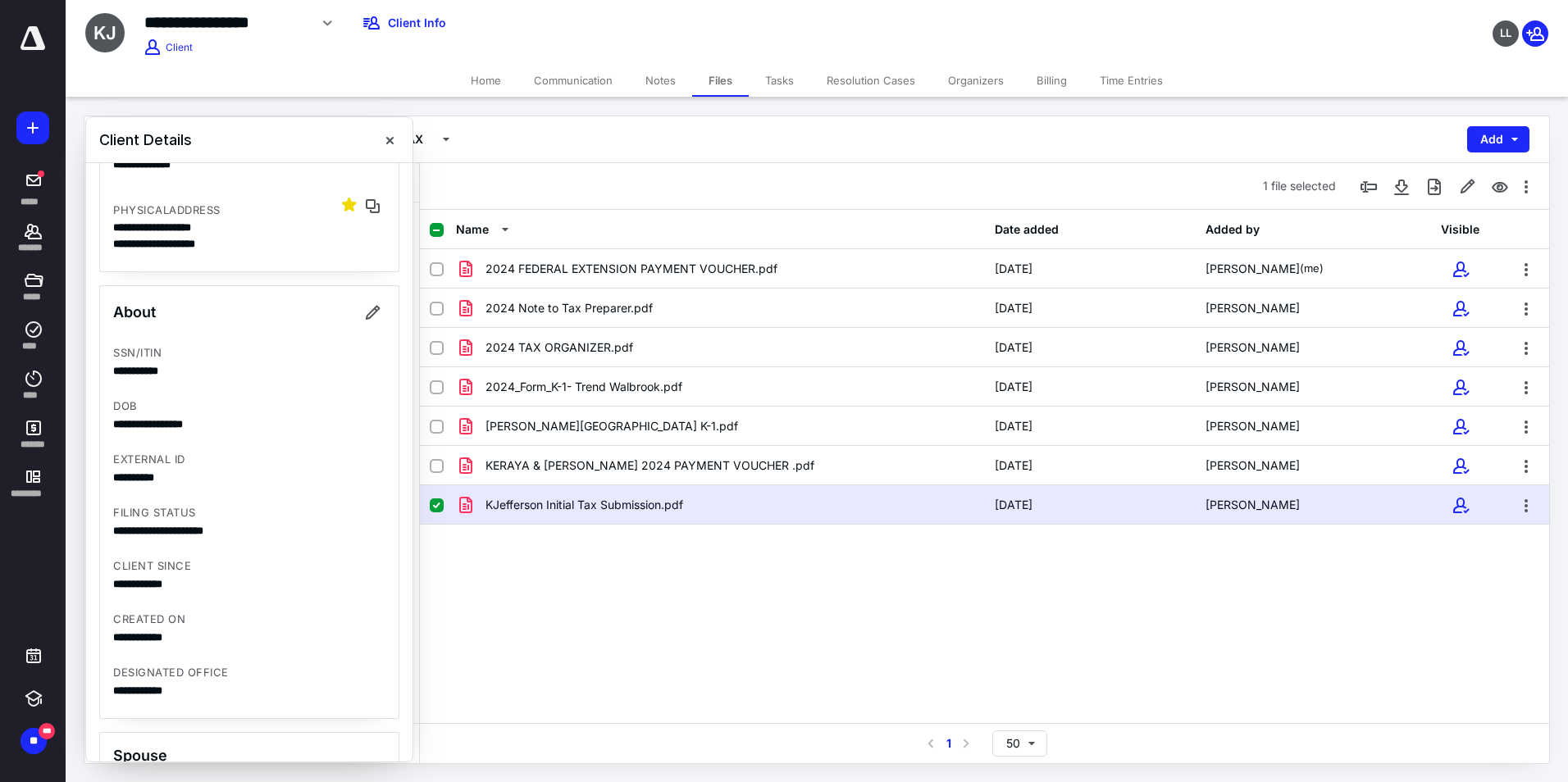 click on "Tasks" at bounding box center (779, 80) 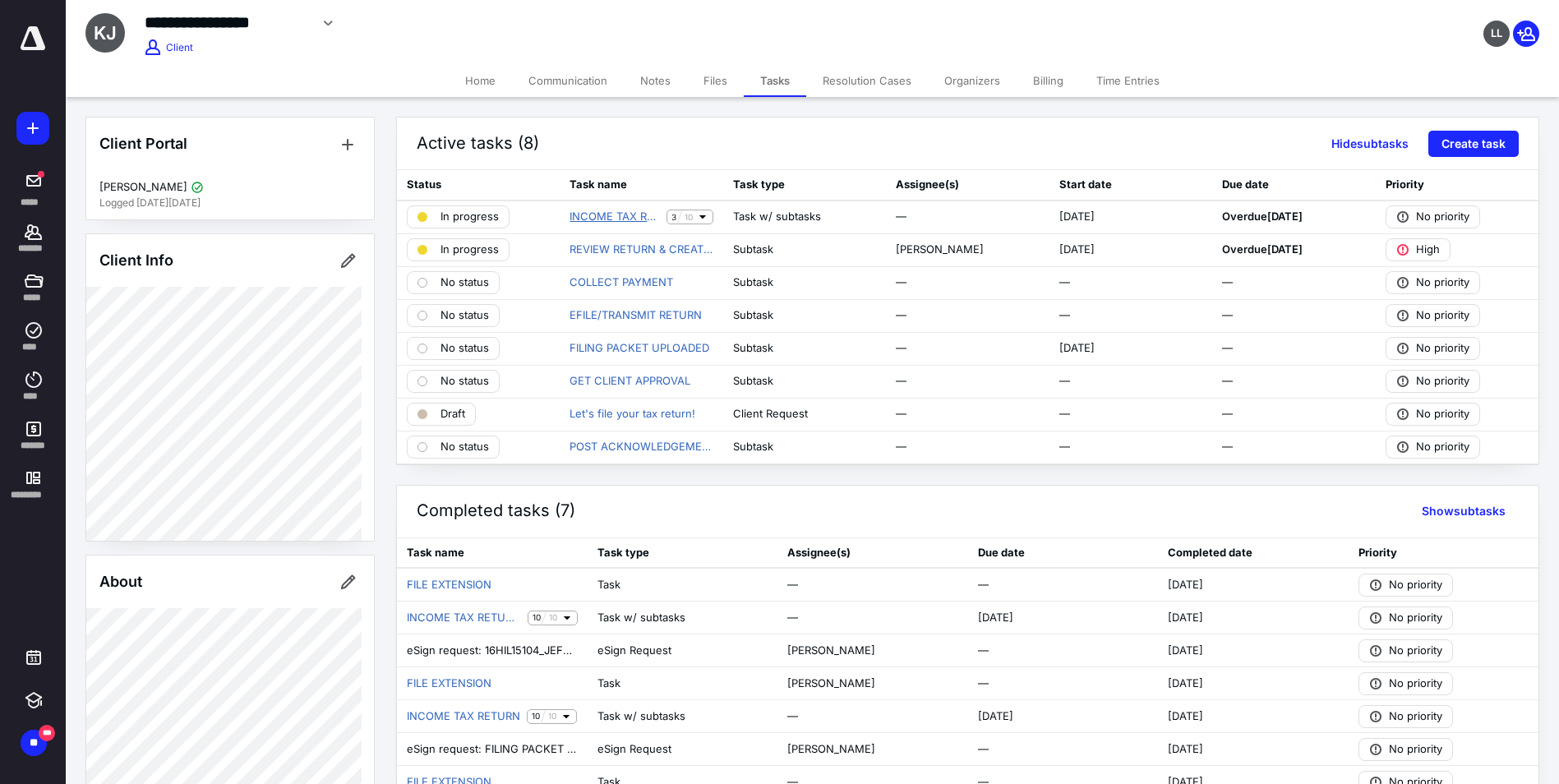 click on "INCOME TAX RETURN - ADVANCED" at bounding box center [614, 217] 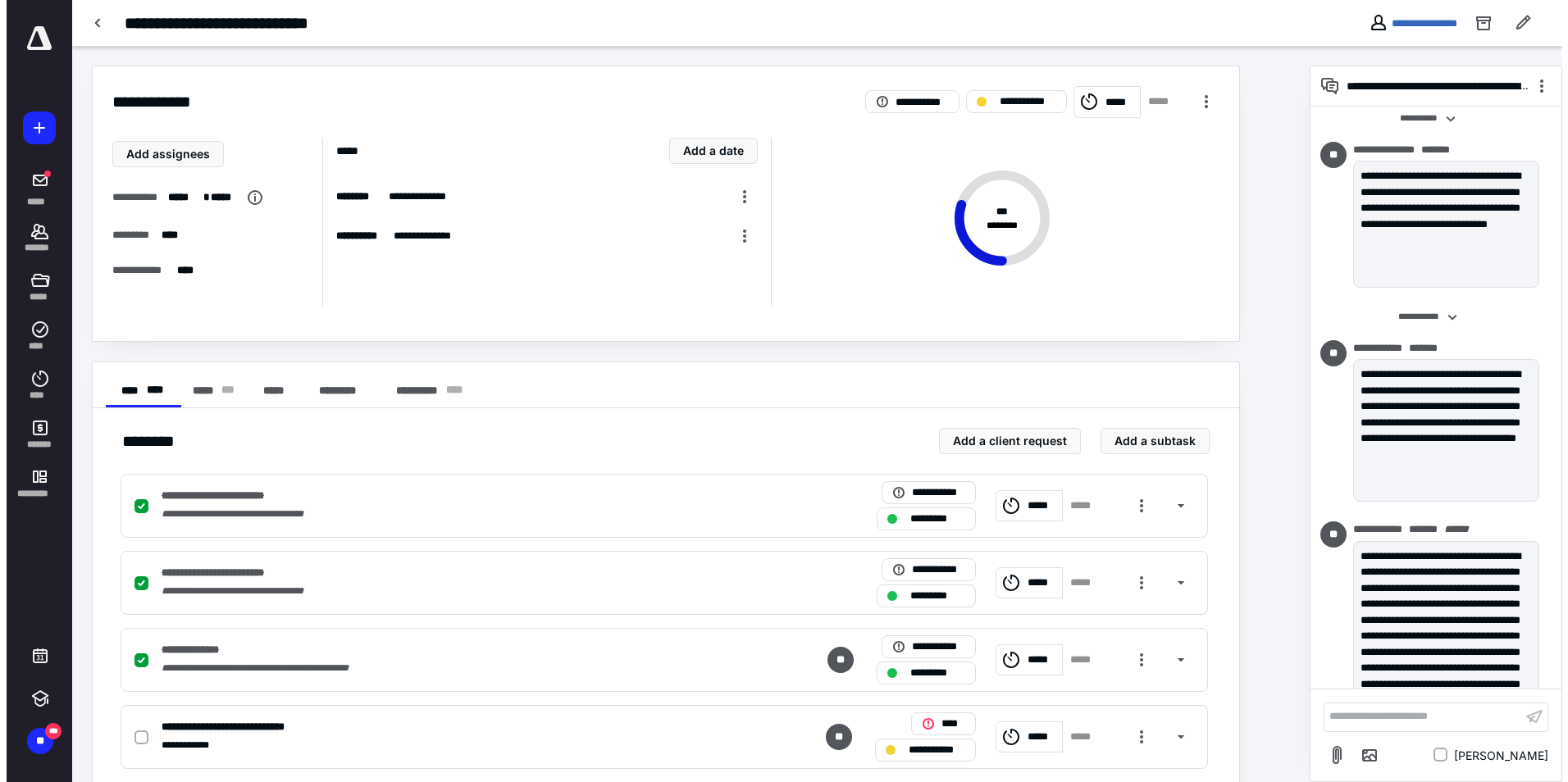 scroll, scrollTop: 0, scrollLeft: 0, axis: both 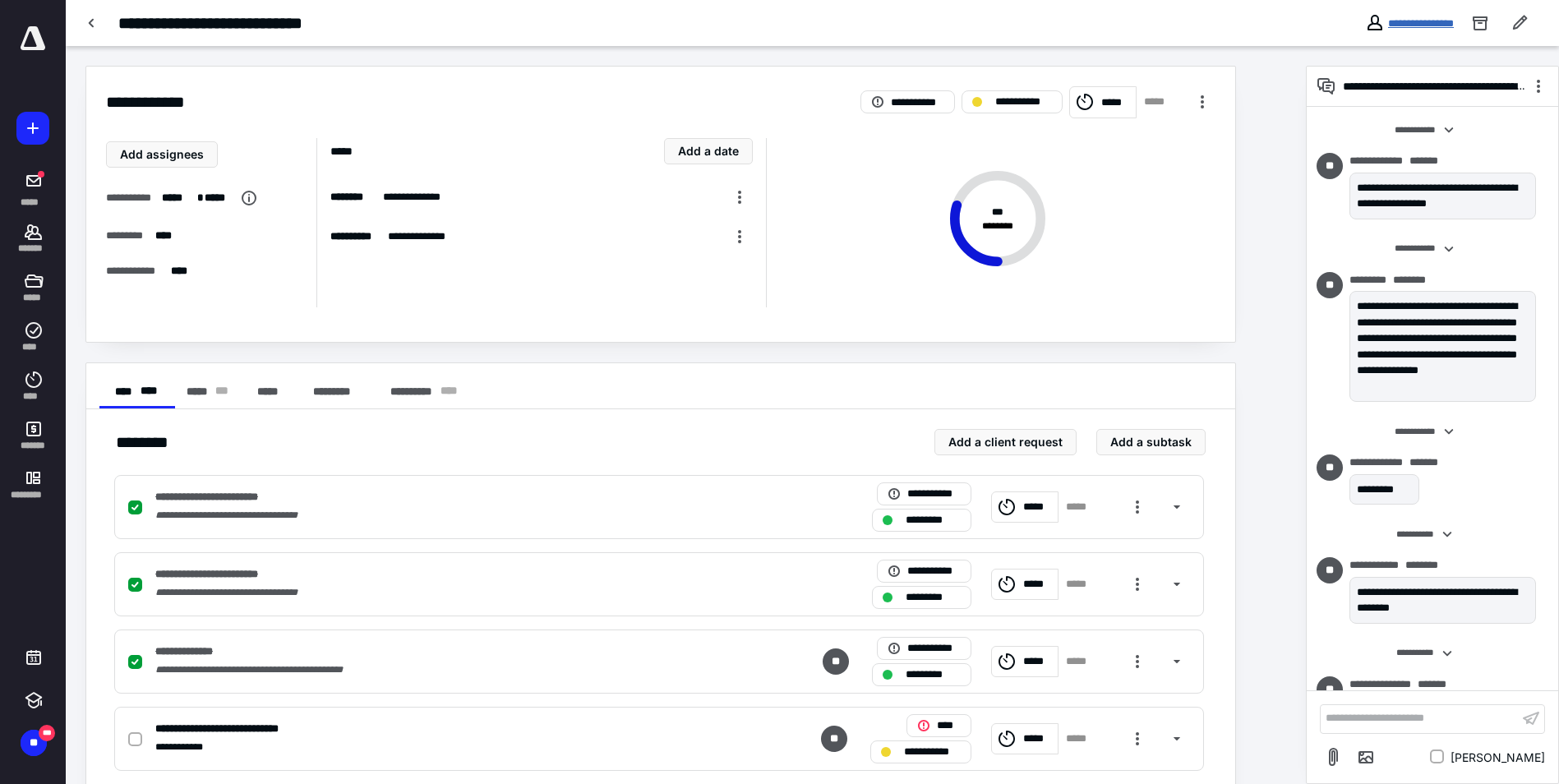 click on "**********" at bounding box center (1421, 23) 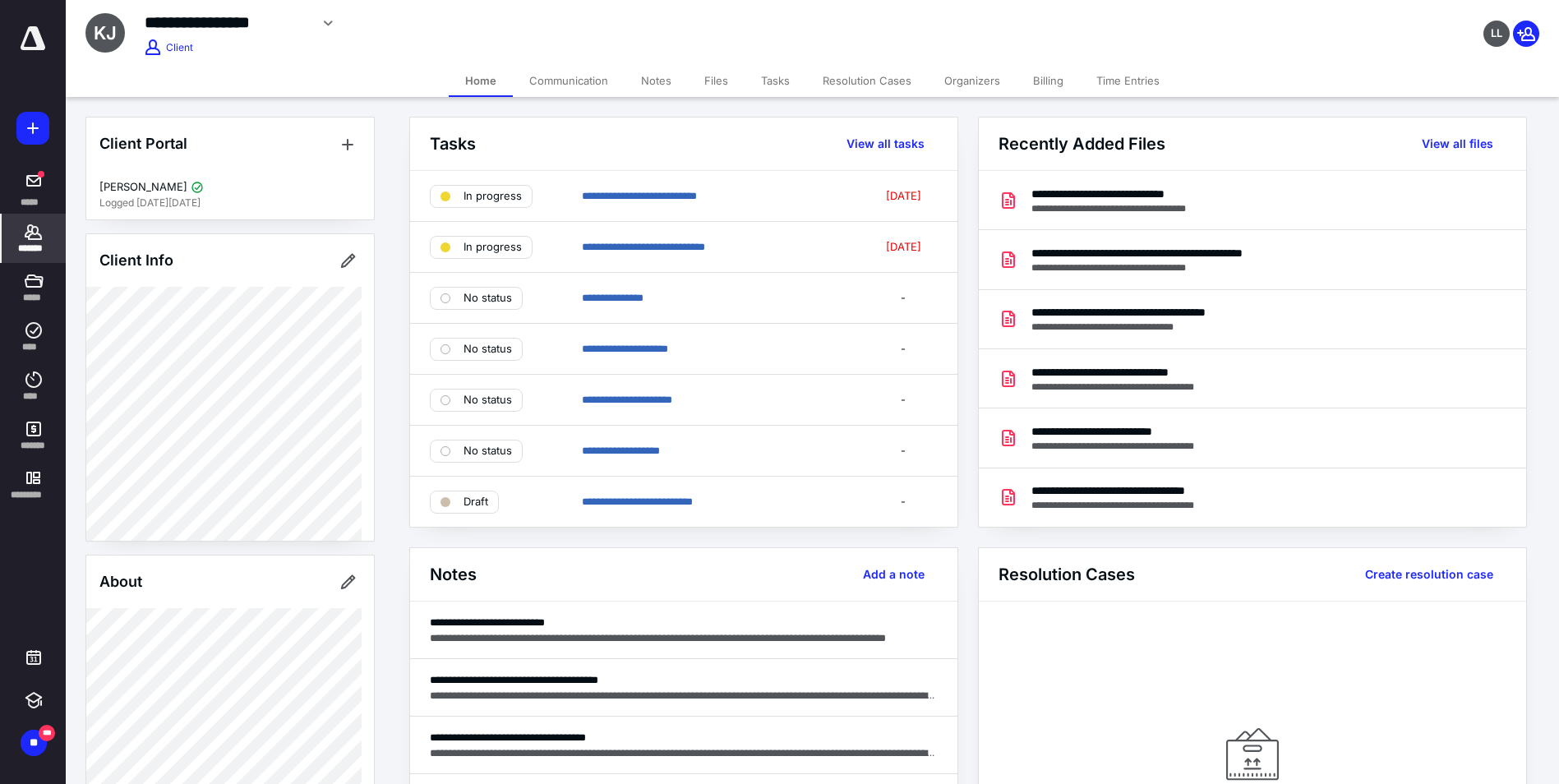 click on "Files" at bounding box center [716, 81] 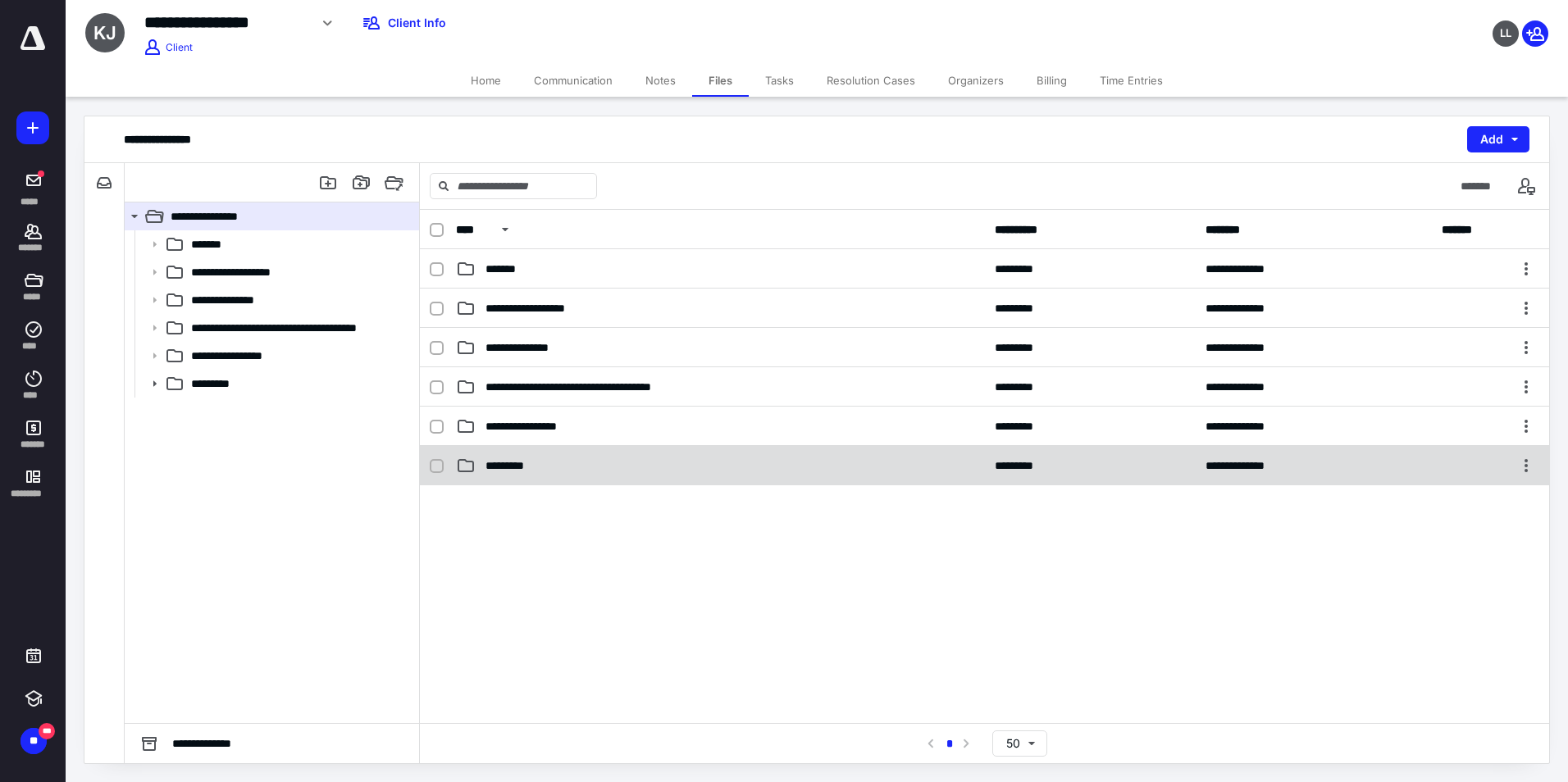 click on "*********" at bounding box center (513, 466) 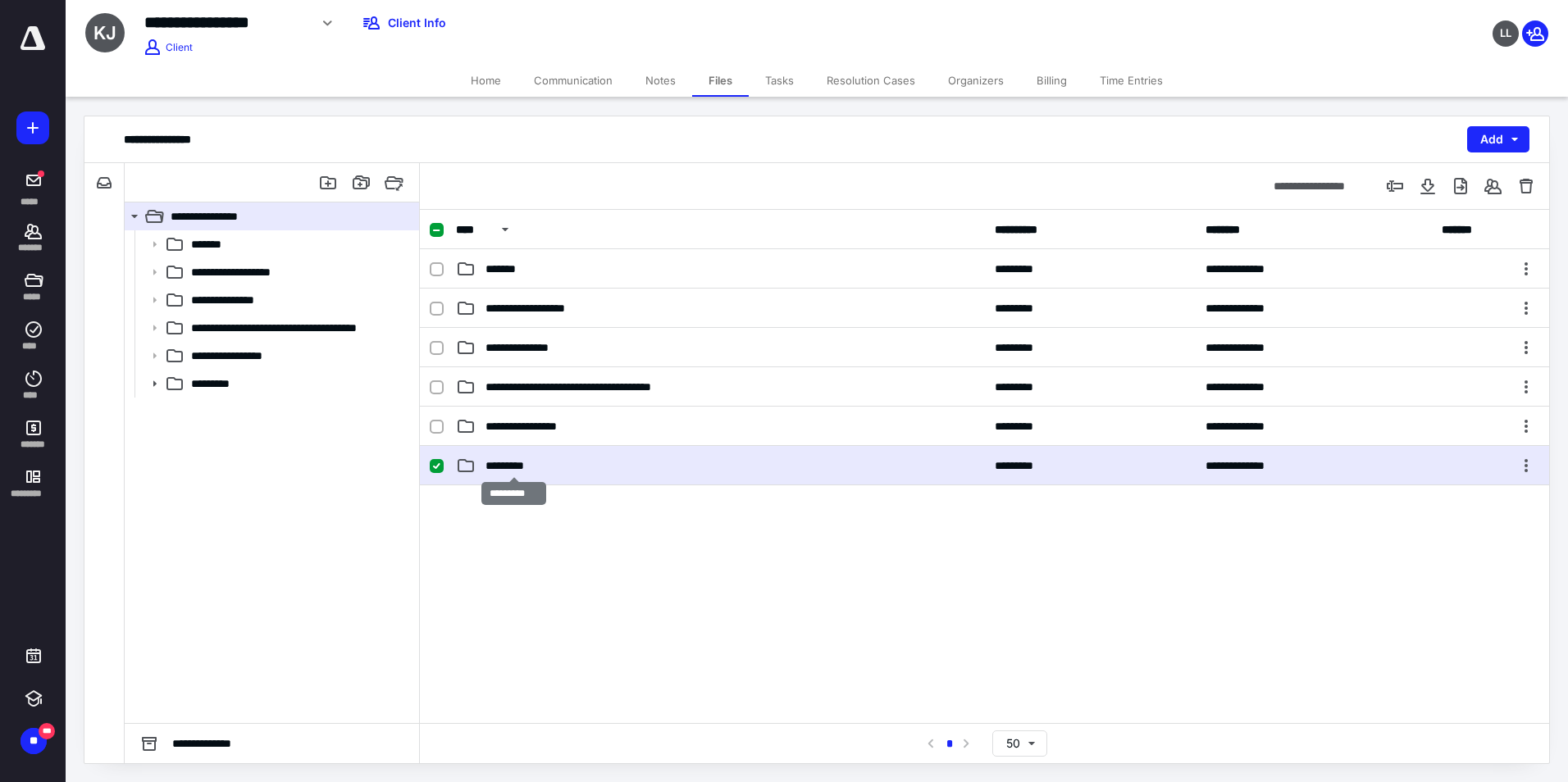 click on "*********" at bounding box center (513, 466) 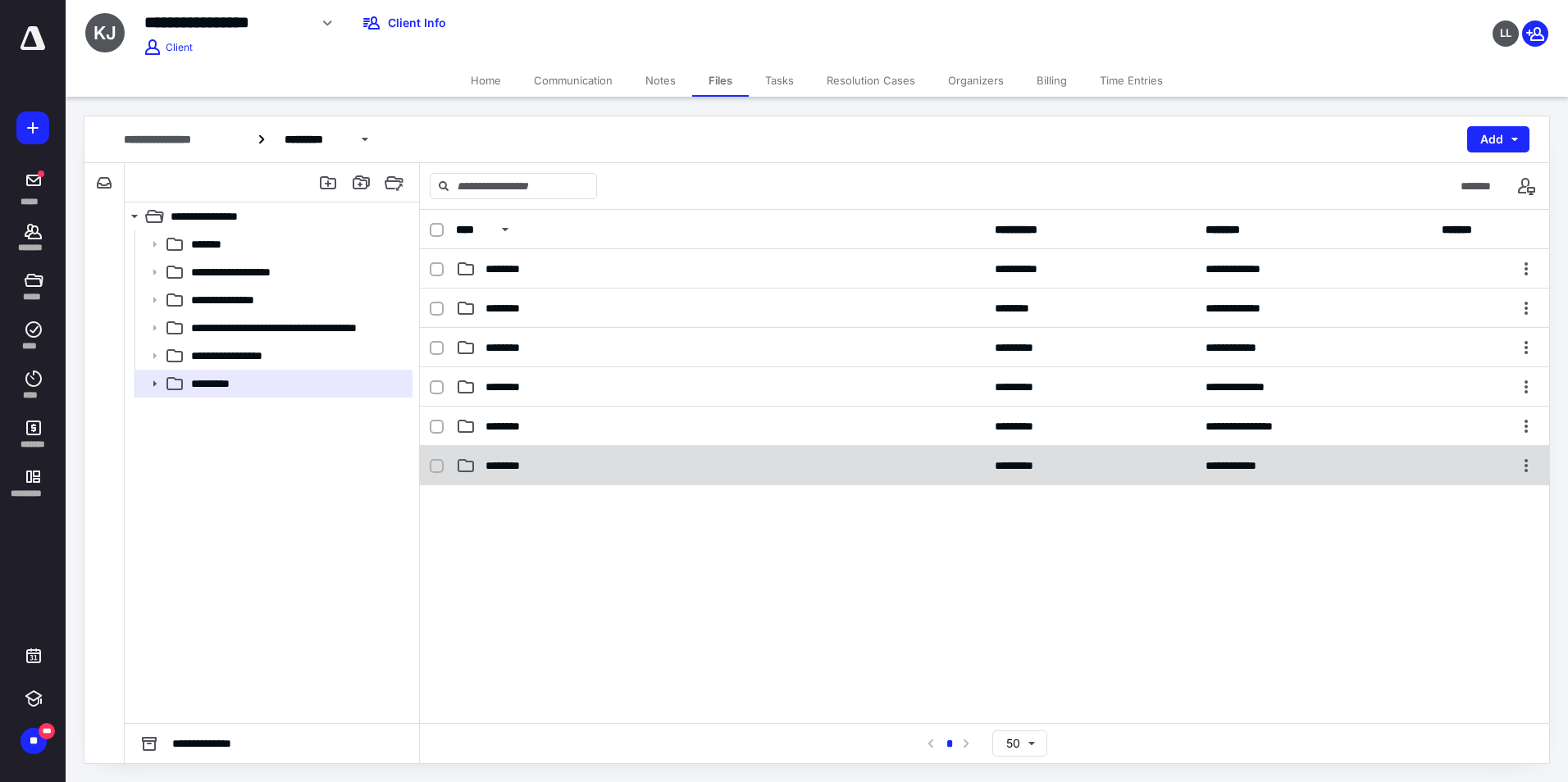 click on "********" at bounding box center [513, 466] 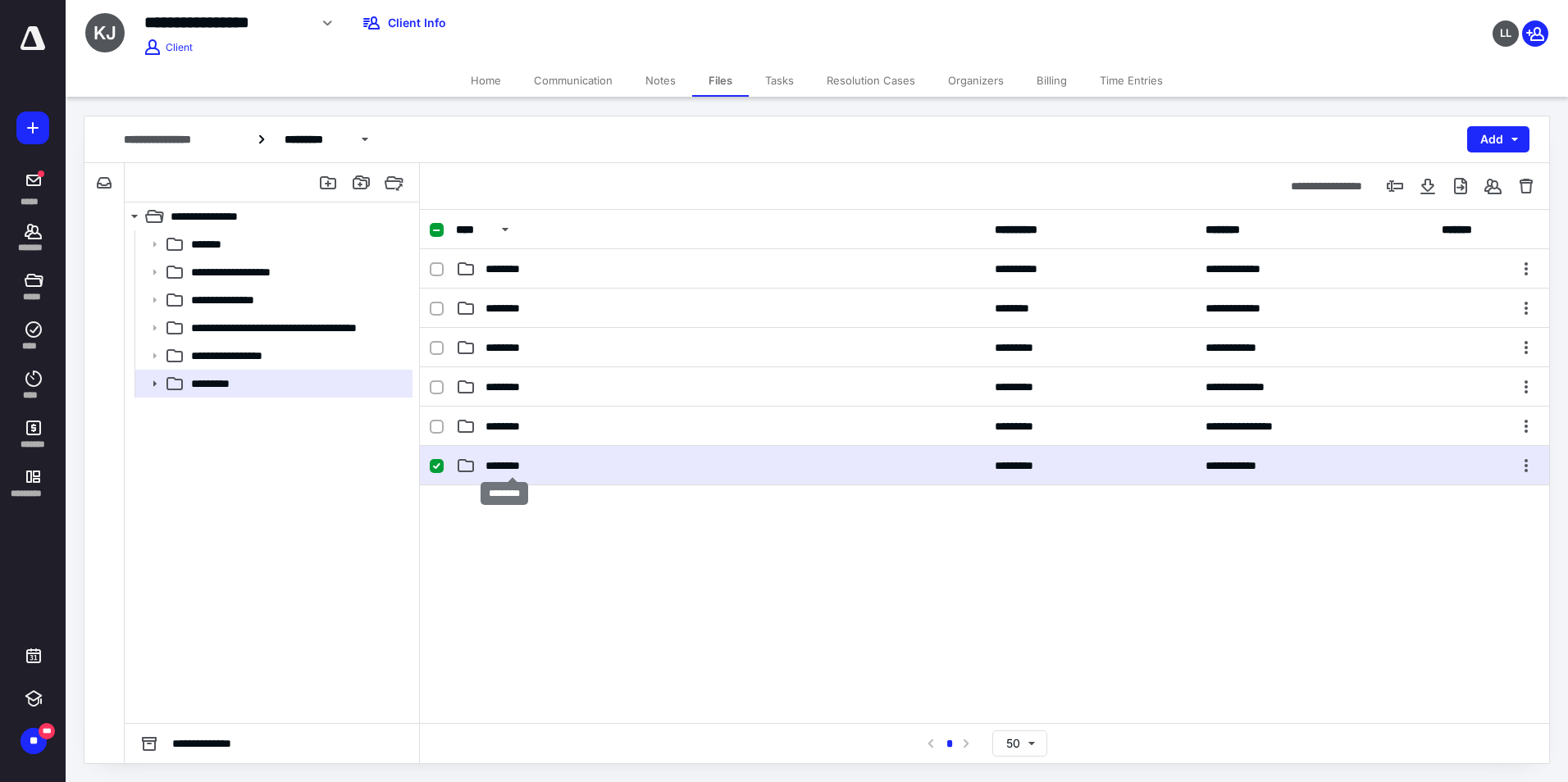 click on "********" at bounding box center [513, 466] 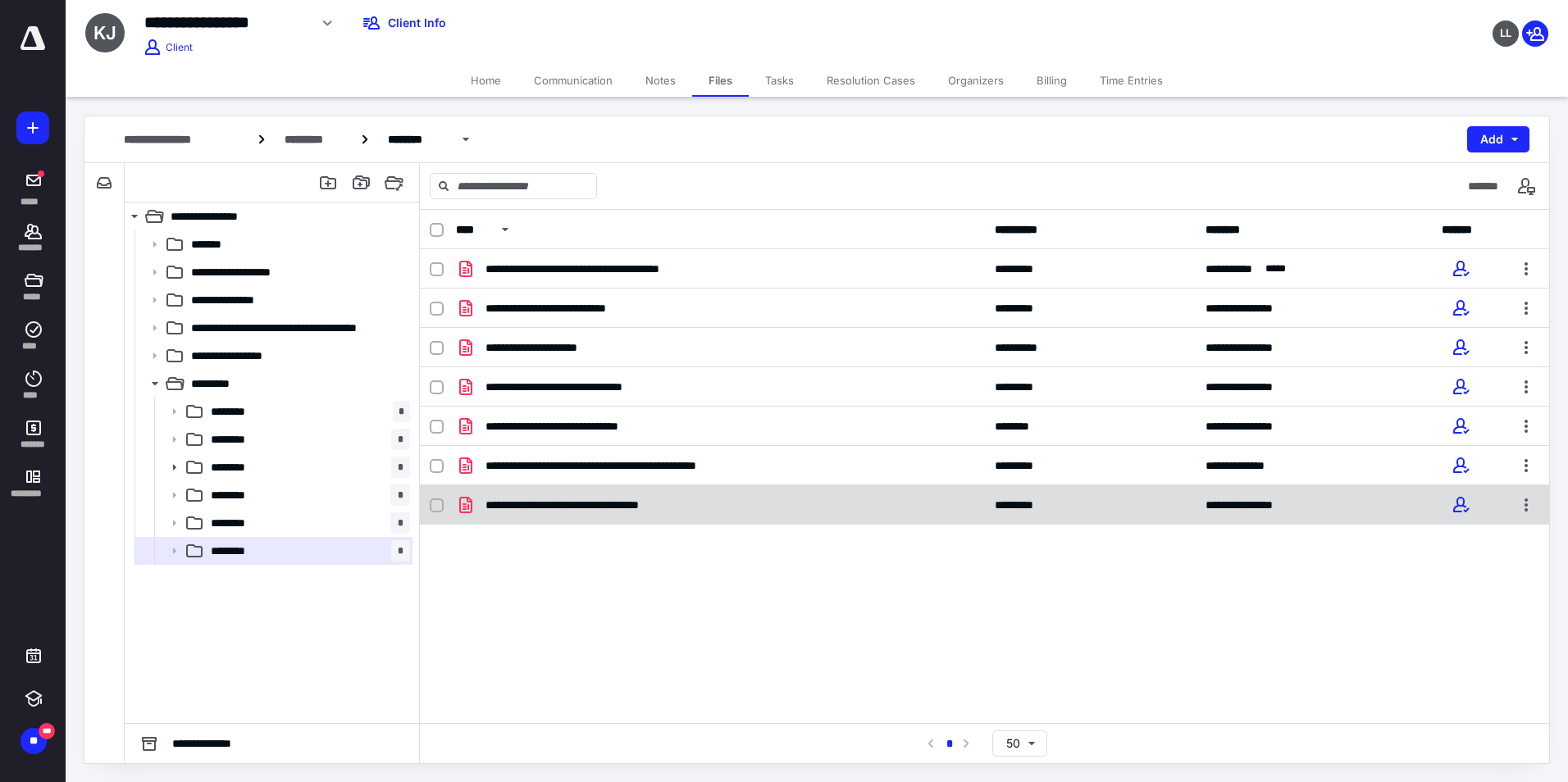 click on "**********" at bounding box center [586, 505] 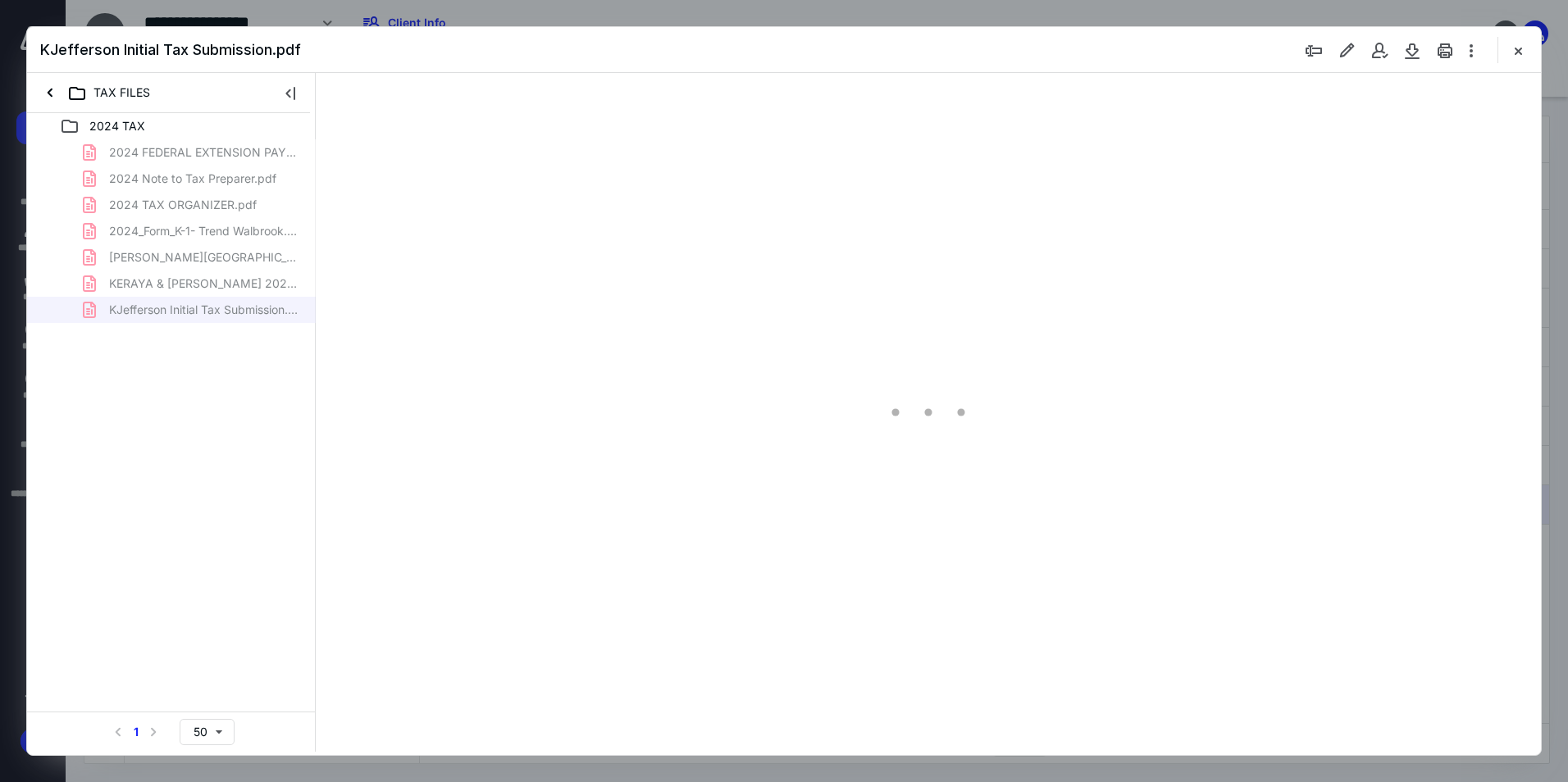 scroll, scrollTop: 0, scrollLeft: 0, axis: both 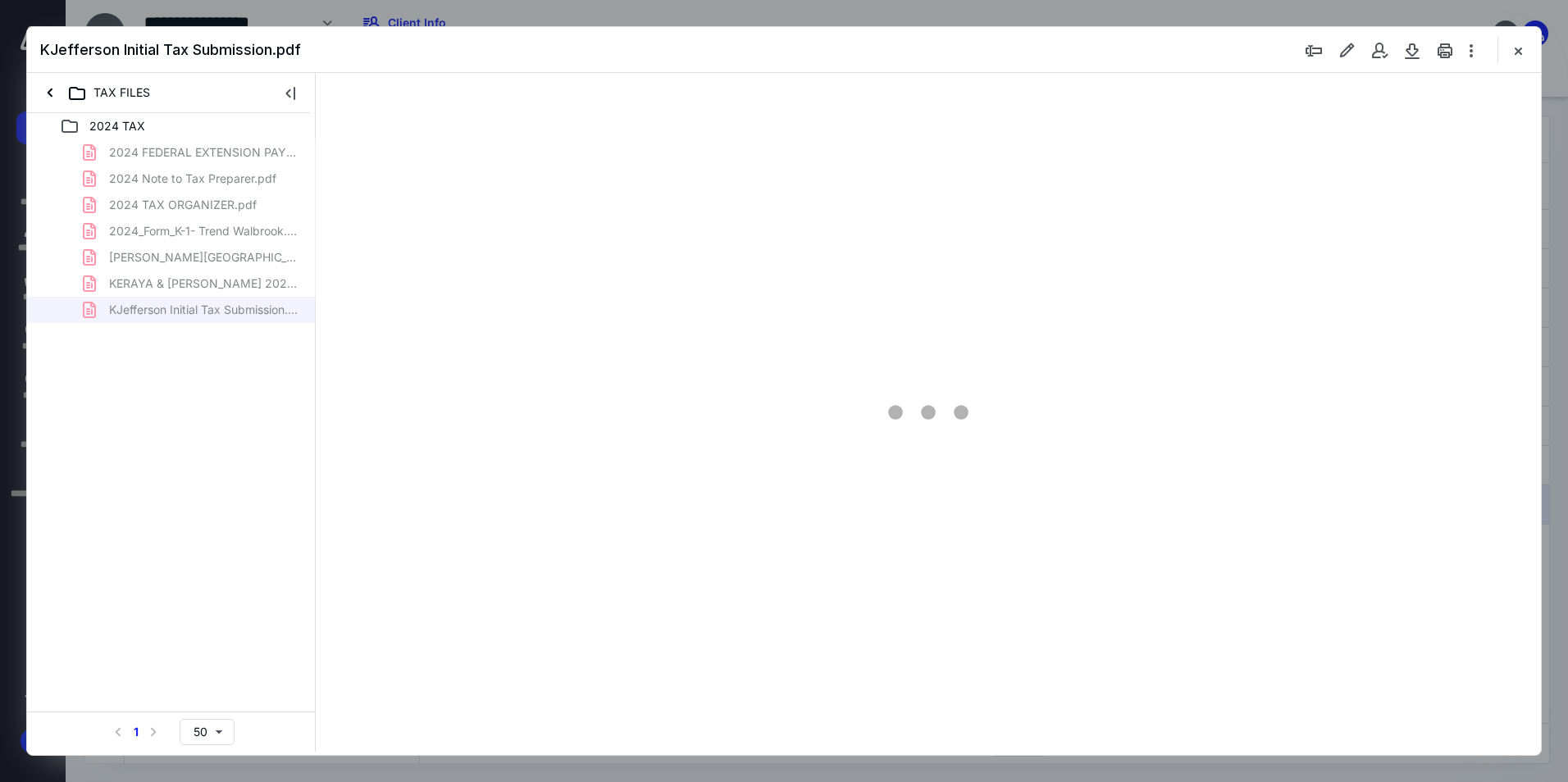 type on "239" 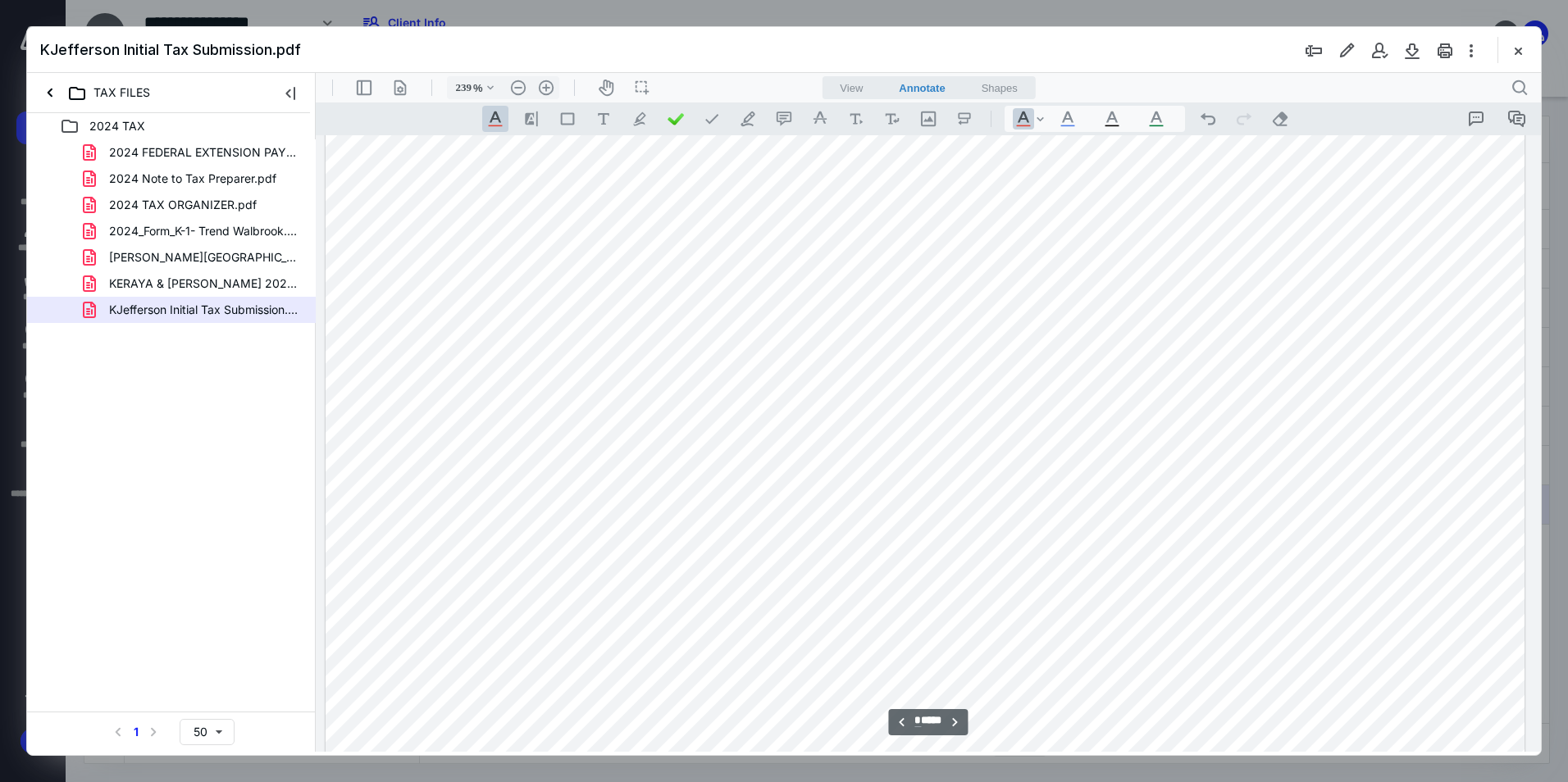 scroll, scrollTop: 2049, scrollLeft: 175, axis: both 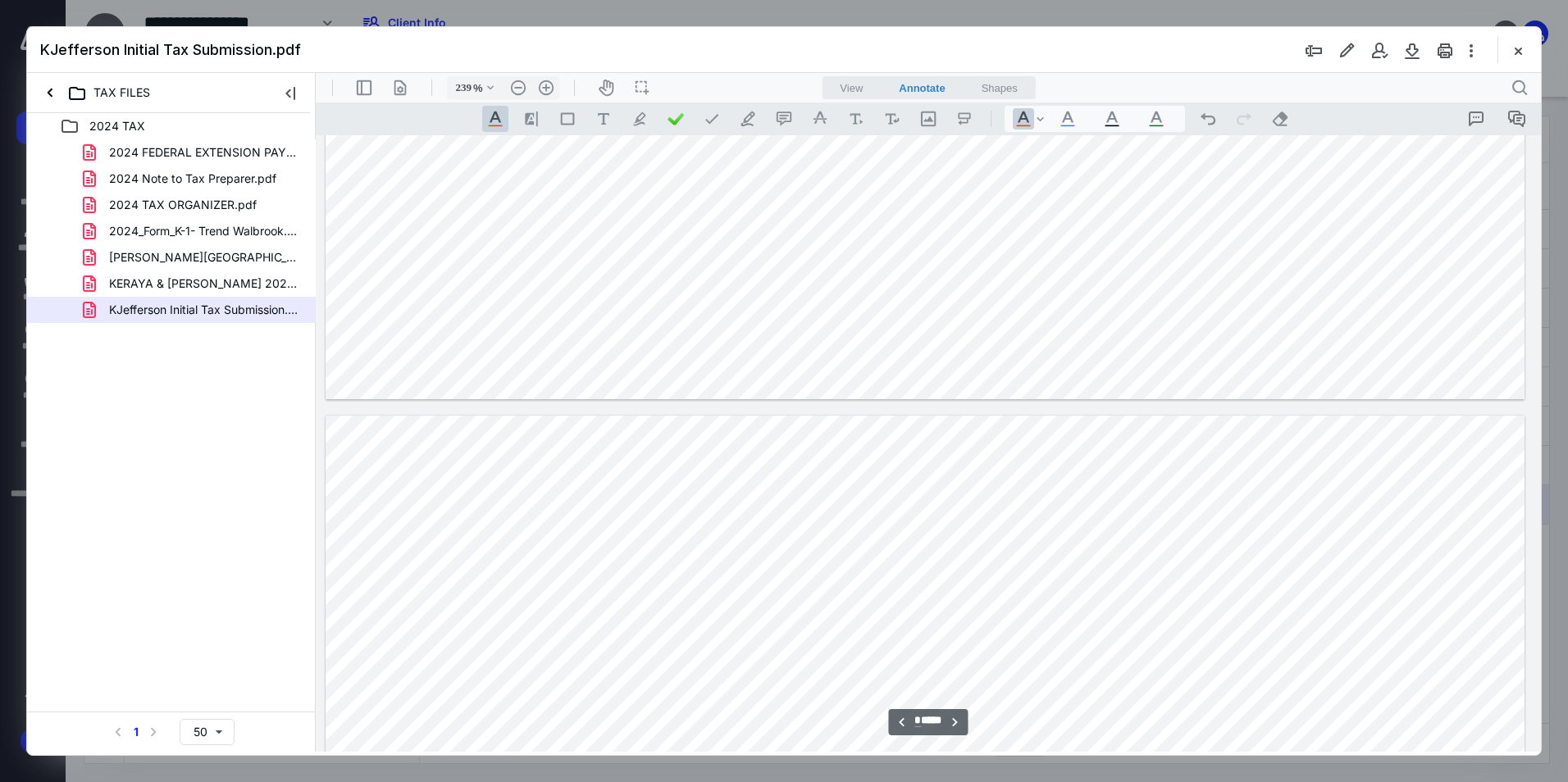 type on "*" 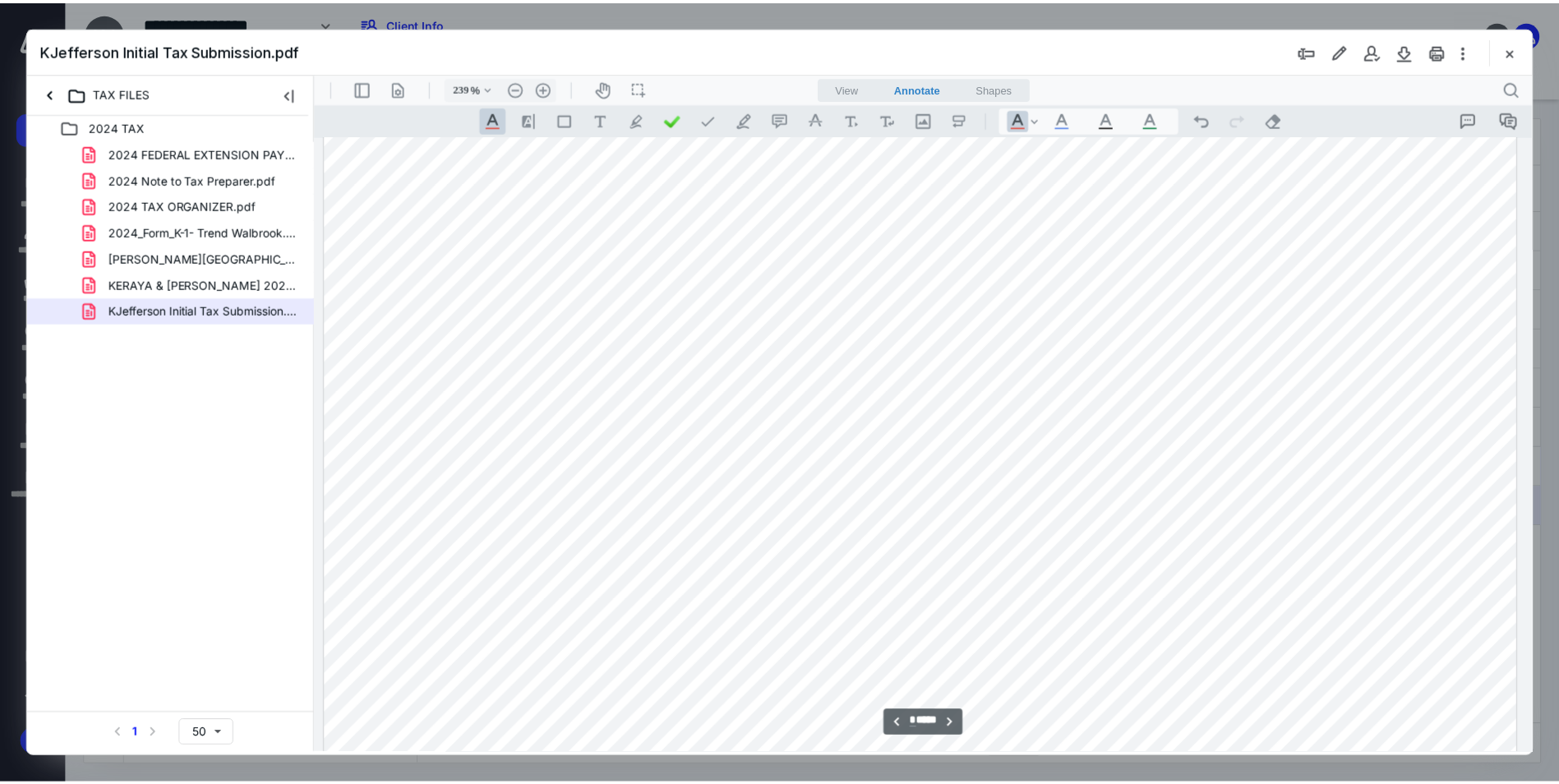 scroll, scrollTop: 12902, scrollLeft: 175, axis: both 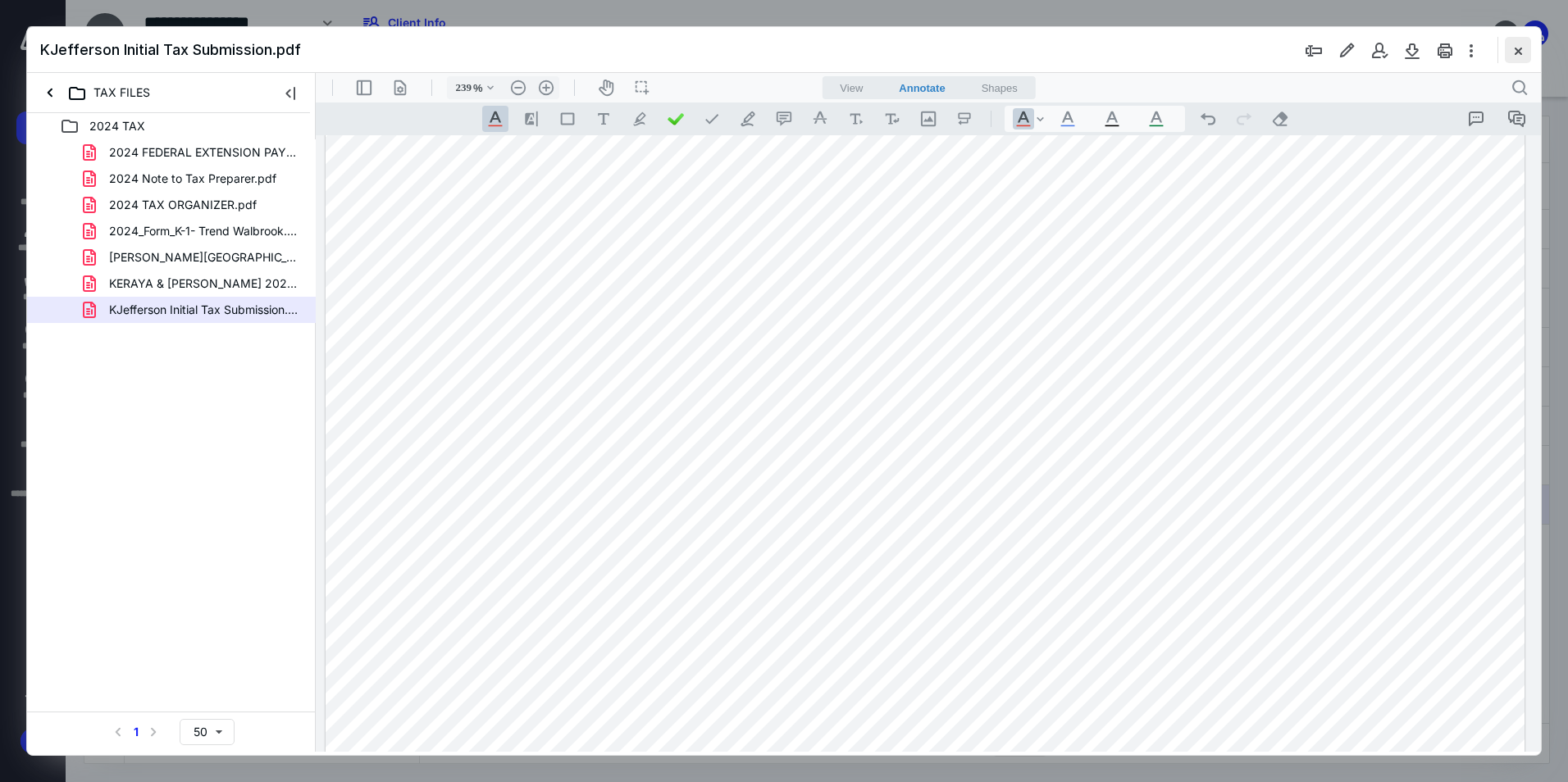 click at bounding box center [1518, 50] 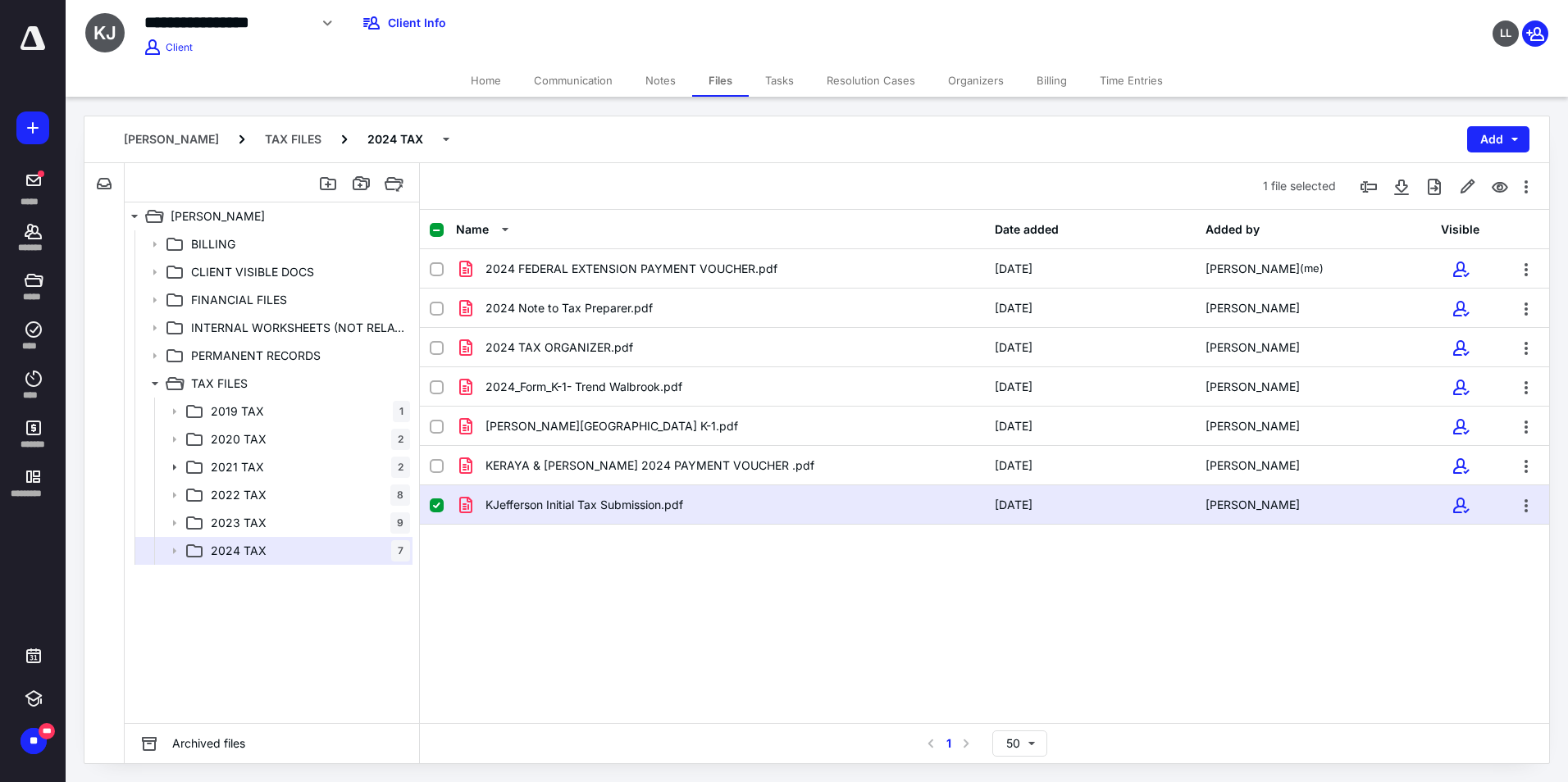 click on "Tasks" at bounding box center (779, 80) 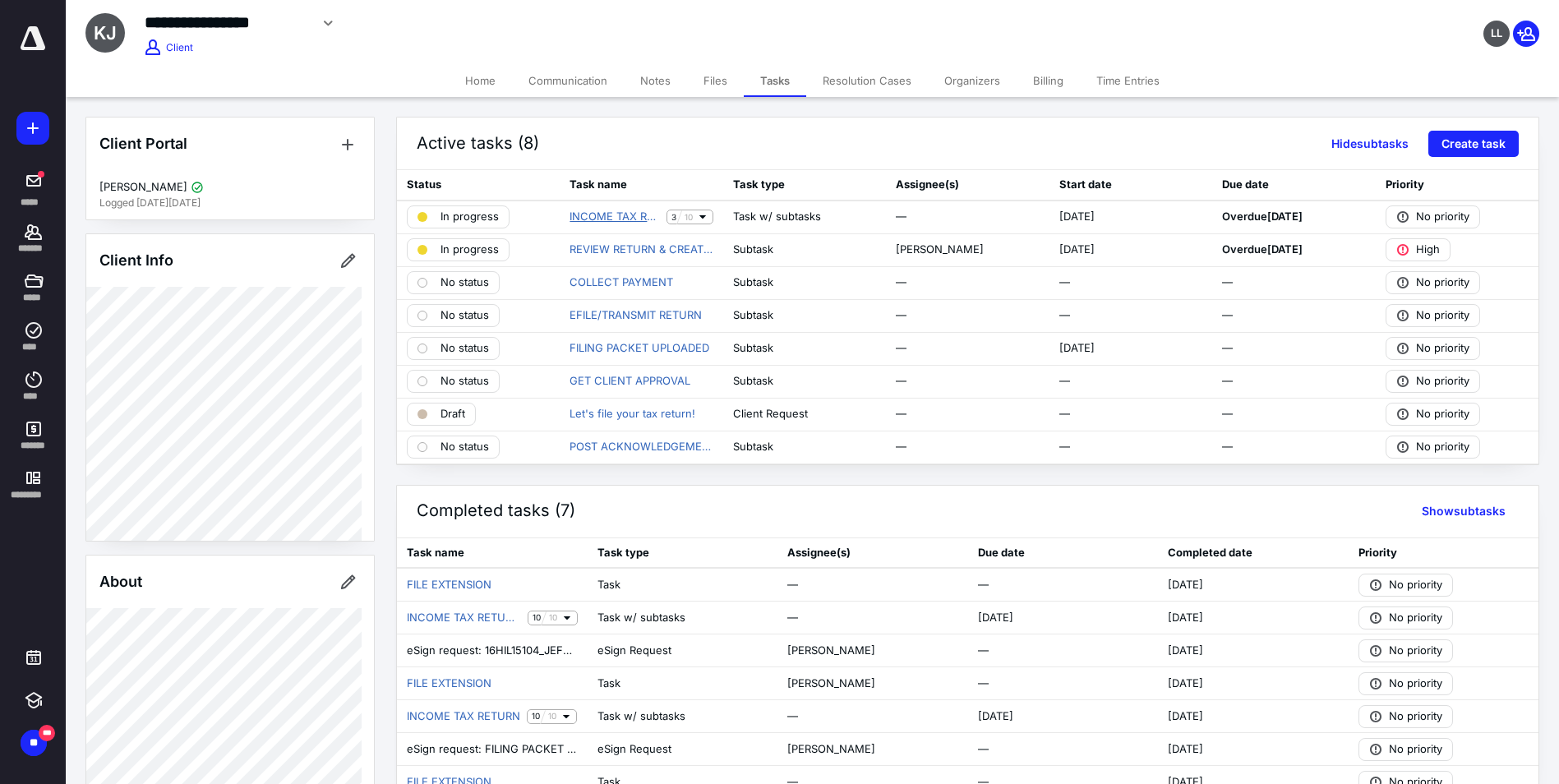click on "INCOME TAX RETURN - ADVANCED" at bounding box center (614, 217) 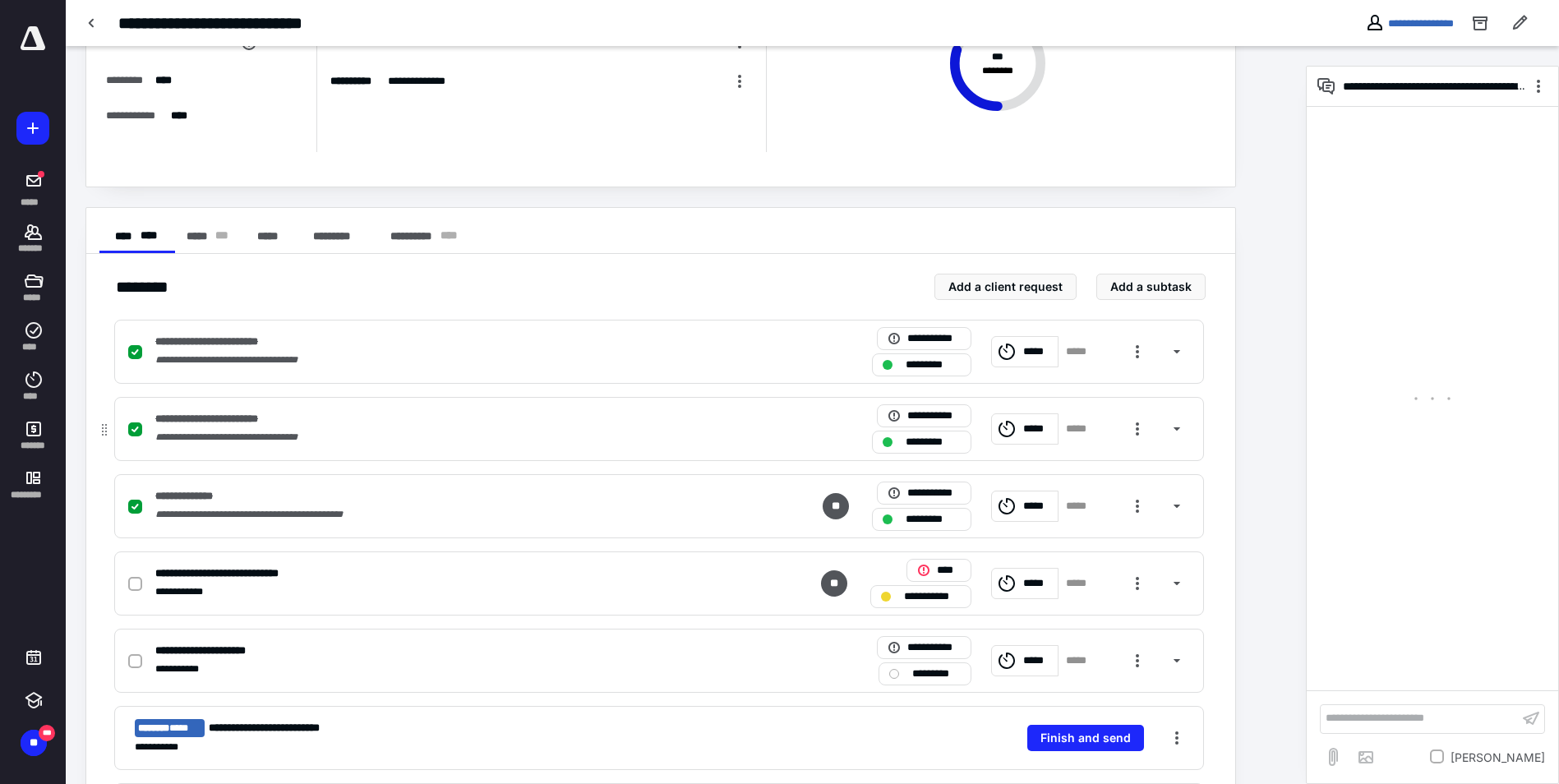 scroll, scrollTop: 164, scrollLeft: 0, axis: vertical 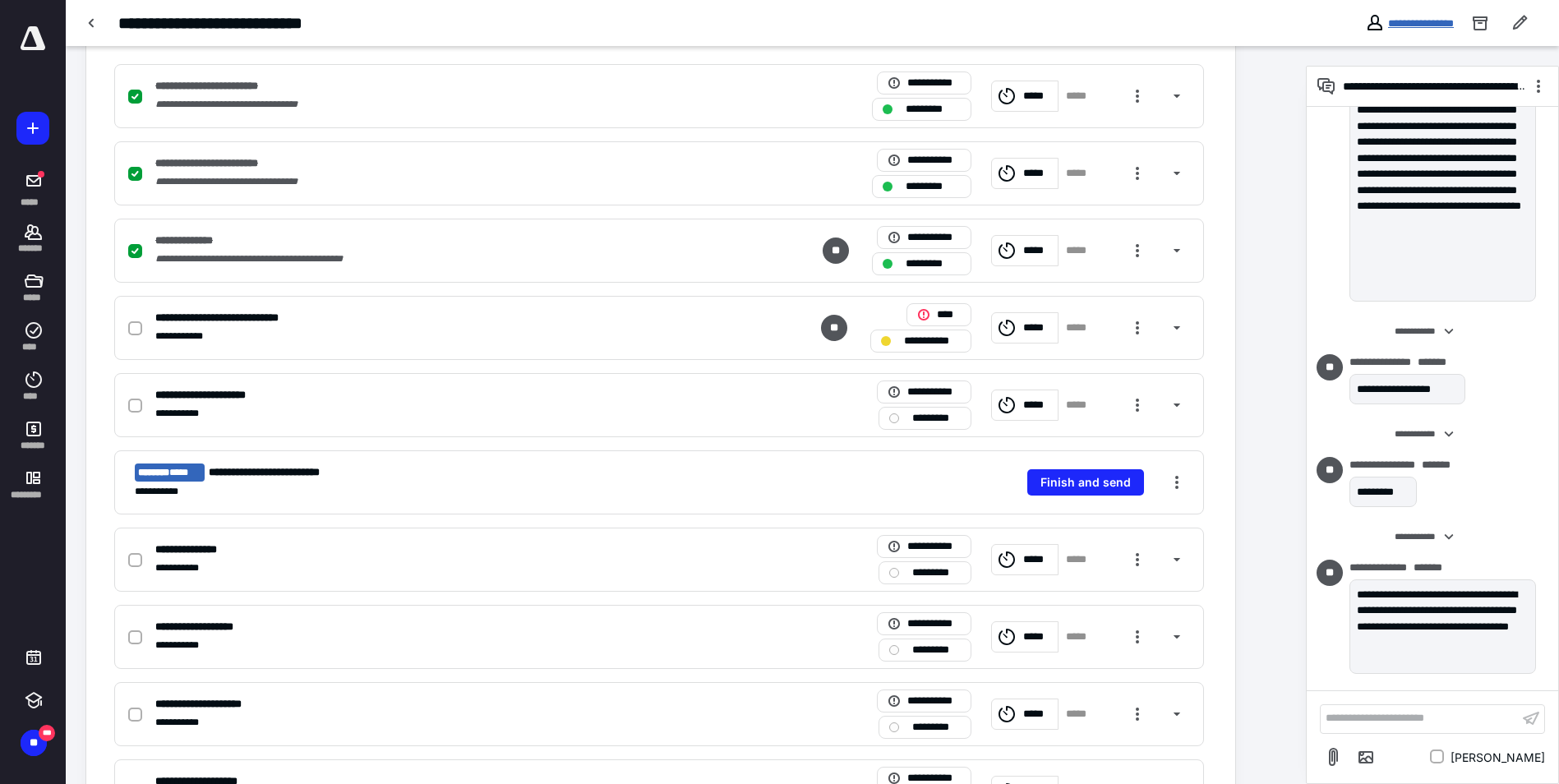 click on "**********" at bounding box center (1421, 23) 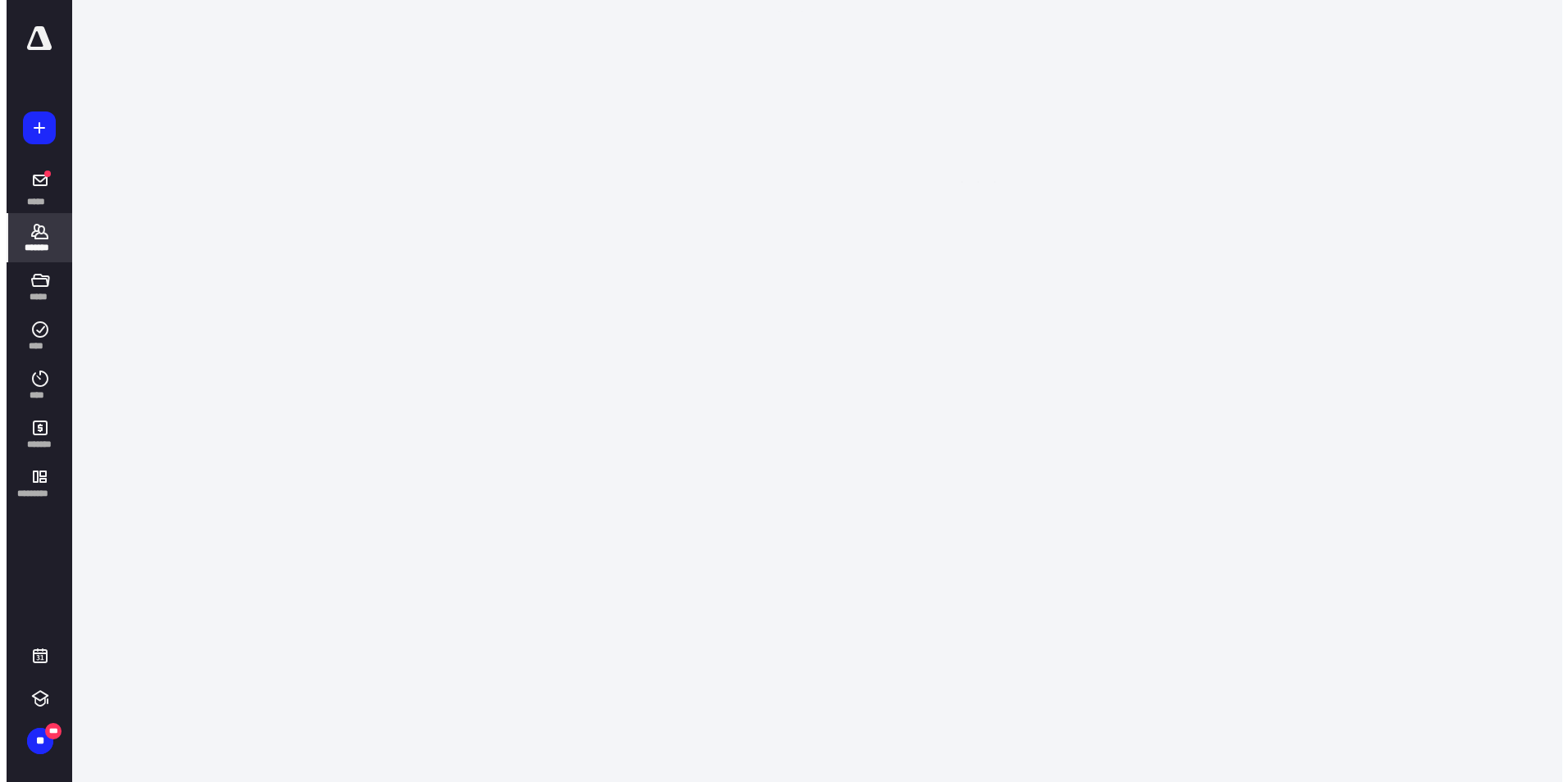 scroll, scrollTop: 0, scrollLeft: 0, axis: both 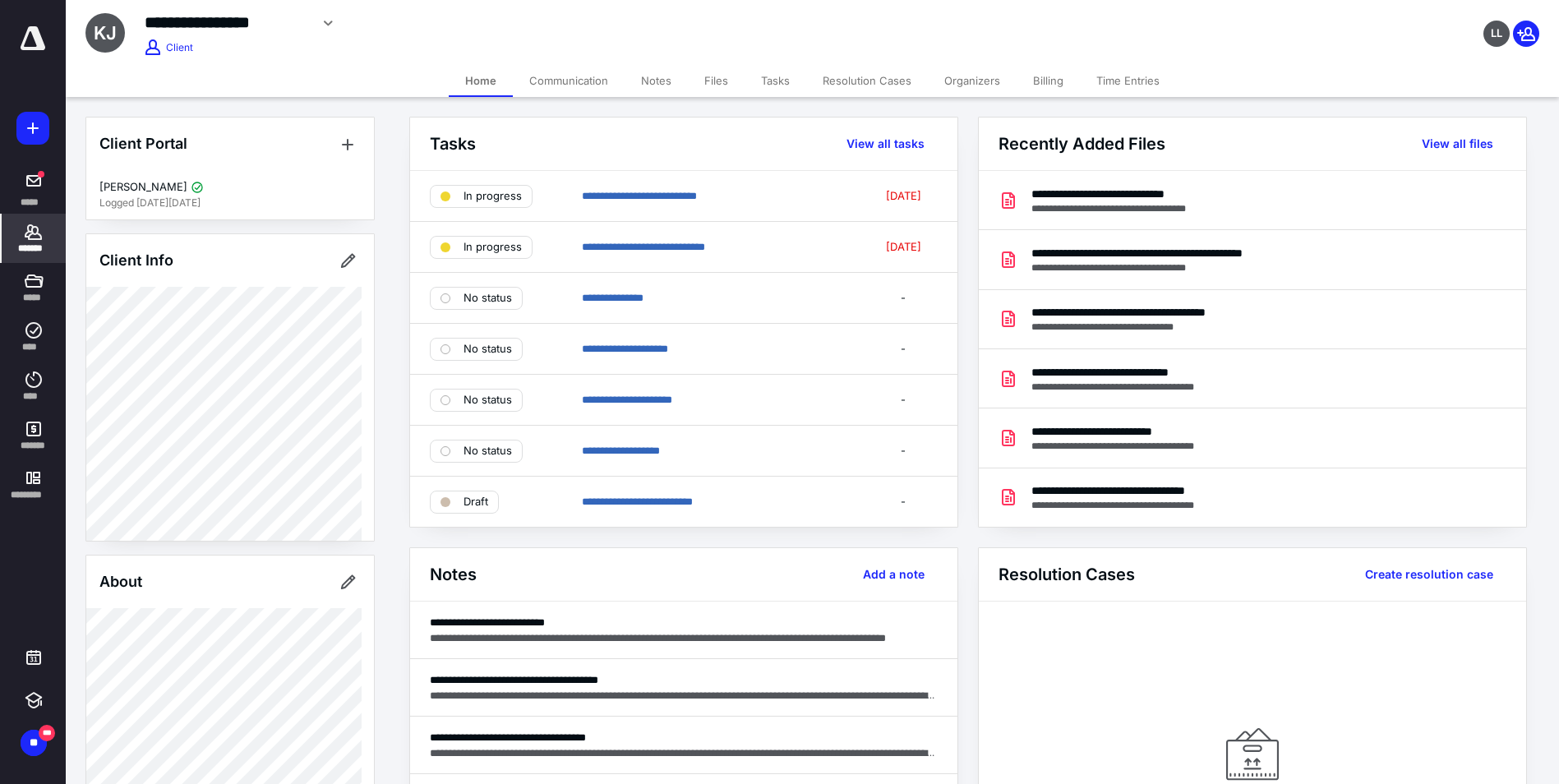 click on "Files" at bounding box center (716, 81) 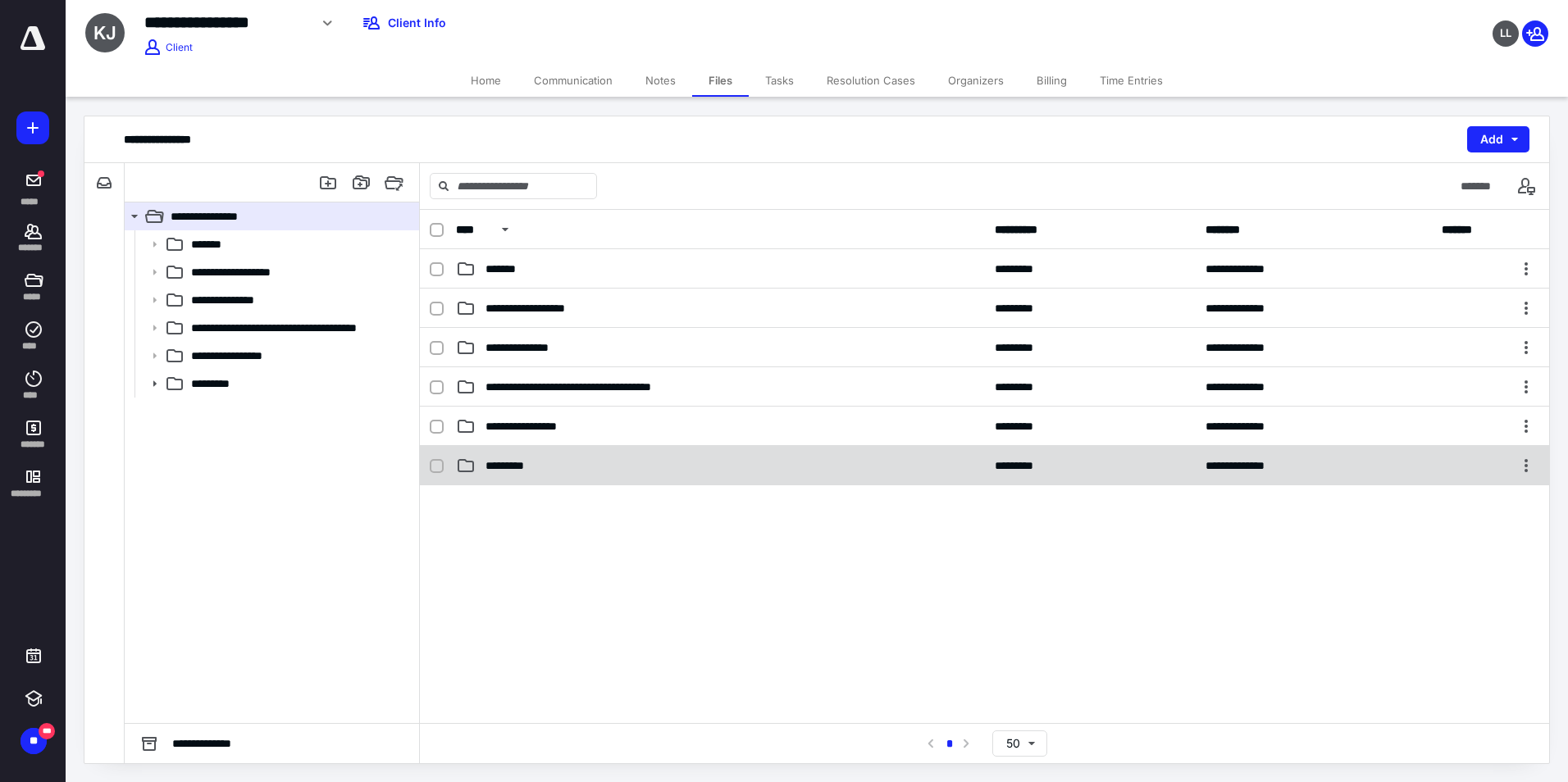 click on "**********" at bounding box center (984, 466) 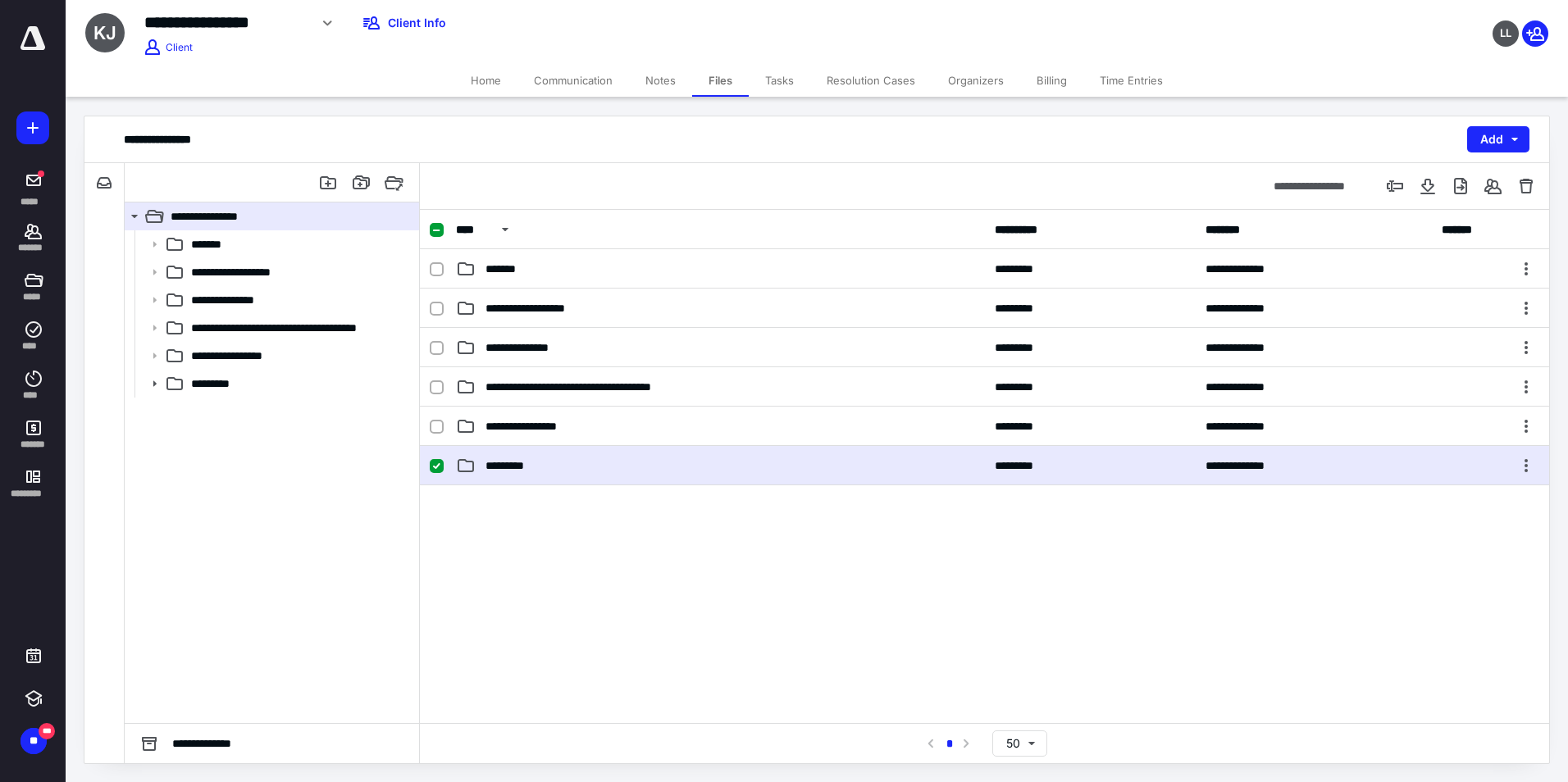 click on "**********" at bounding box center (984, 466) 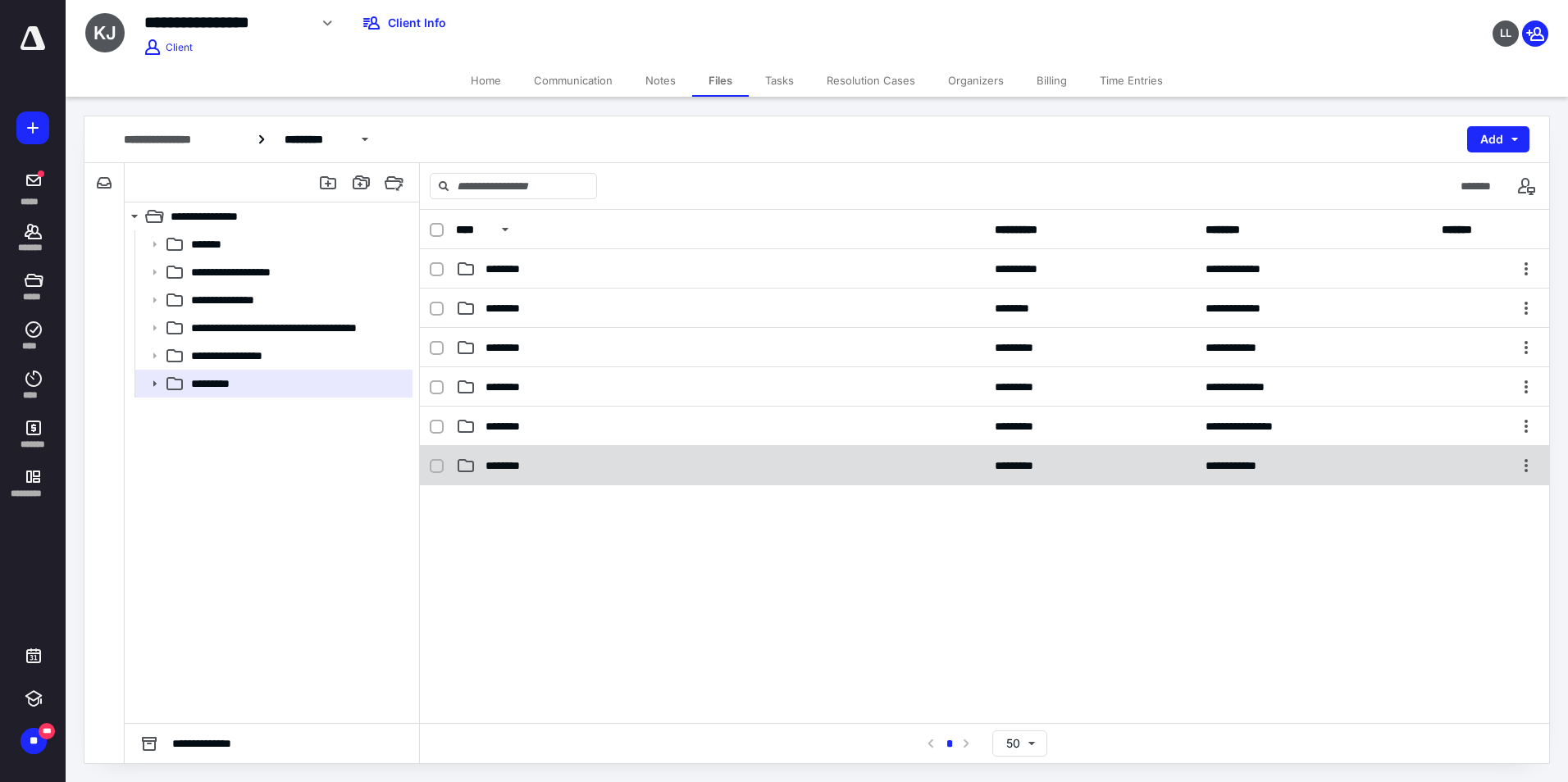 click on "********" at bounding box center (513, 466) 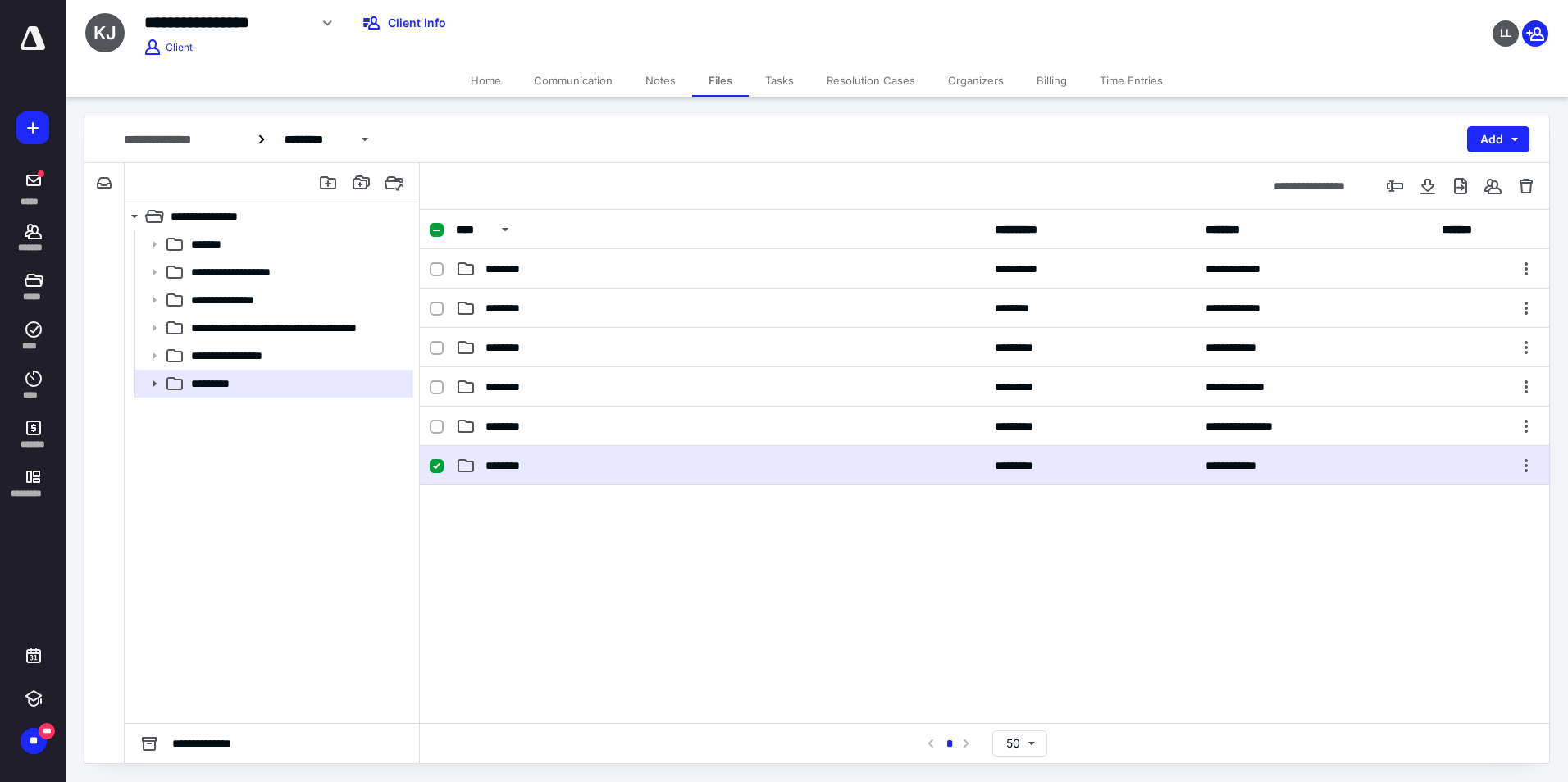 click on "********" at bounding box center (513, 466) 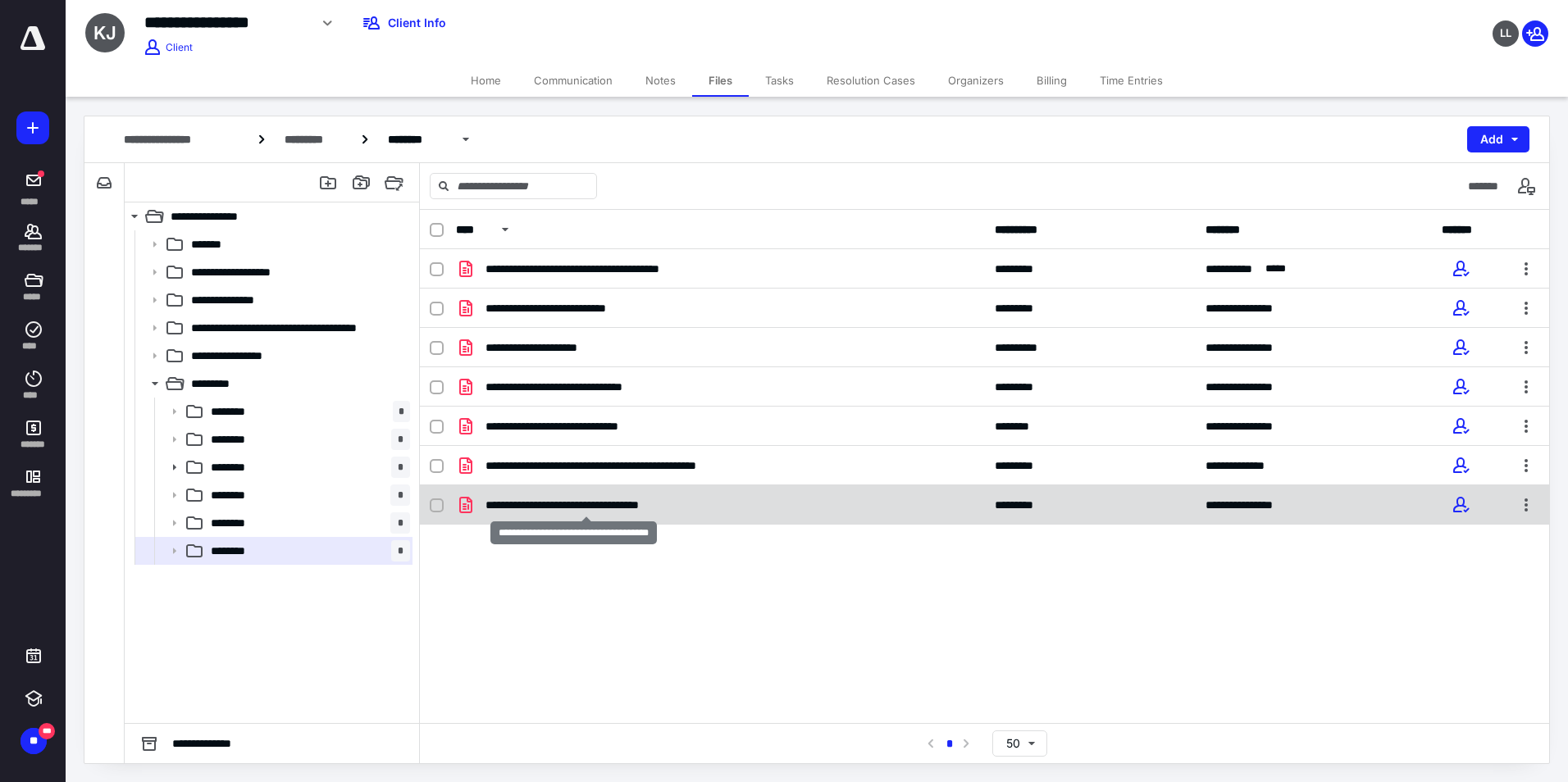 click on "**********" at bounding box center (586, 505) 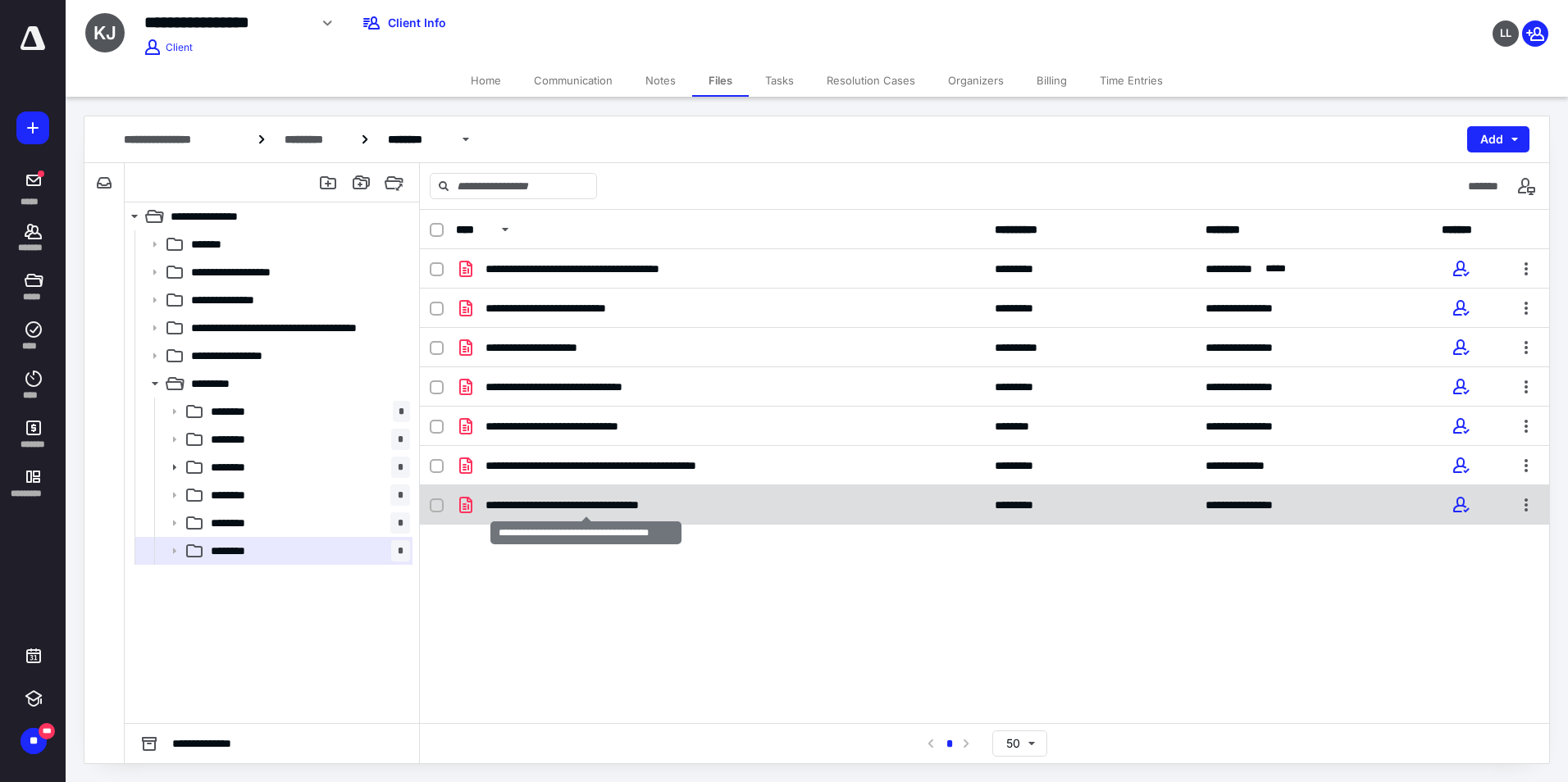 click on "**********" at bounding box center [586, 505] 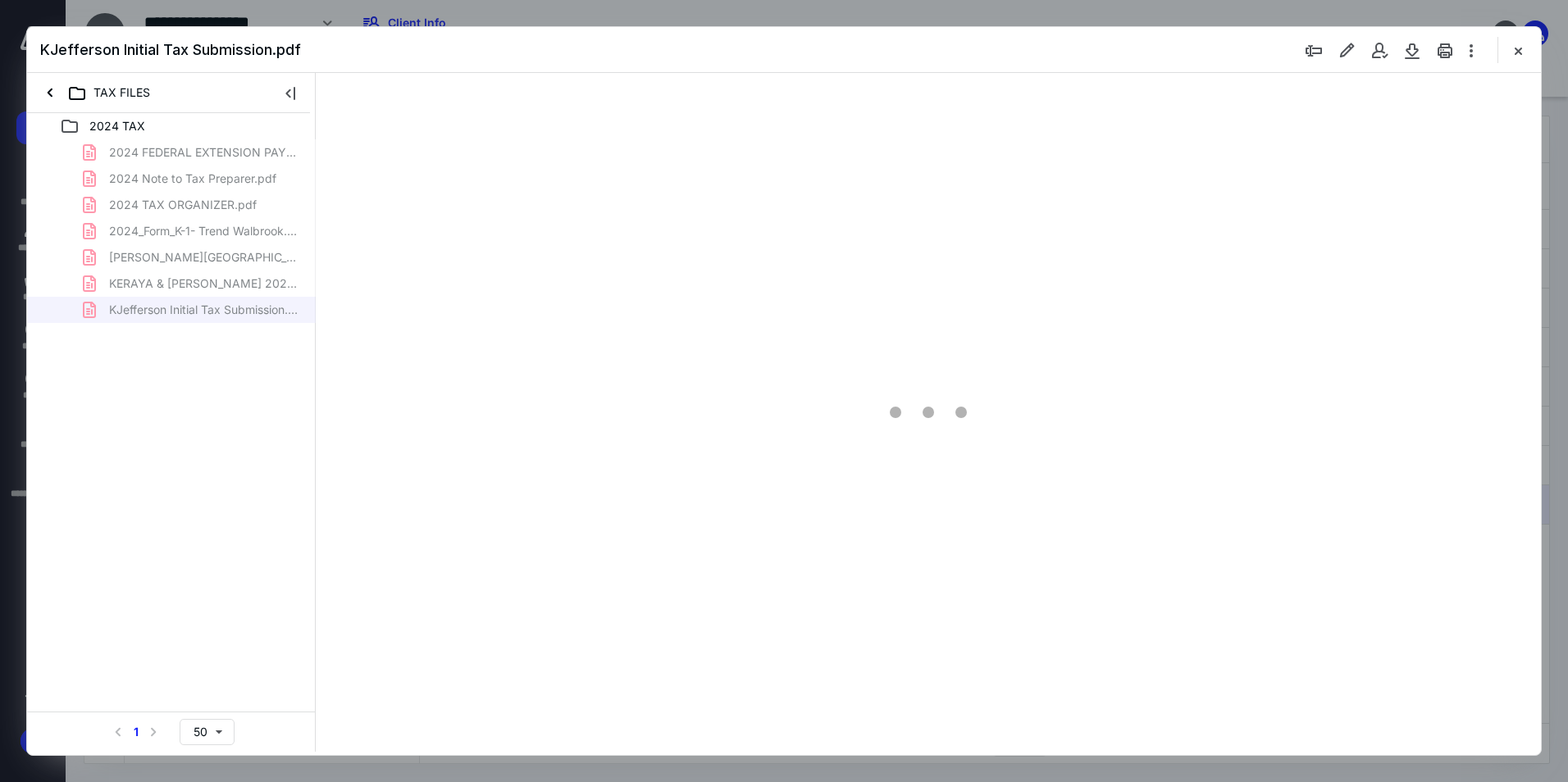 scroll, scrollTop: 0, scrollLeft: 0, axis: both 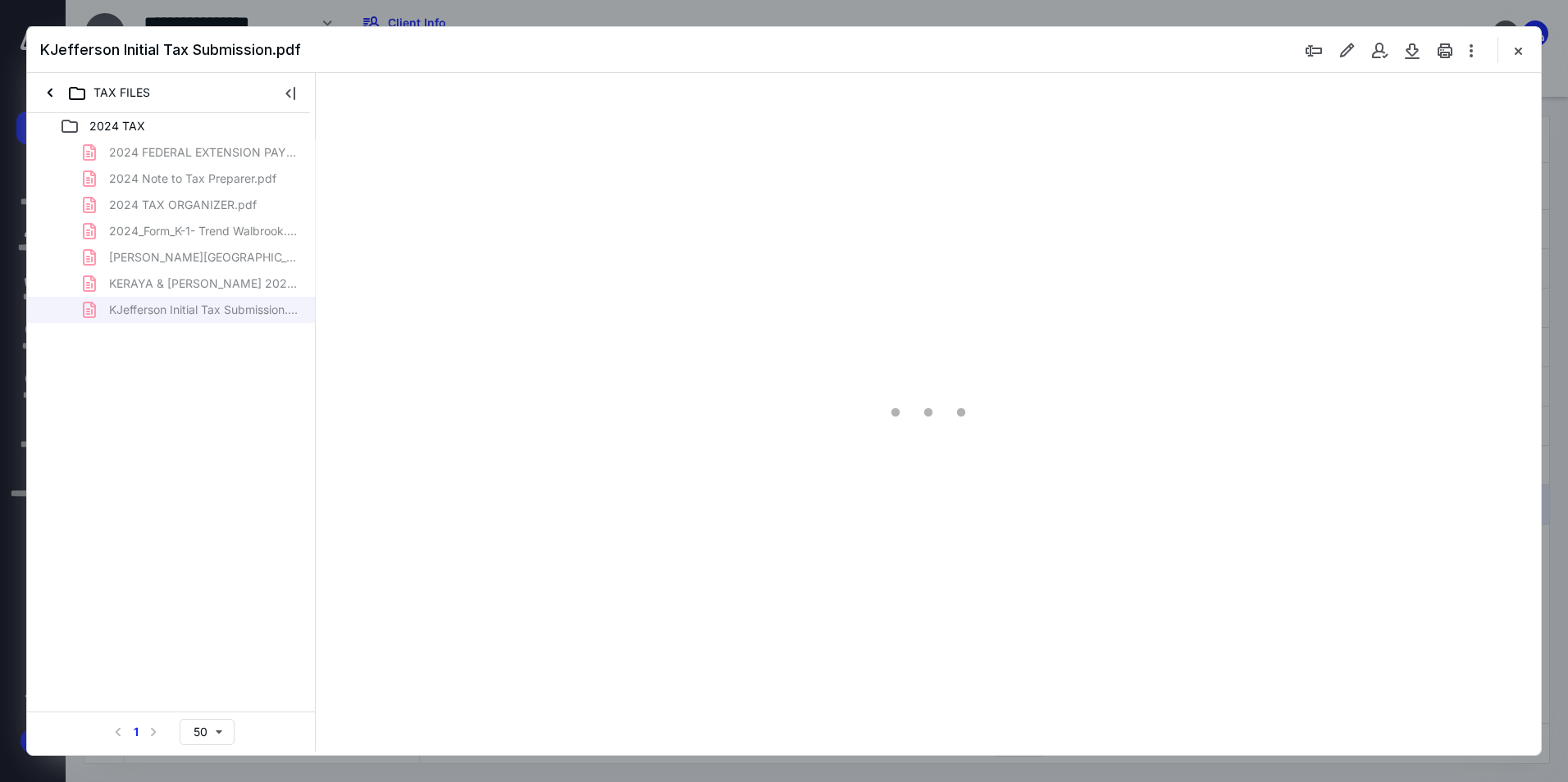 type on "239" 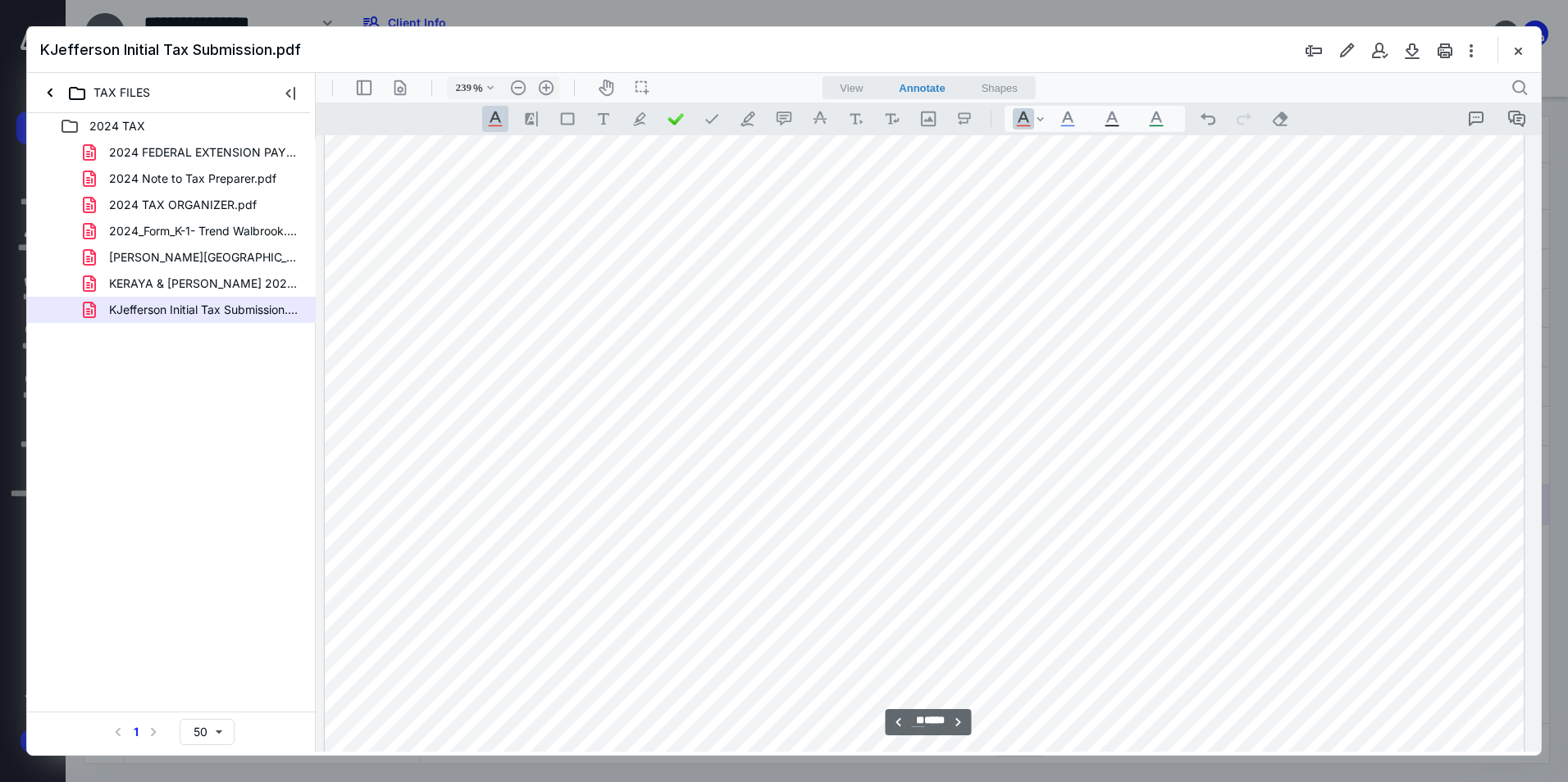 scroll, scrollTop: 19907, scrollLeft: 175, axis: both 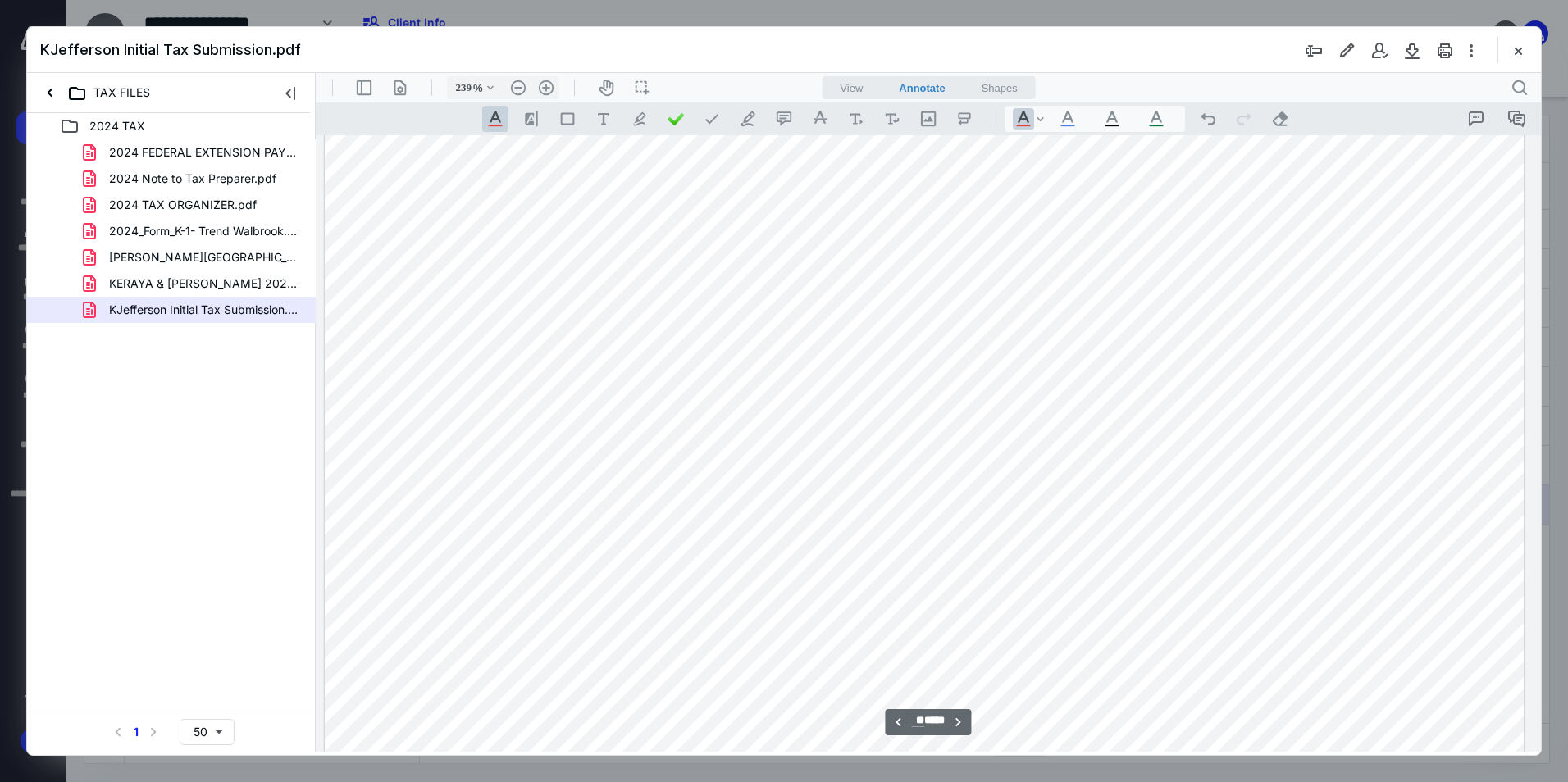 click at bounding box center [924, 607] 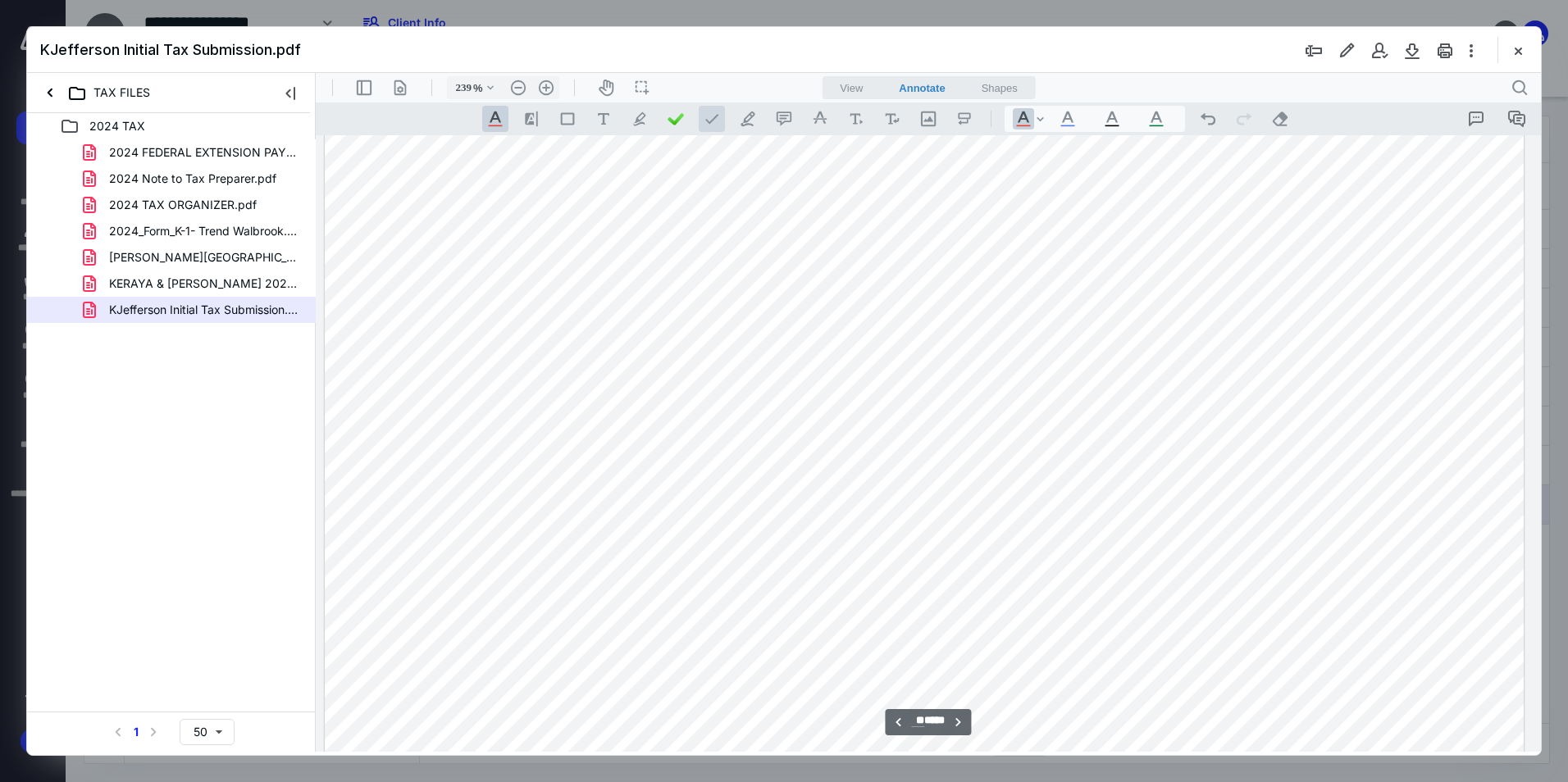 click at bounding box center (712, 119) 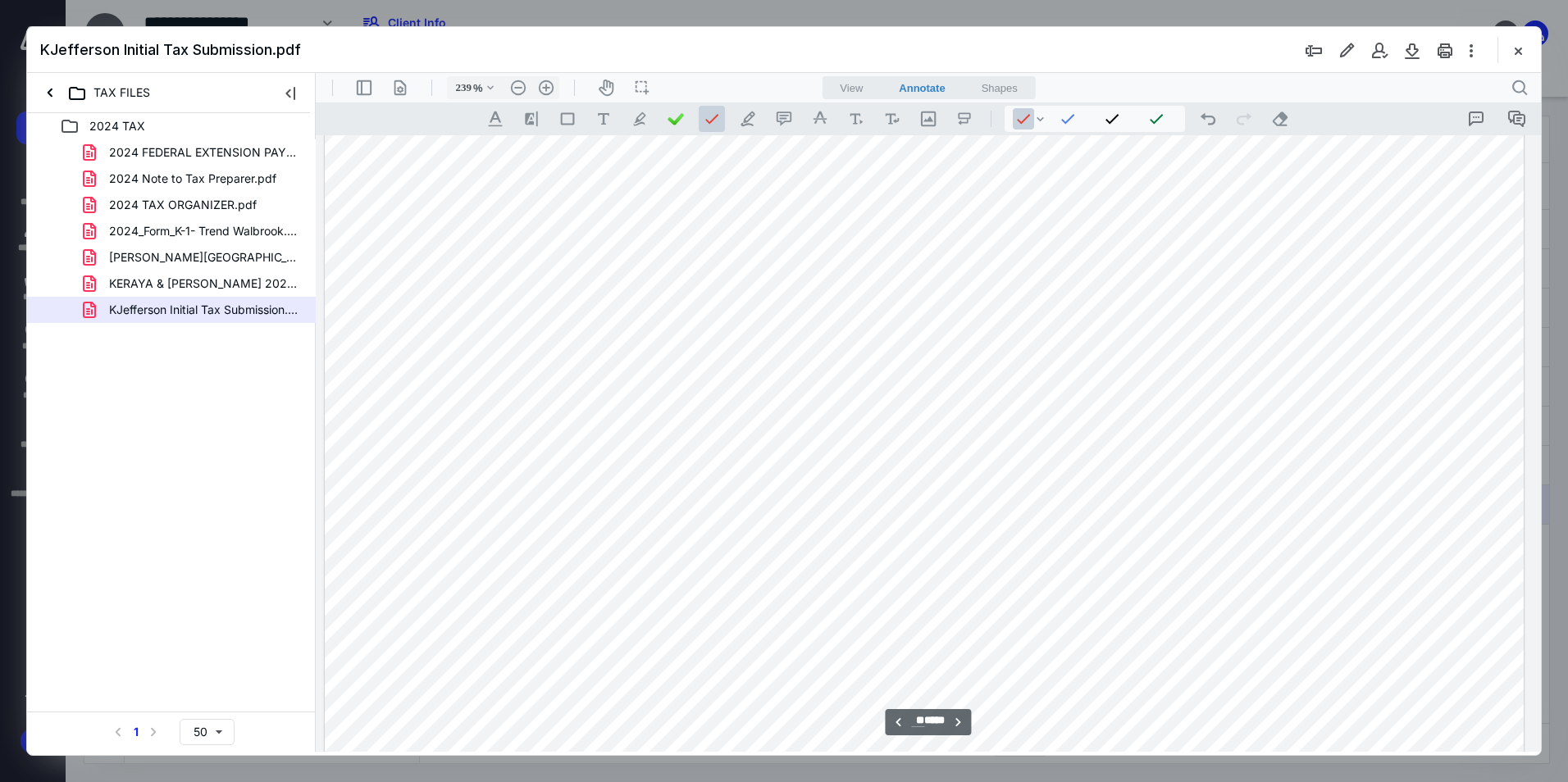 click at bounding box center (924, 607) 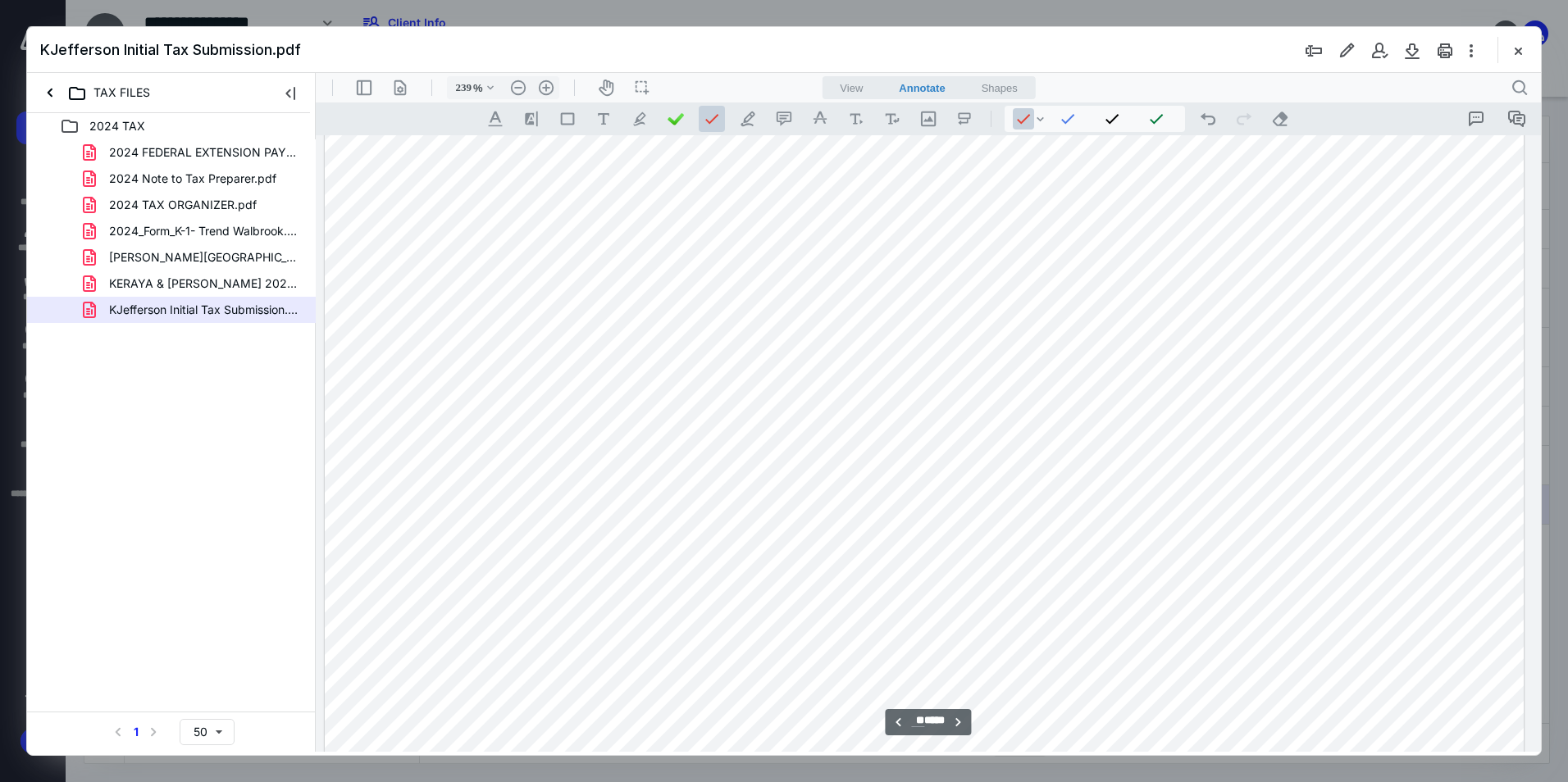 scroll, scrollTop: 23104, scrollLeft: 175, axis: both 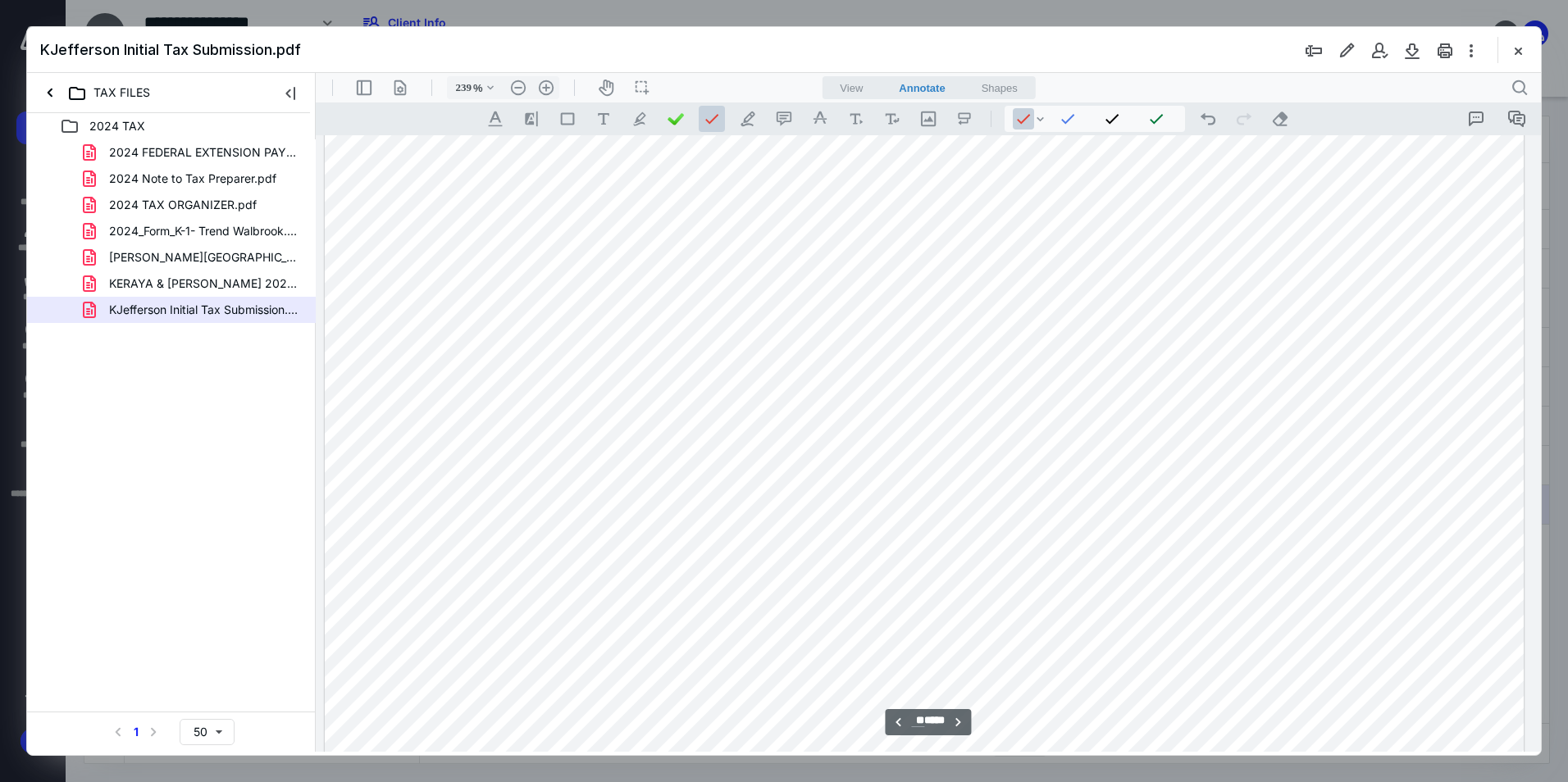 click at bounding box center [924, 544] 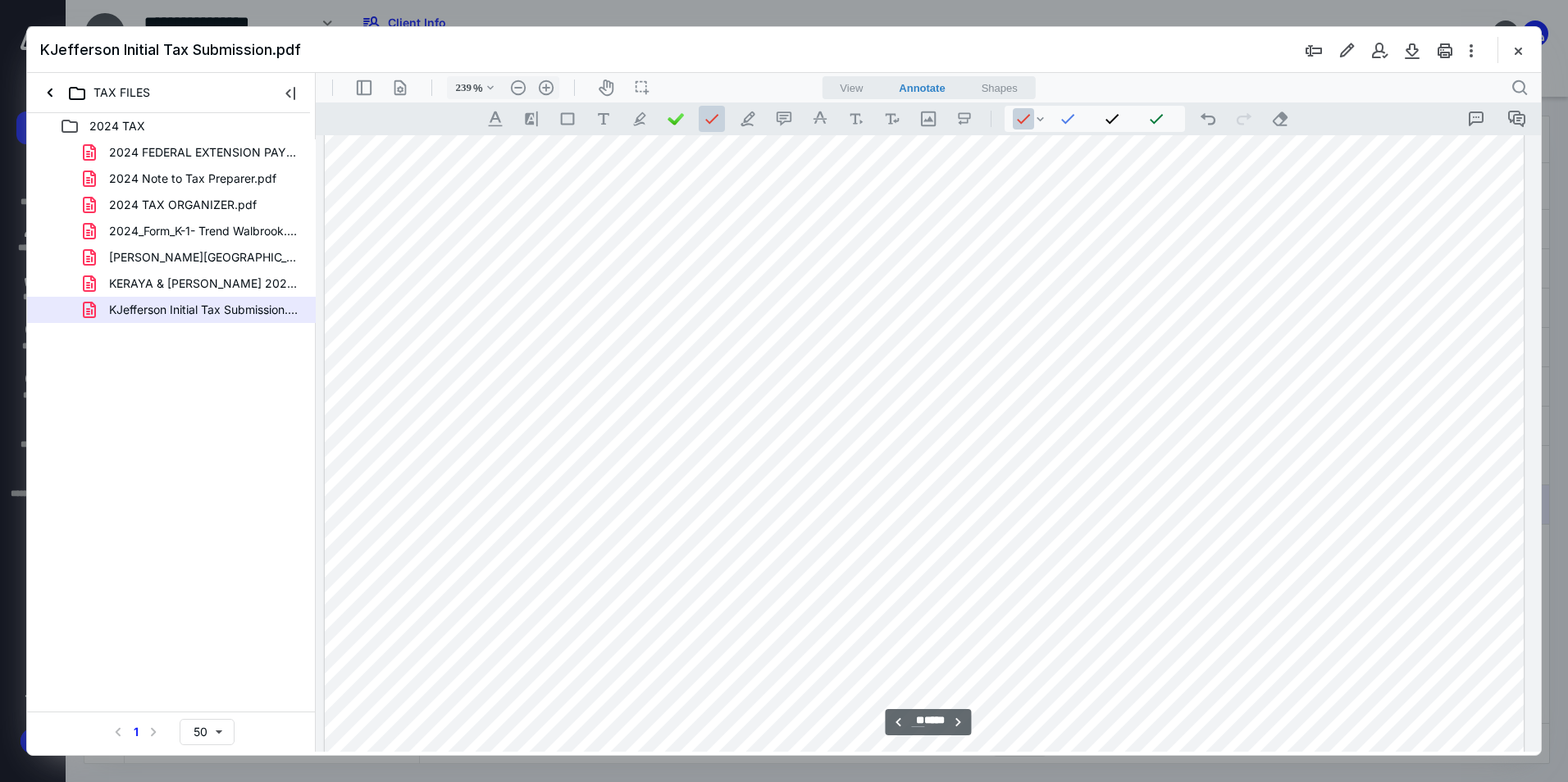 scroll, scrollTop: 26219, scrollLeft: 175, axis: both 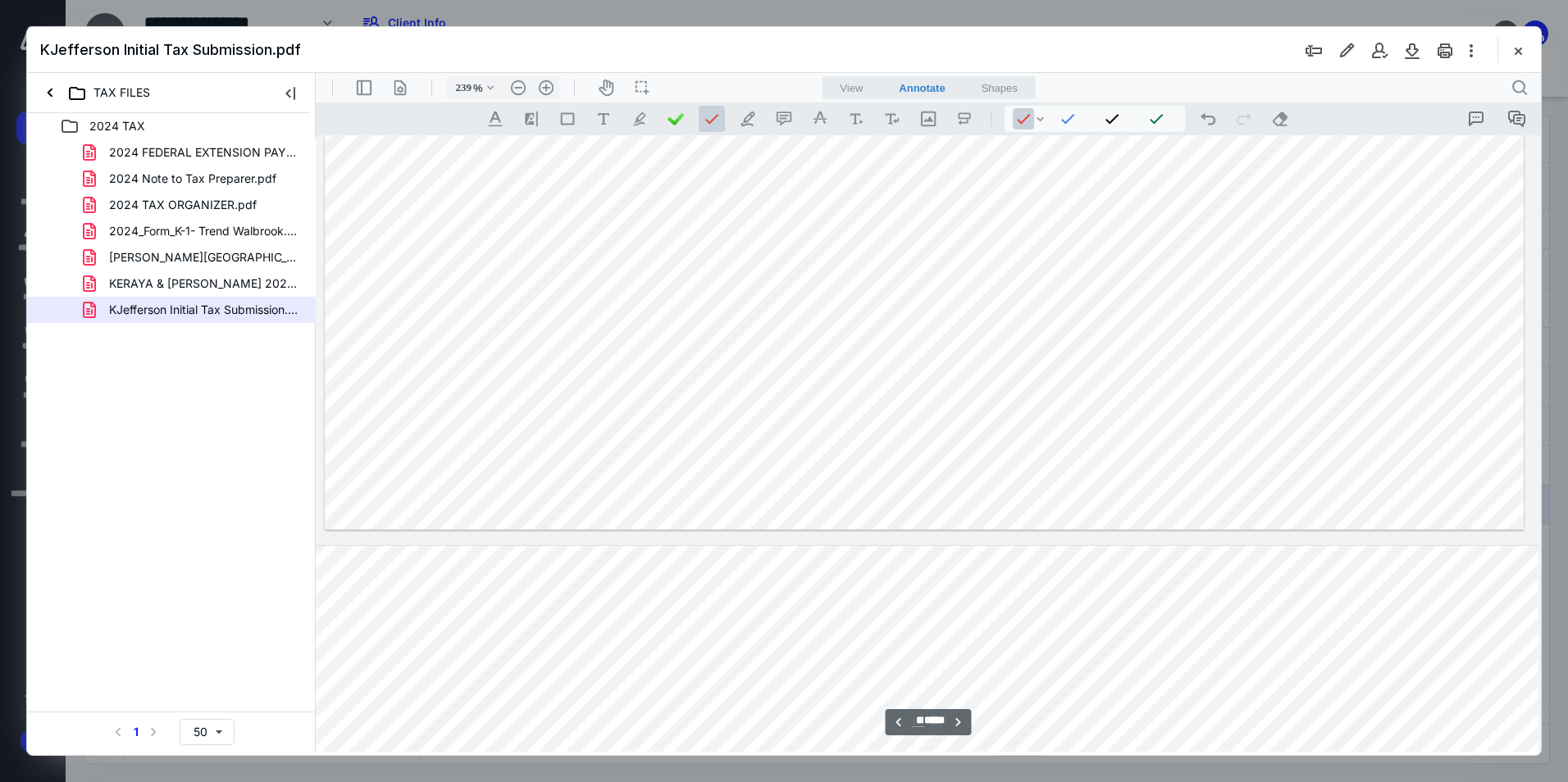 type on "**" 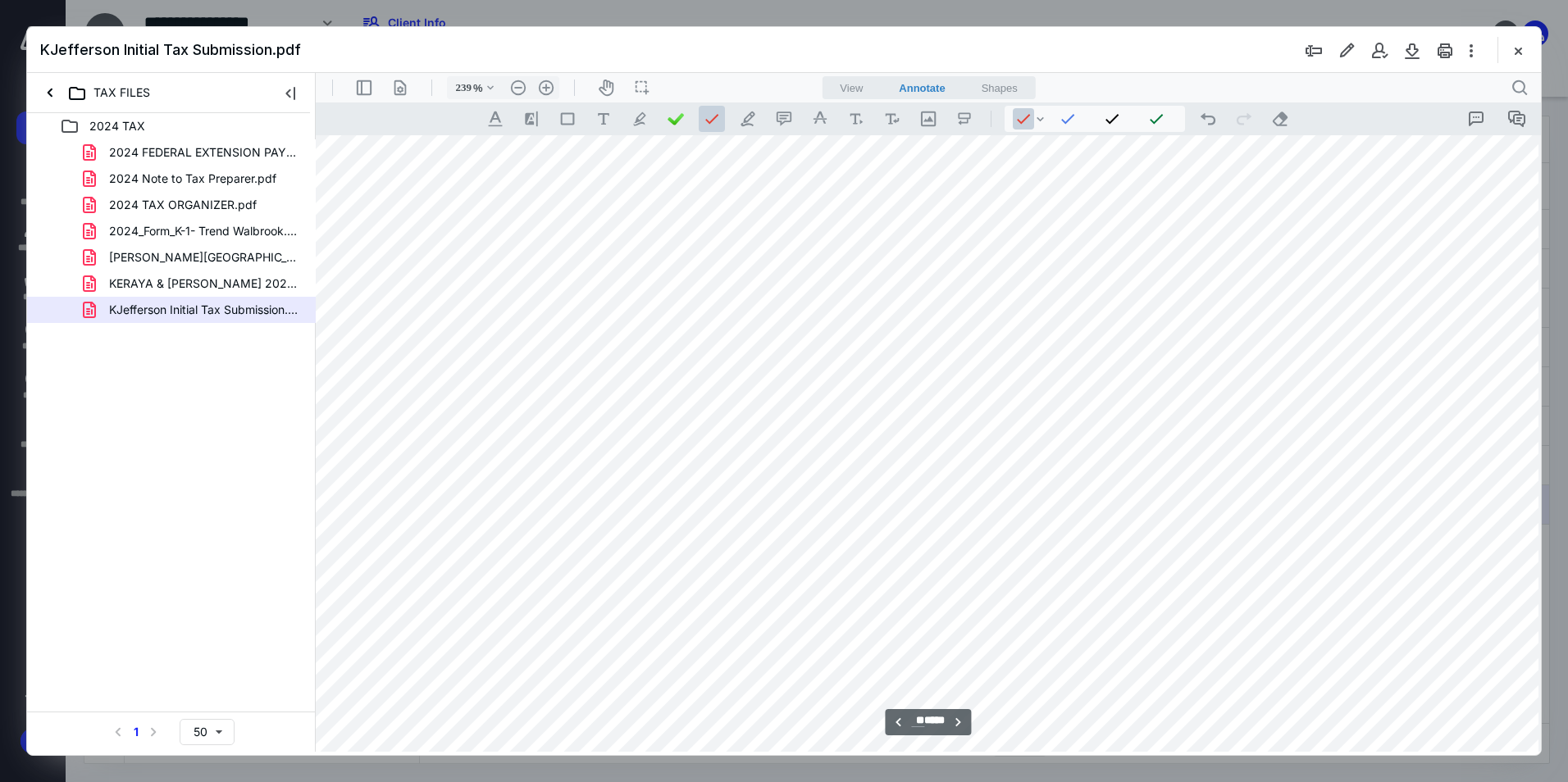 scroll, scrollTop: 29334, scrollLeft: 175, axis: both 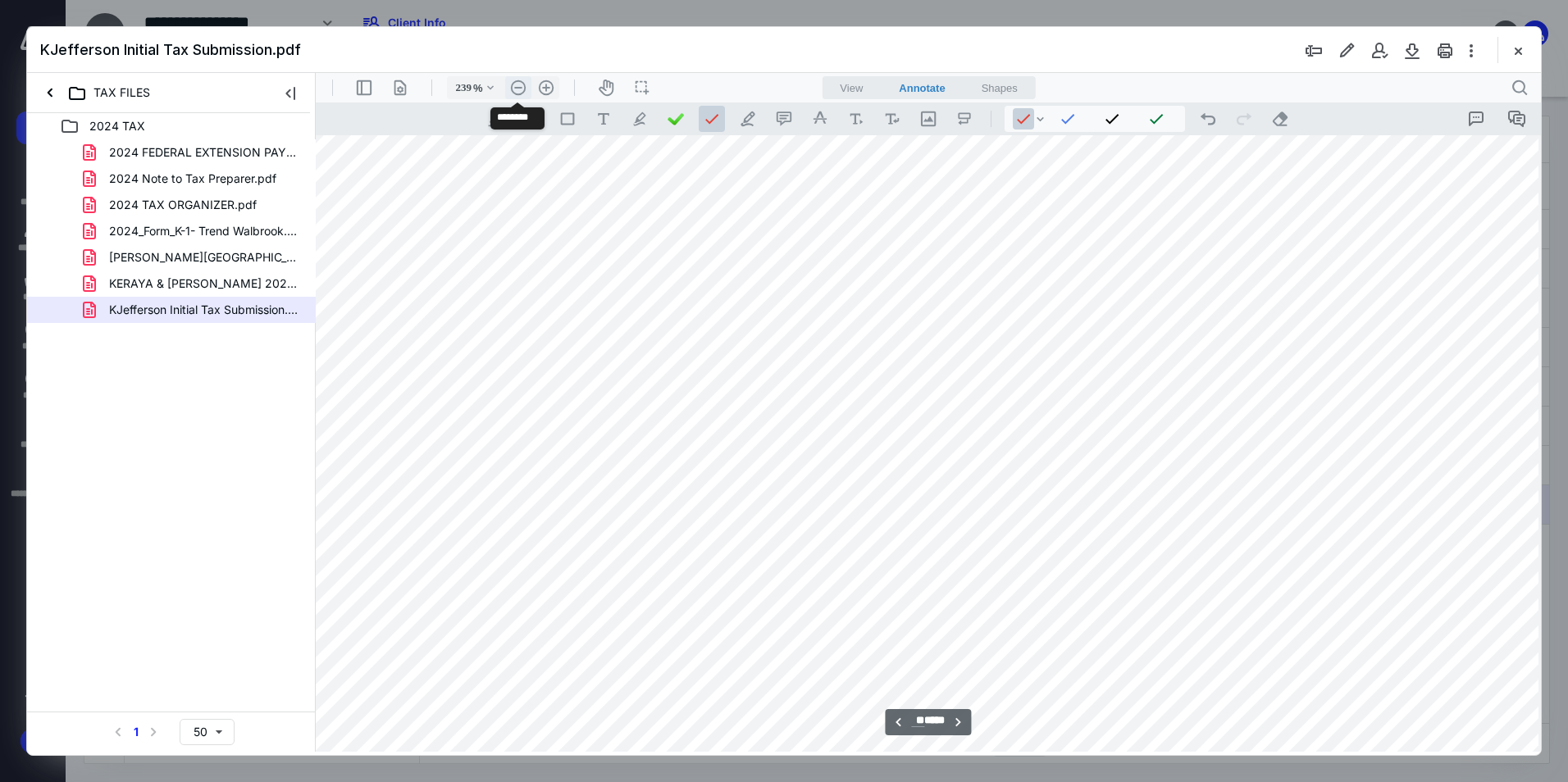 click on ".cls-1{fill:#abb0c4;} icon - header - zoom - out - line" at bounding box center (518, 88) 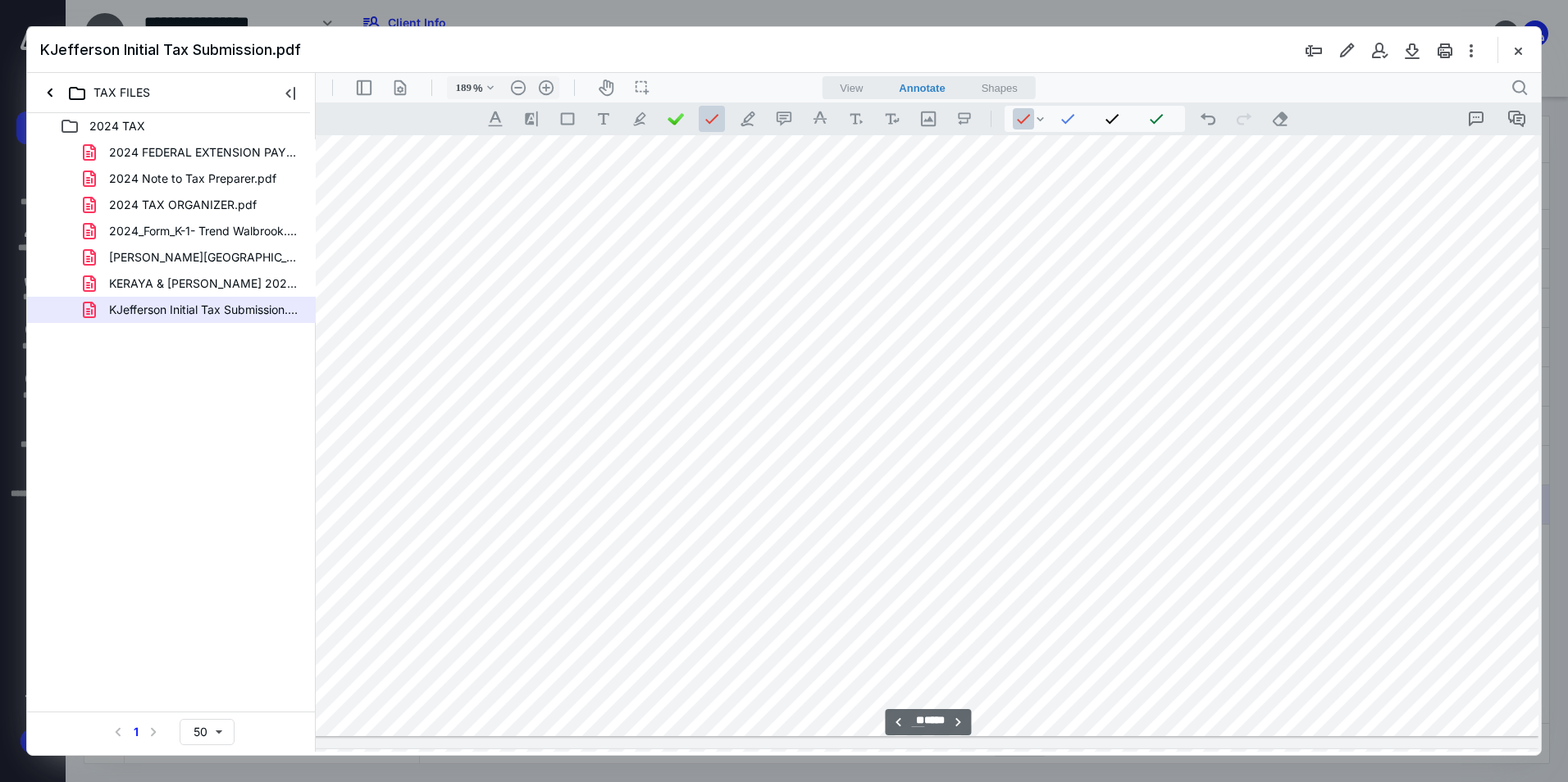 scroll, scrollTop: 23303, scrollLeft: 11, axis: both 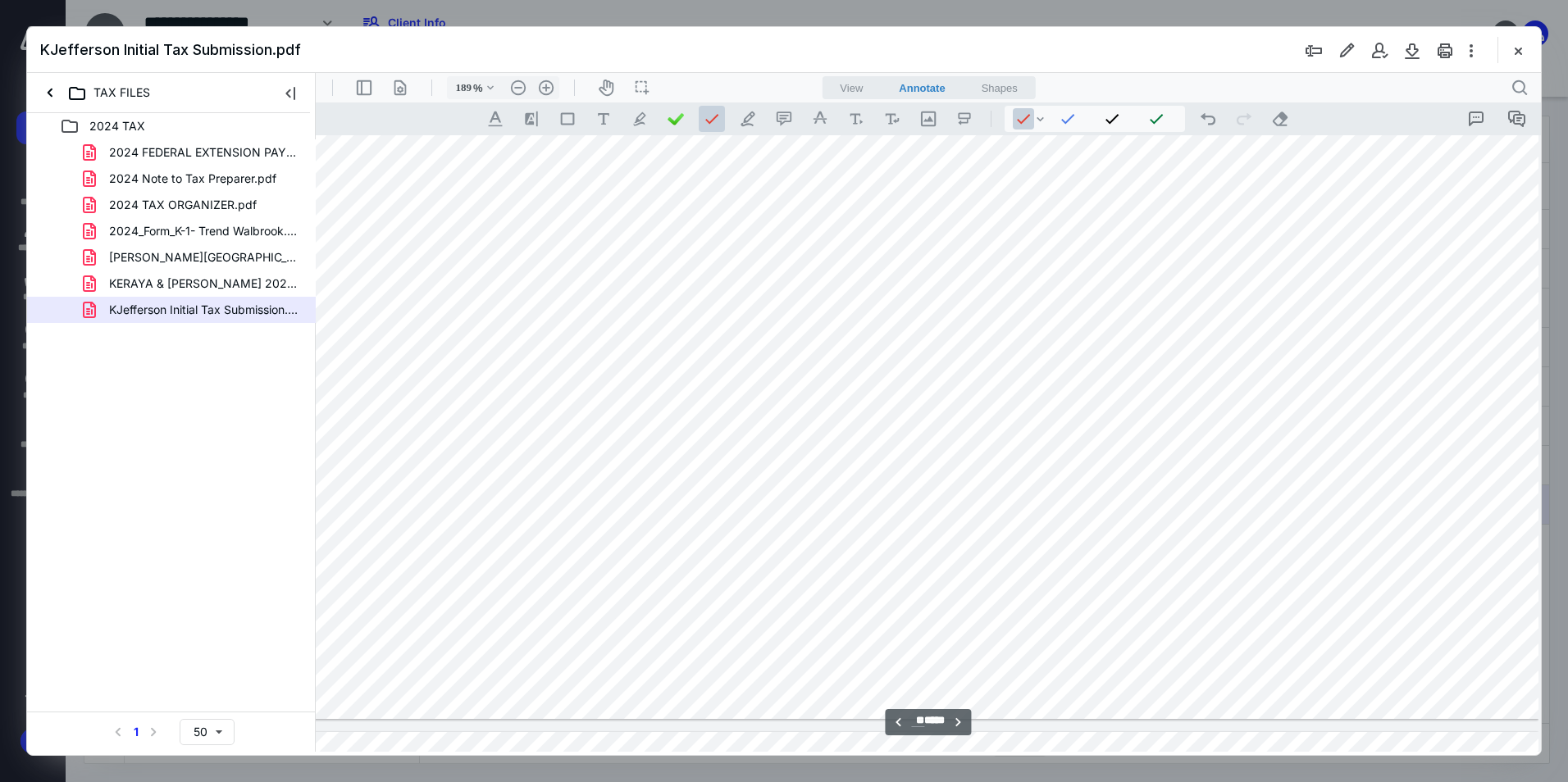 click at bounding box center (925, 245) 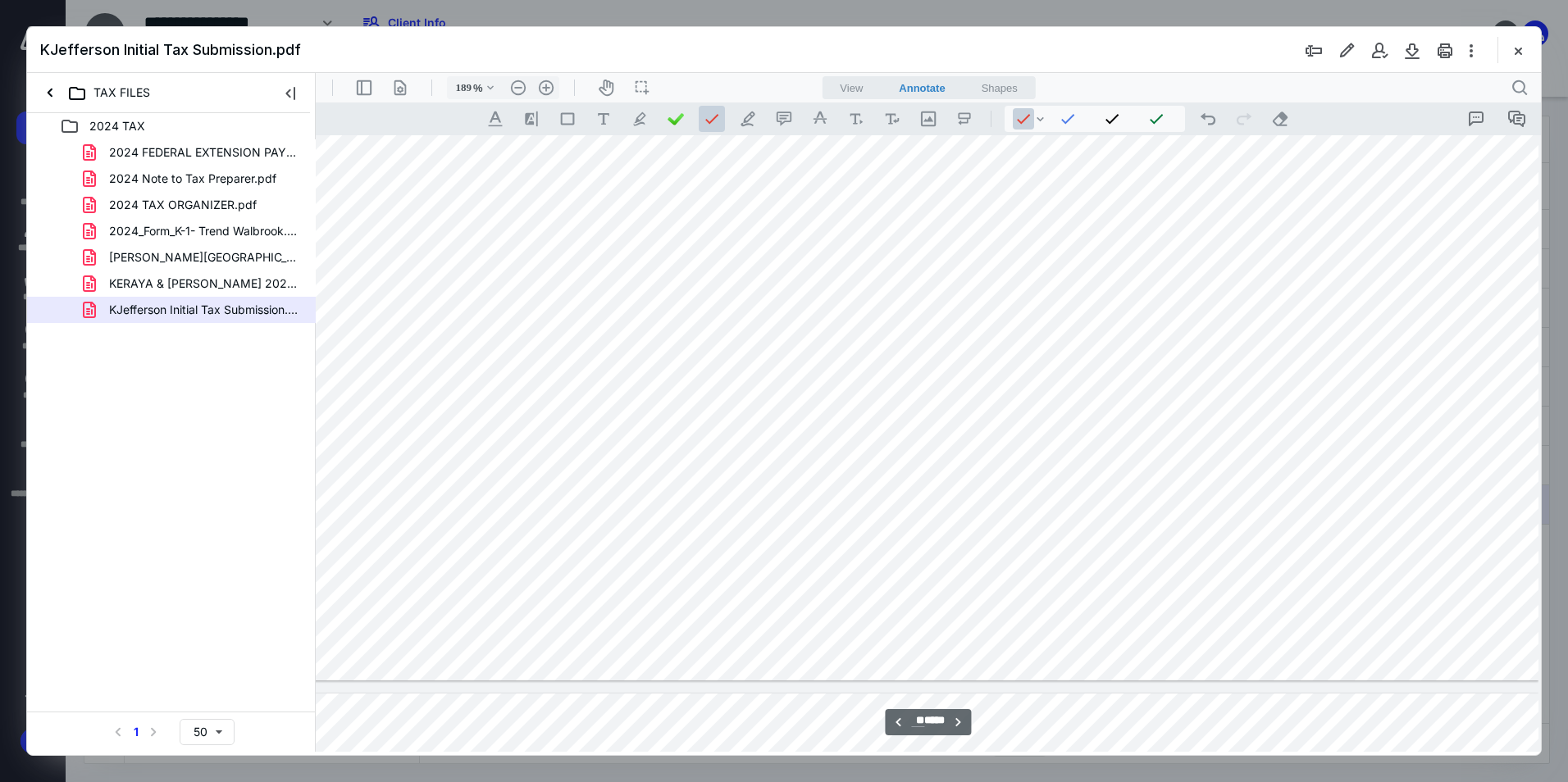 scroll, scrollTop: 32975, scrollLeft: 11, axis: both 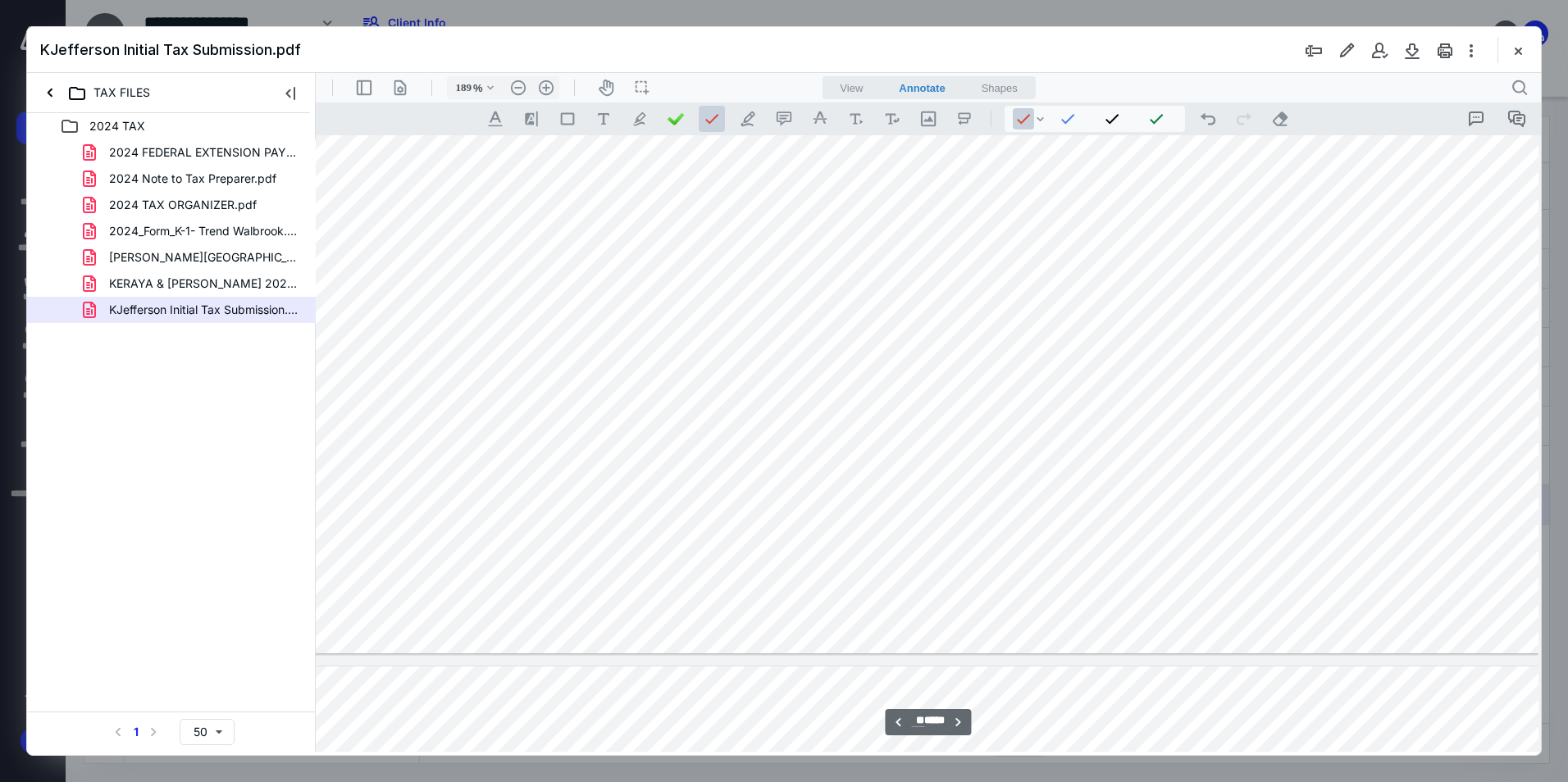 click at bounding box center [925, 180] 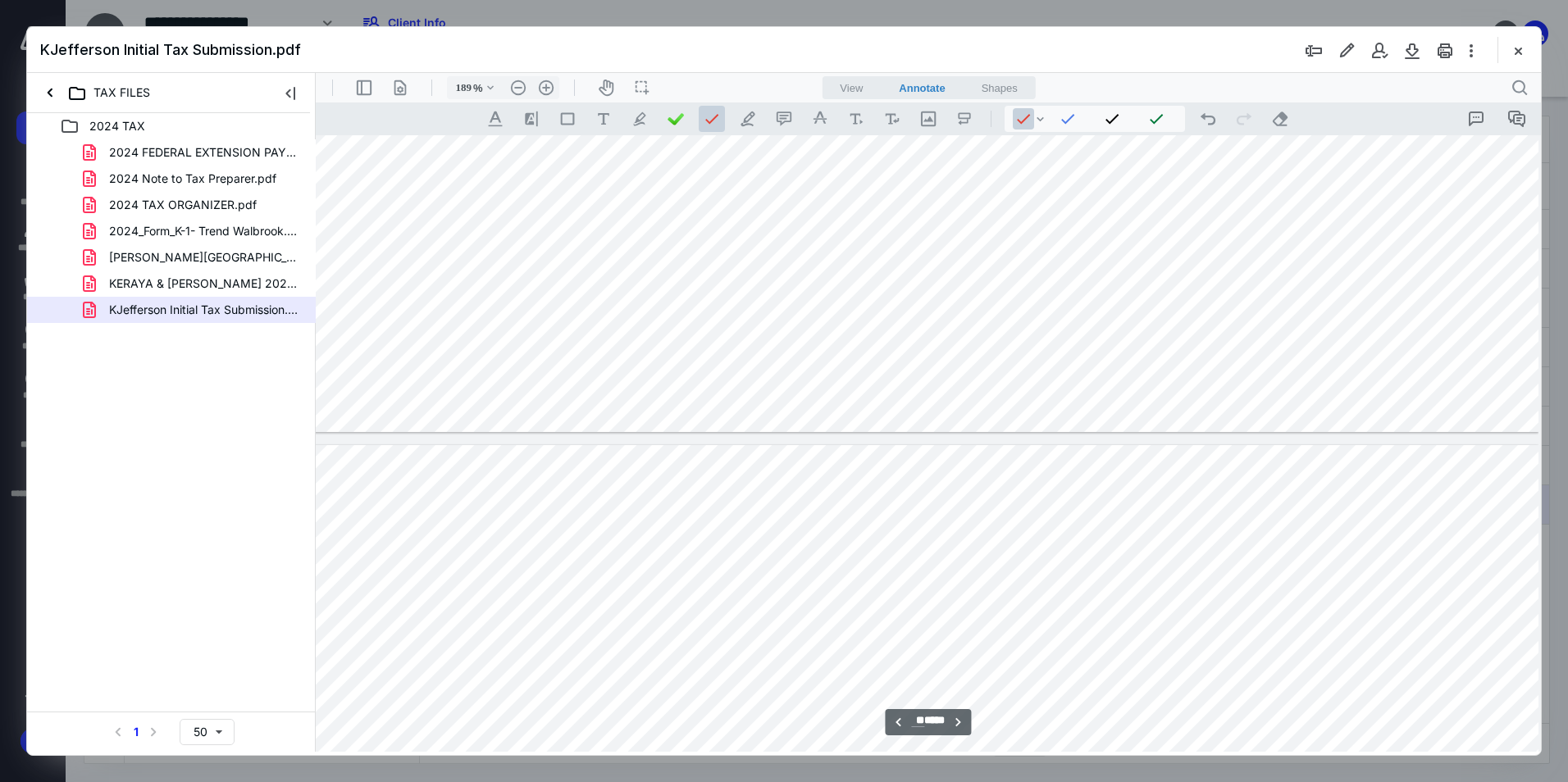 scroll, scrollTop: 39371, scrollLeft: 11, axis: both 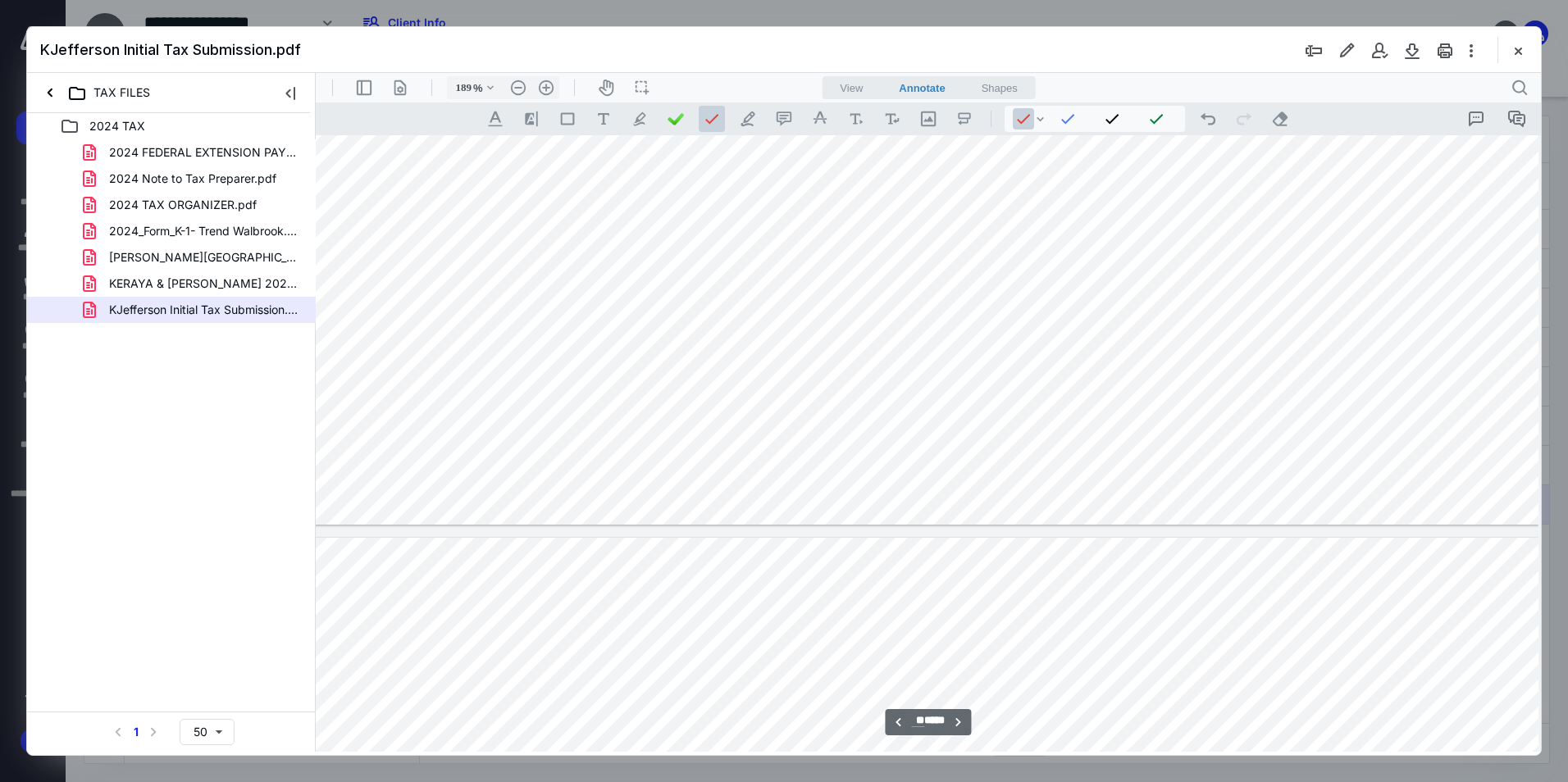type on "**" 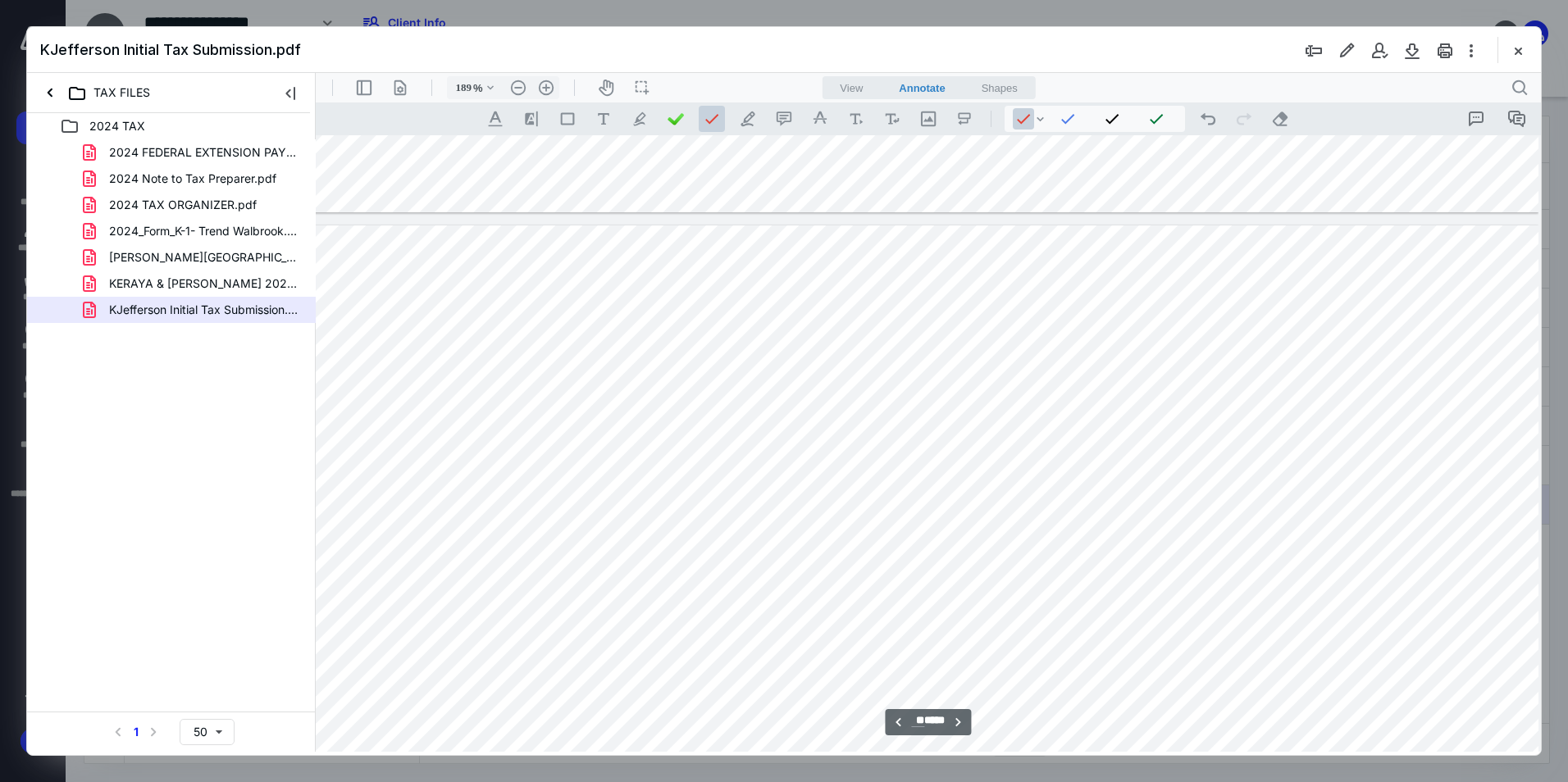 scroll, scrollTop: 45190, scrollLeft: 11, axis: both 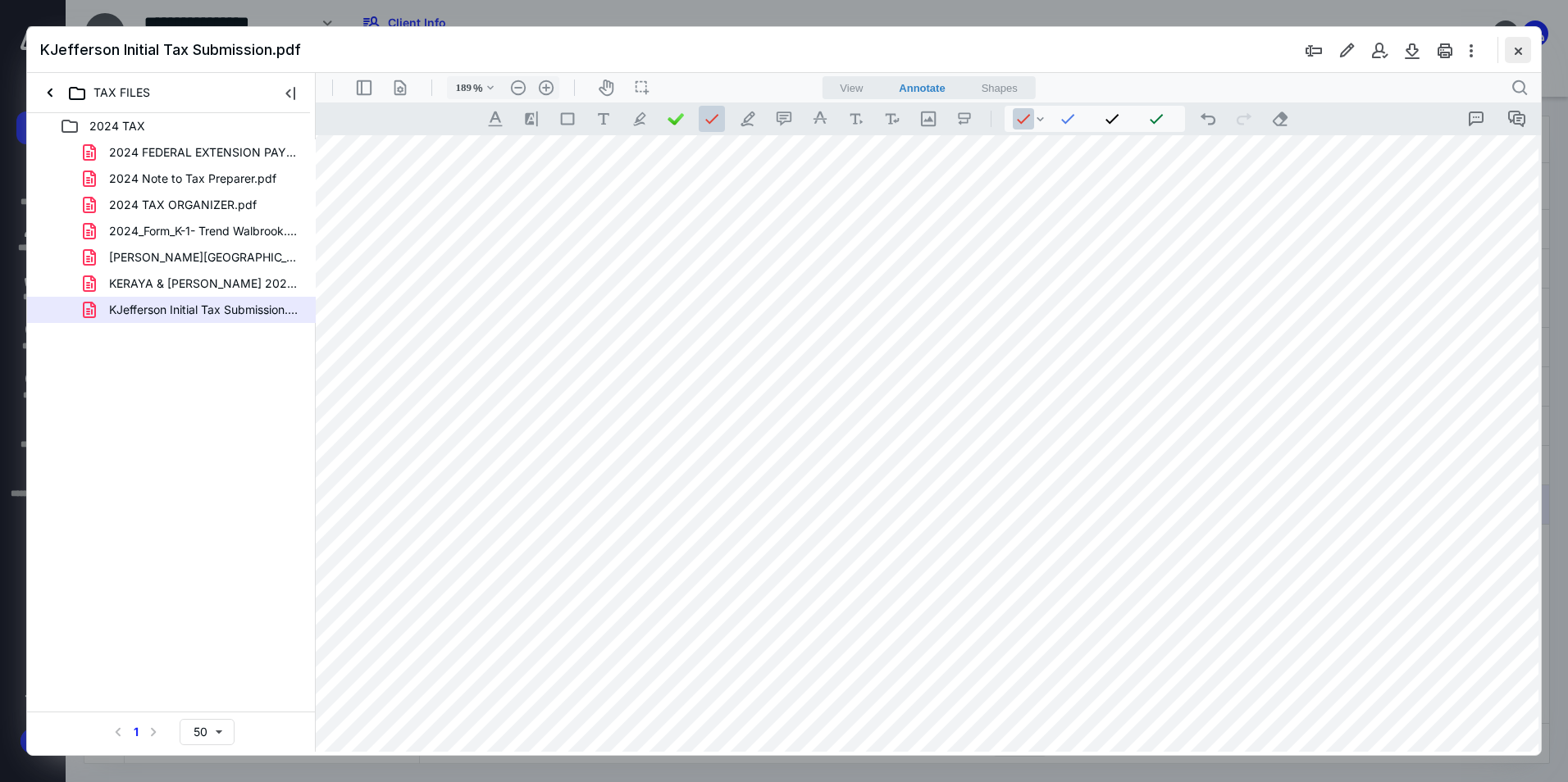 click at bounding box center [1518, 50] 